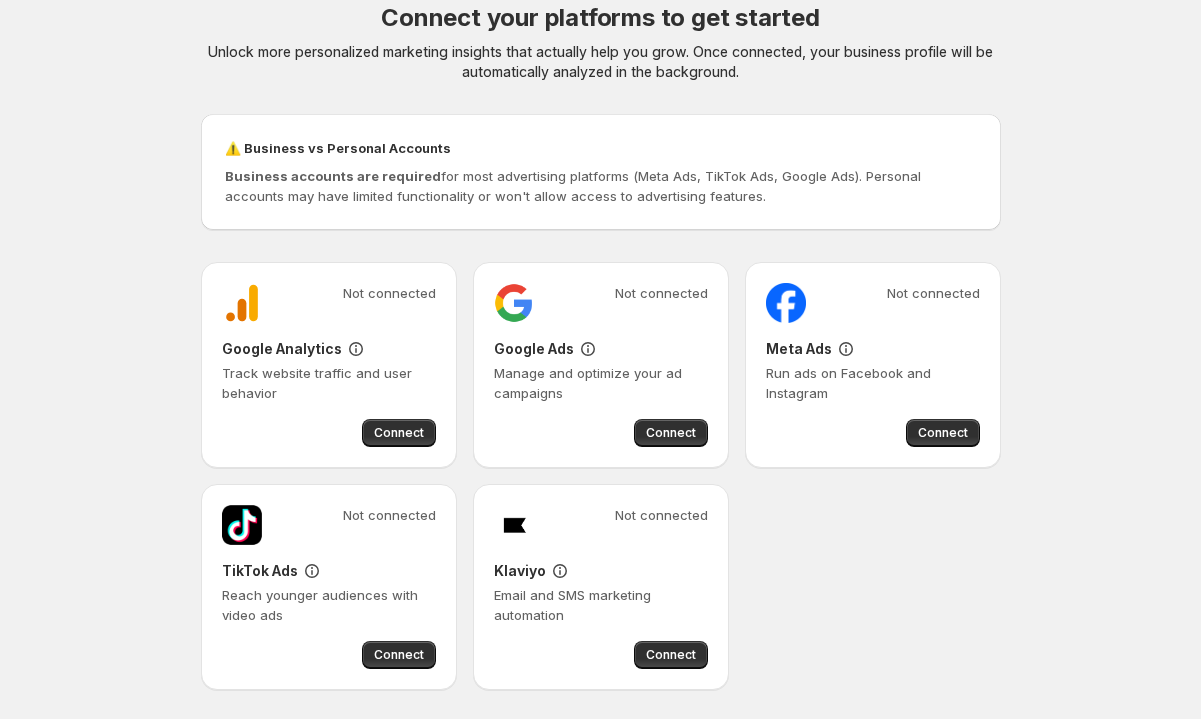 scroll, scrollTop: 125, scrollLeft: 0, axis: vertical 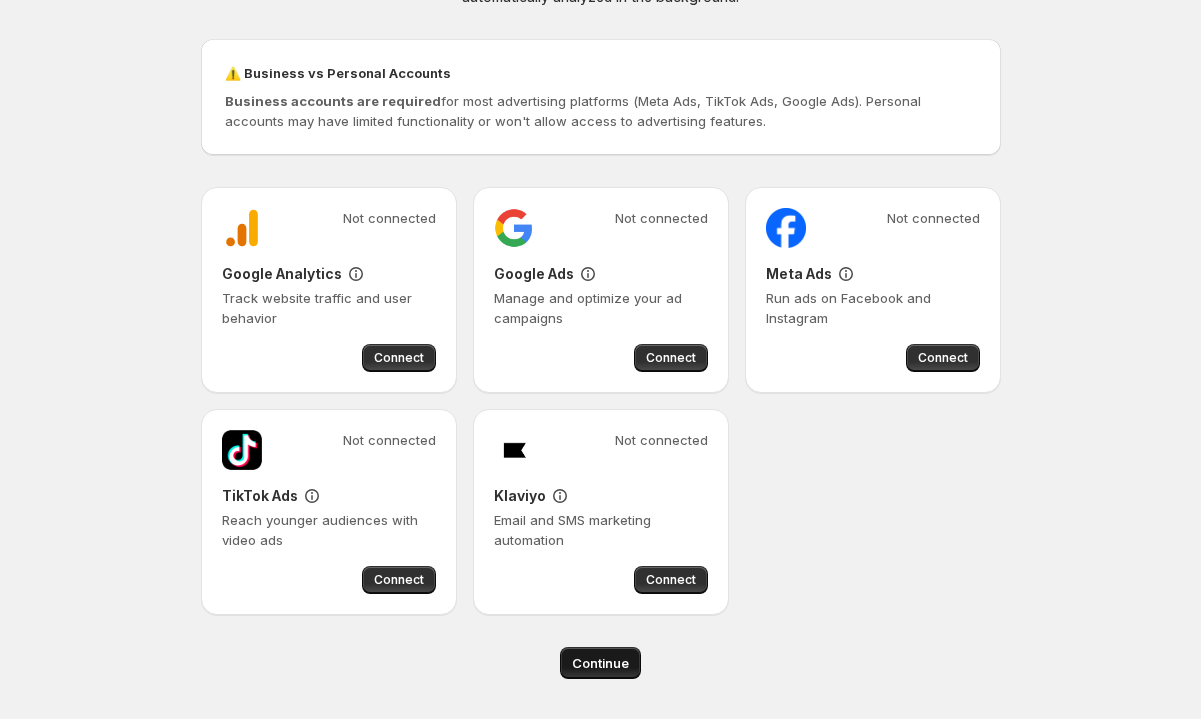 click on "Continue" at bounding box center [600, 663] 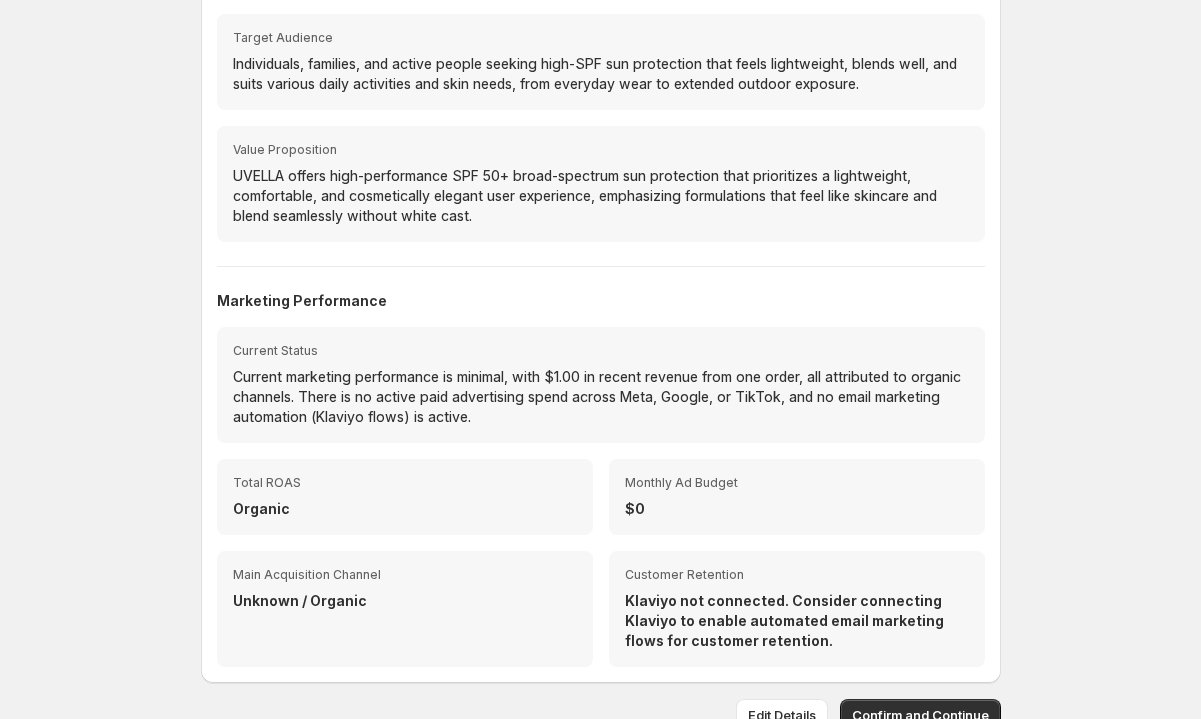scroll, scrollTop: 358, scrollLeft: 0, axis: vertical 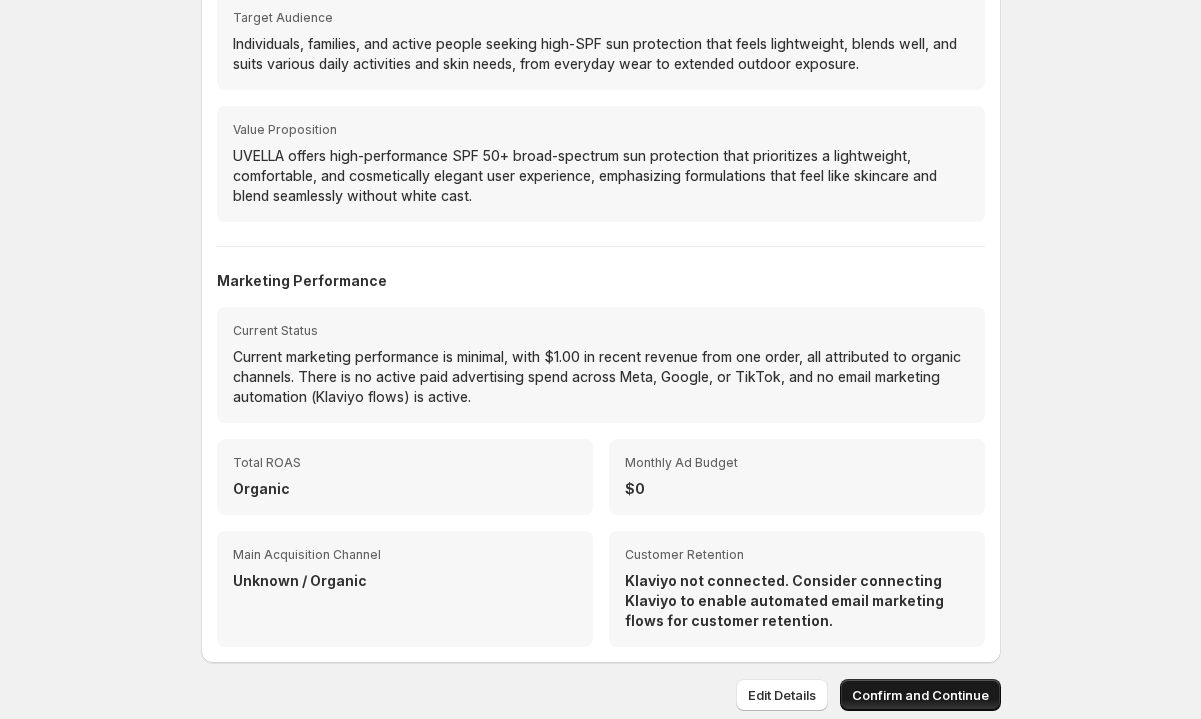 click on "Confirm and Continue" at bounding box center [920, 695] 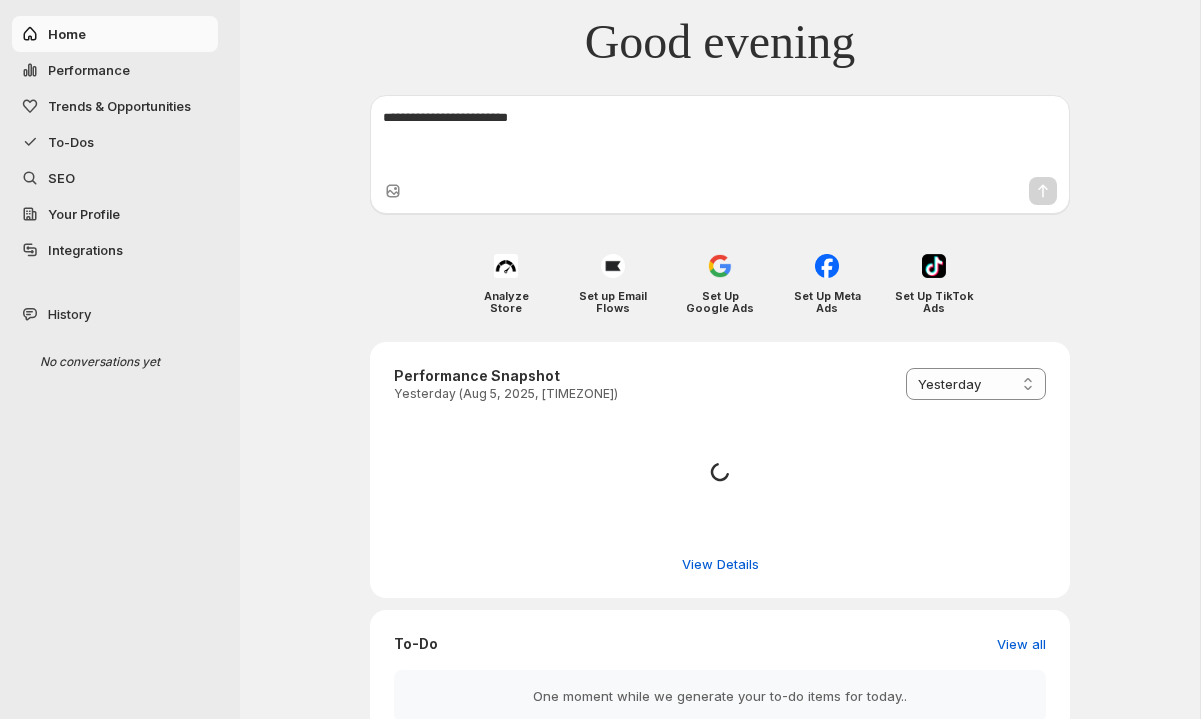 select on "*********" 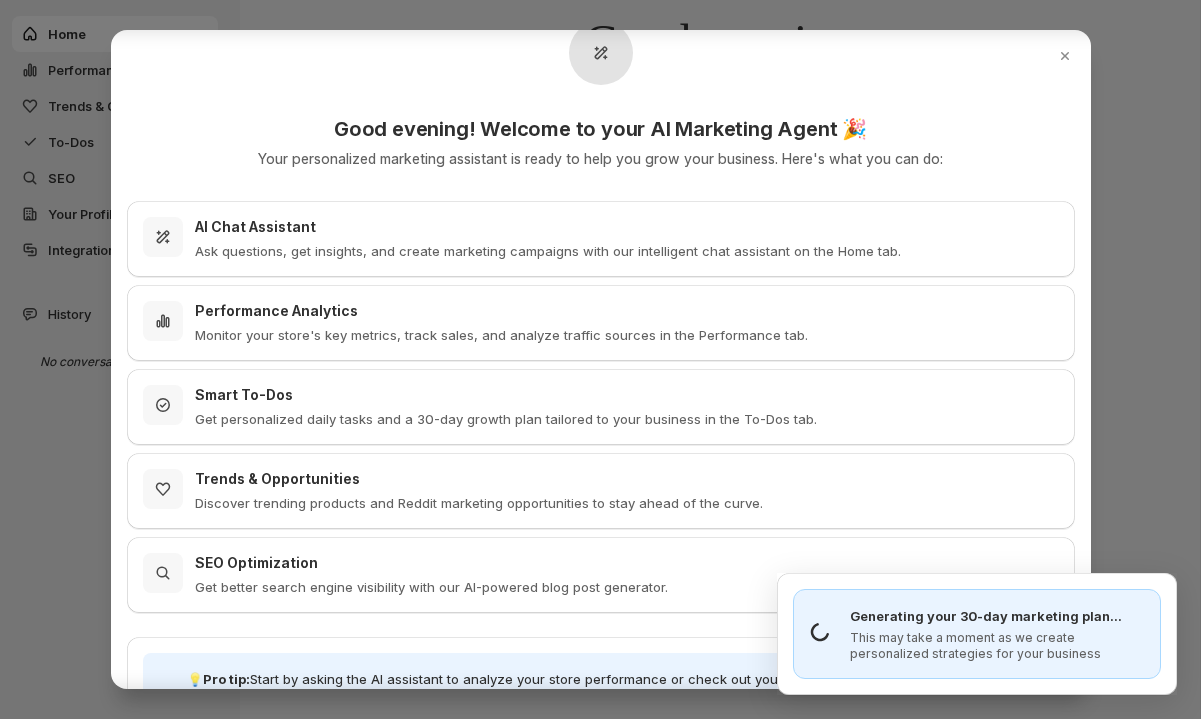 scroll, scrollTop: 30, scrollLeft: 0, axis: vertical 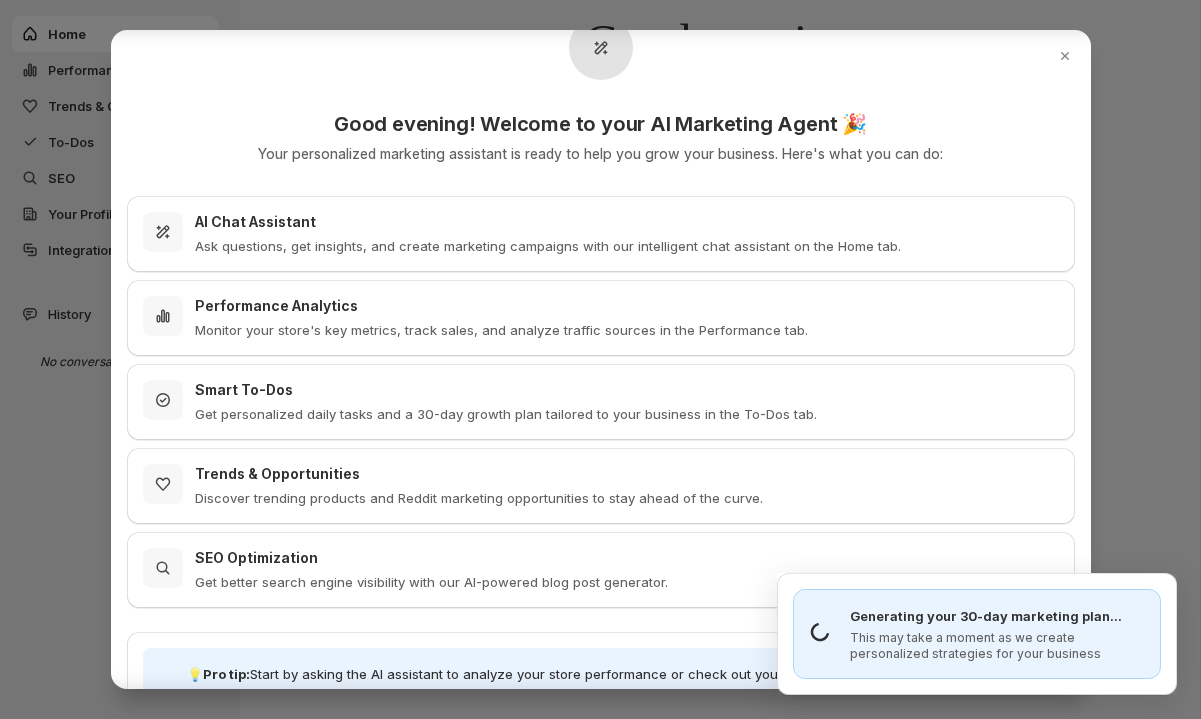 click on "Get personalized daily tasks and a 30-day growth plan tailored to your business in the To-Dos tab." at bounding box center (506, 414) 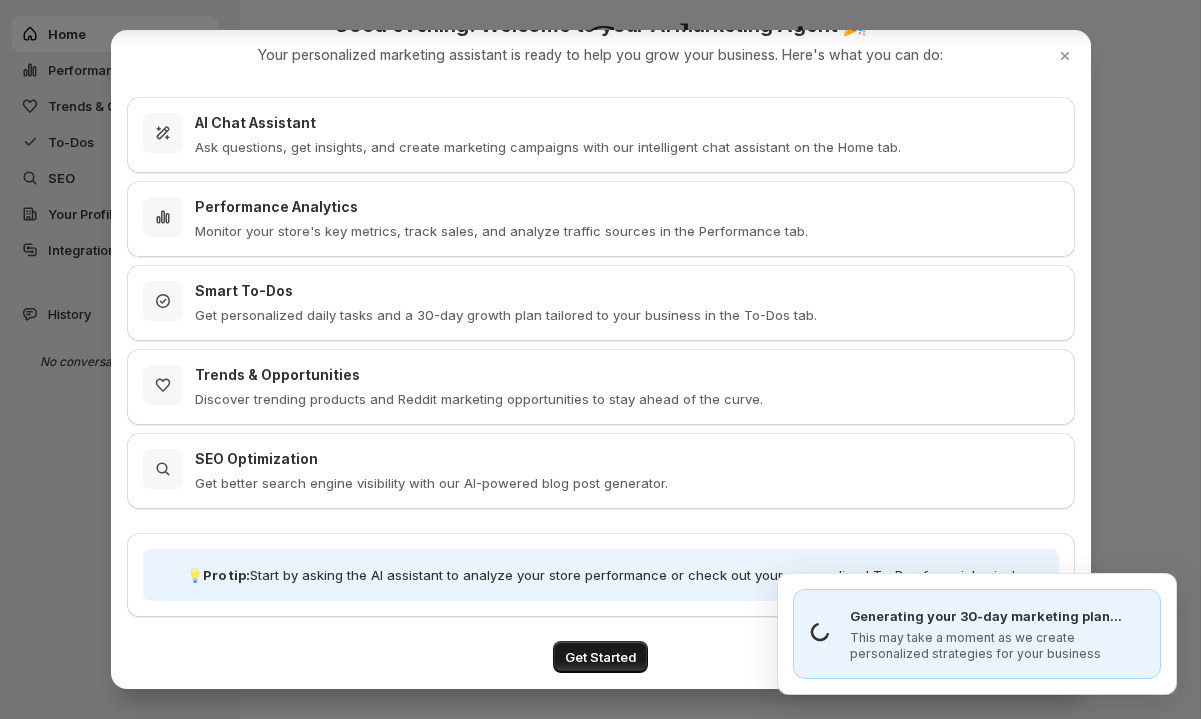 click on "Get Started" at bounding box center [600, 657] 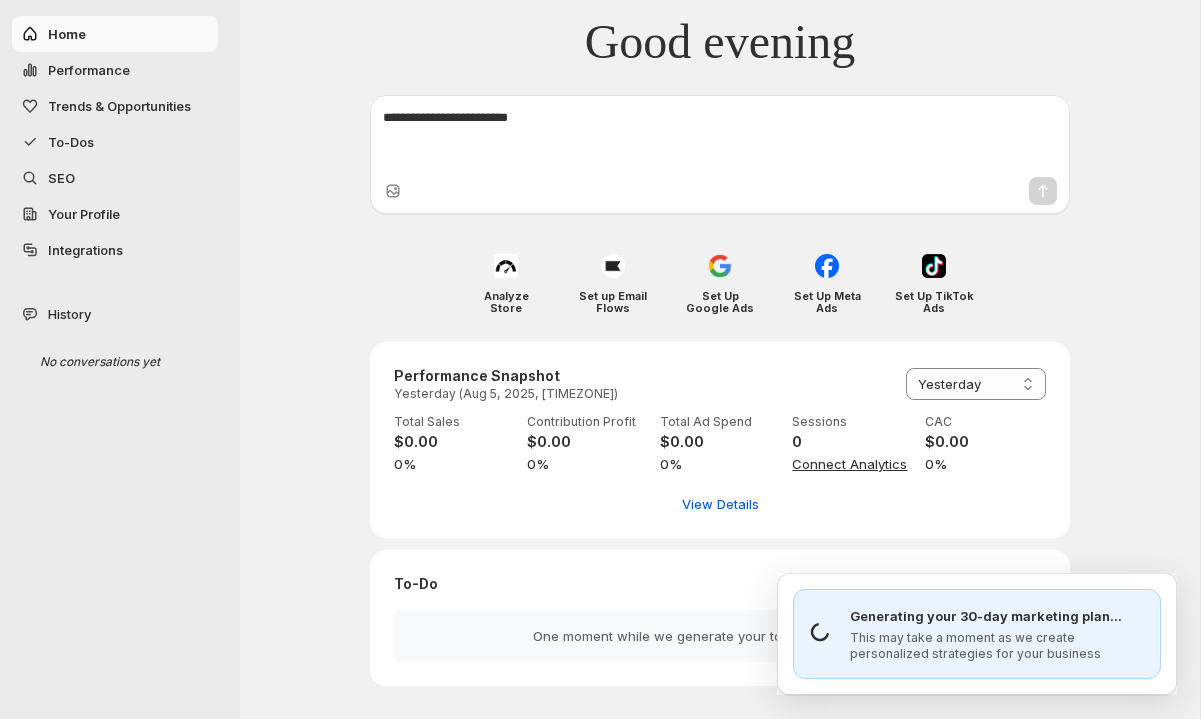 click at bounding box center (720, 138) 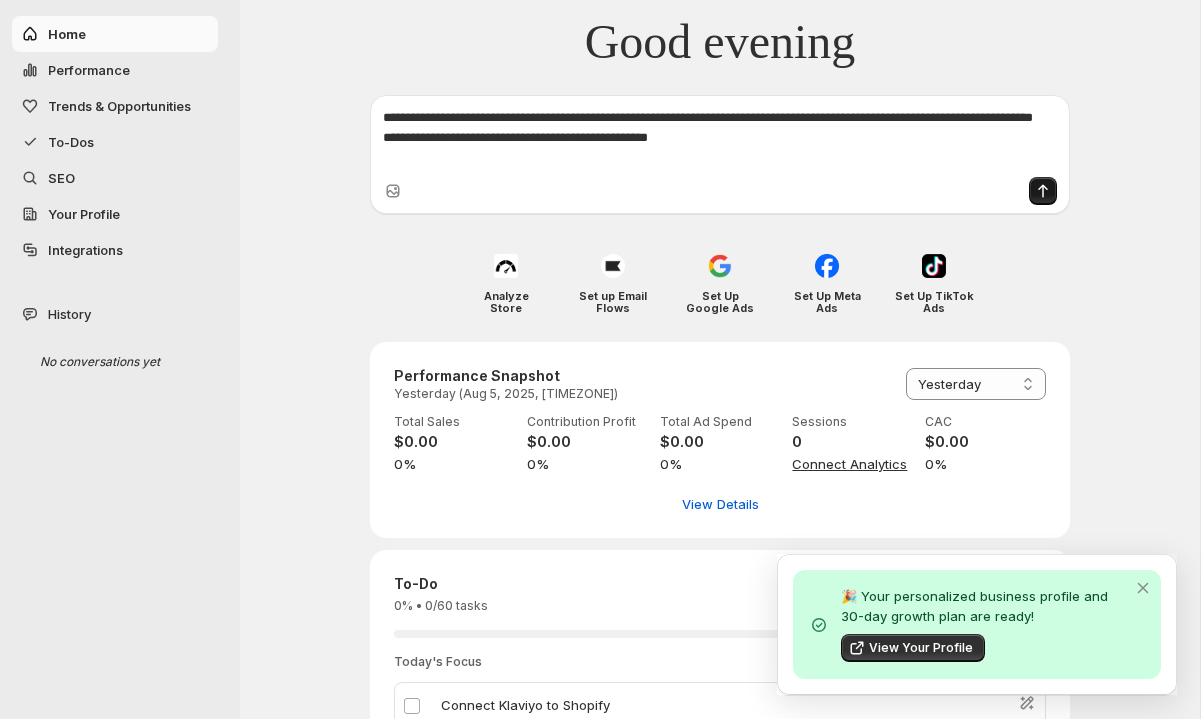 type on "**********" 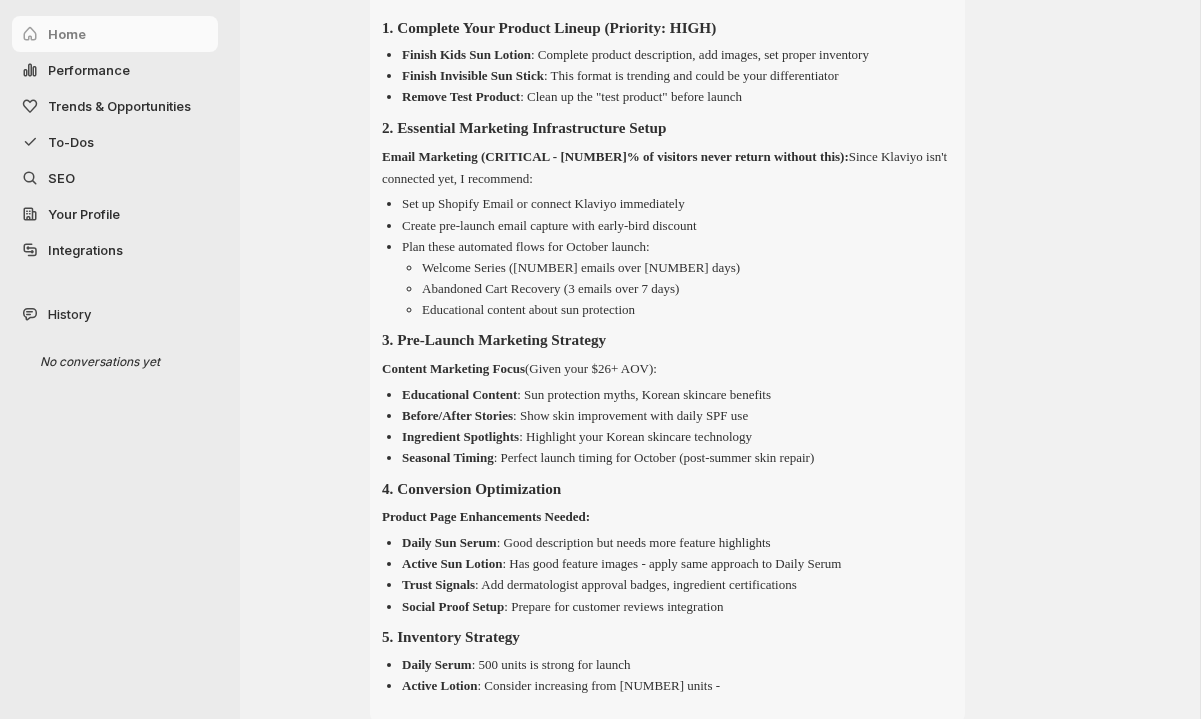 scroll, scrollTop: 0, scrollLeft: 0, axis: both 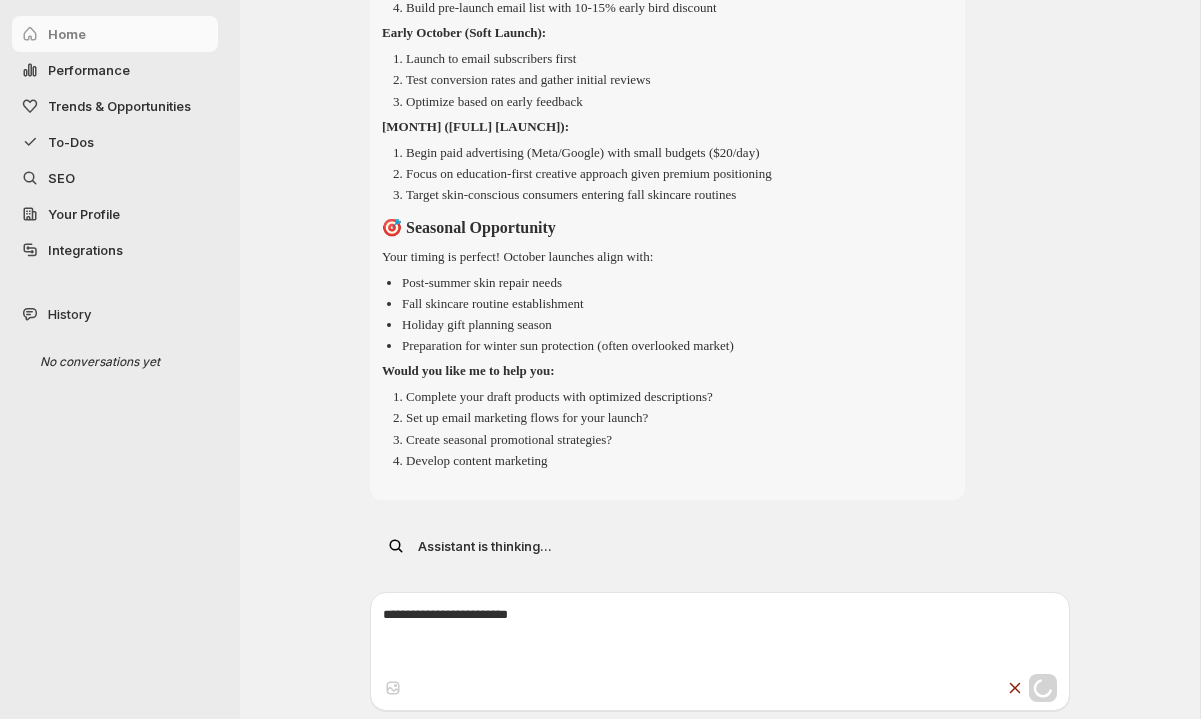click on "Your Profile" at bounding box center [84, 214] 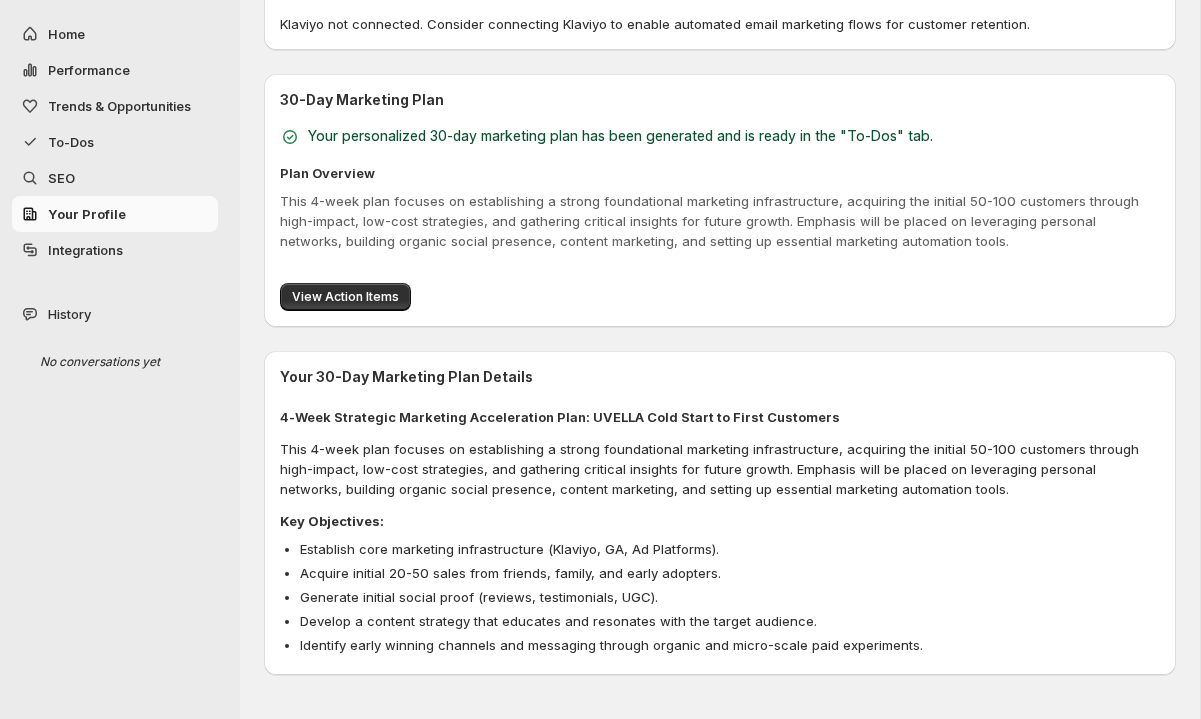 scroll, scrollTop: 0, scrollLeft: 0, axis: both 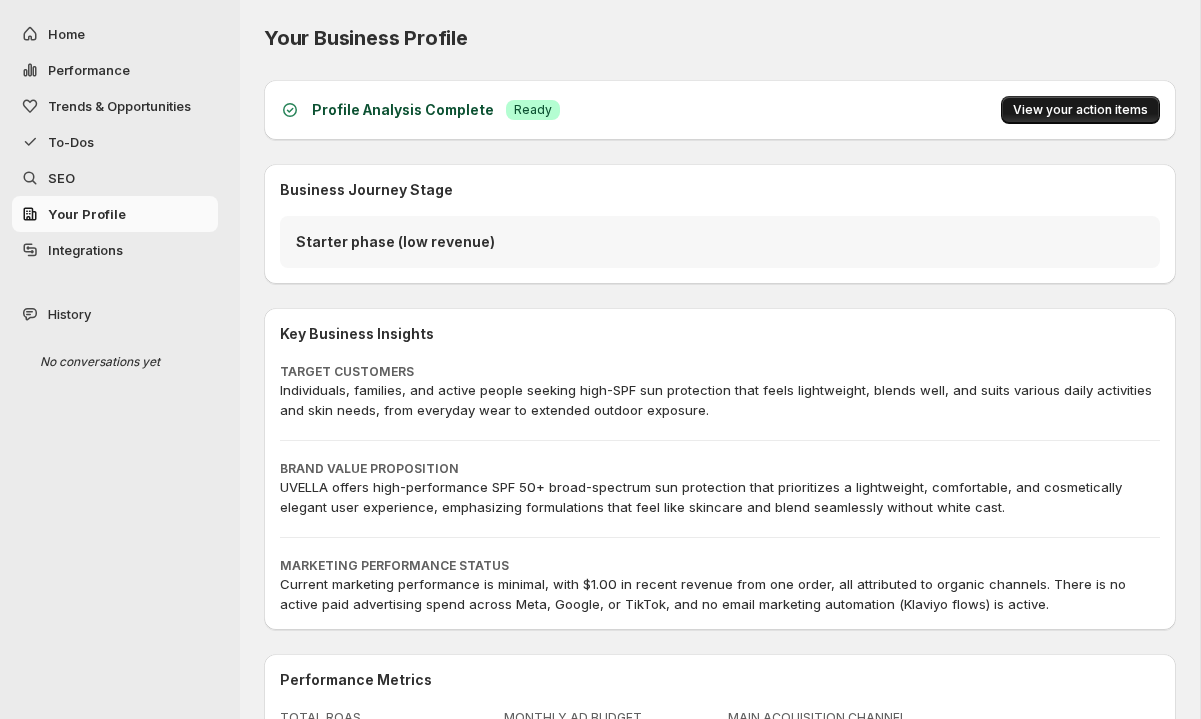 click on "View your action items" at bounding box center (1080, 110) 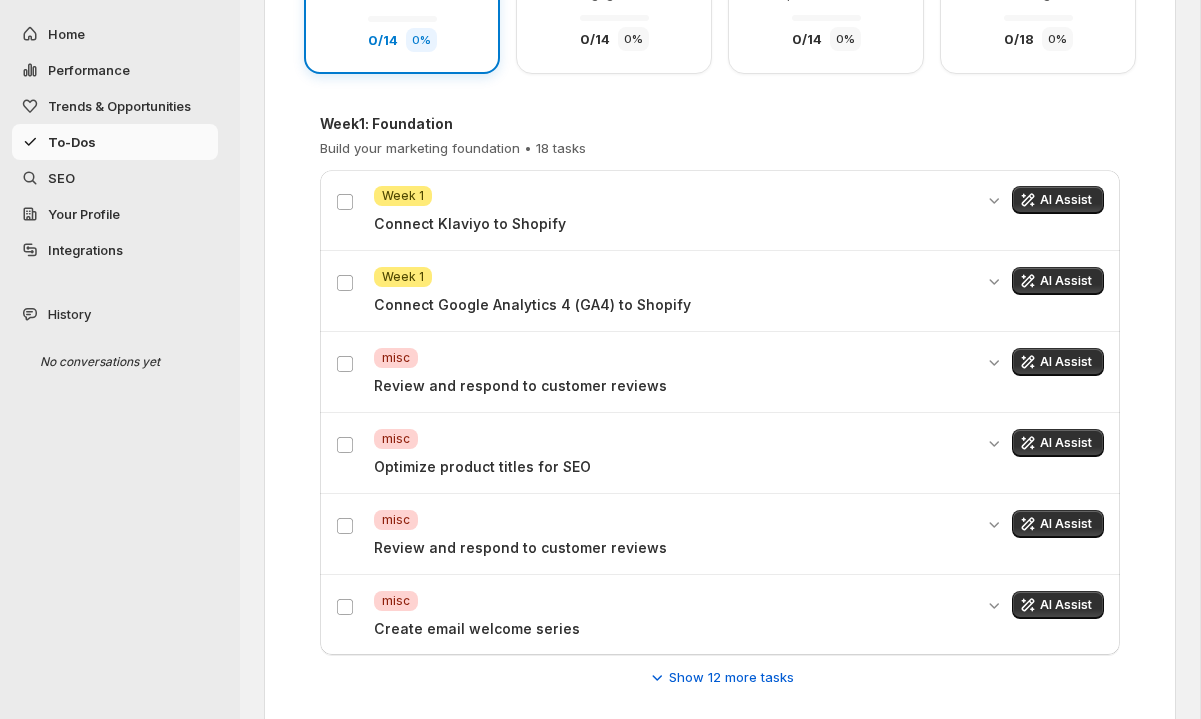 scroll, scrollTop: 389, scrollLeft: 0, axis: vertical 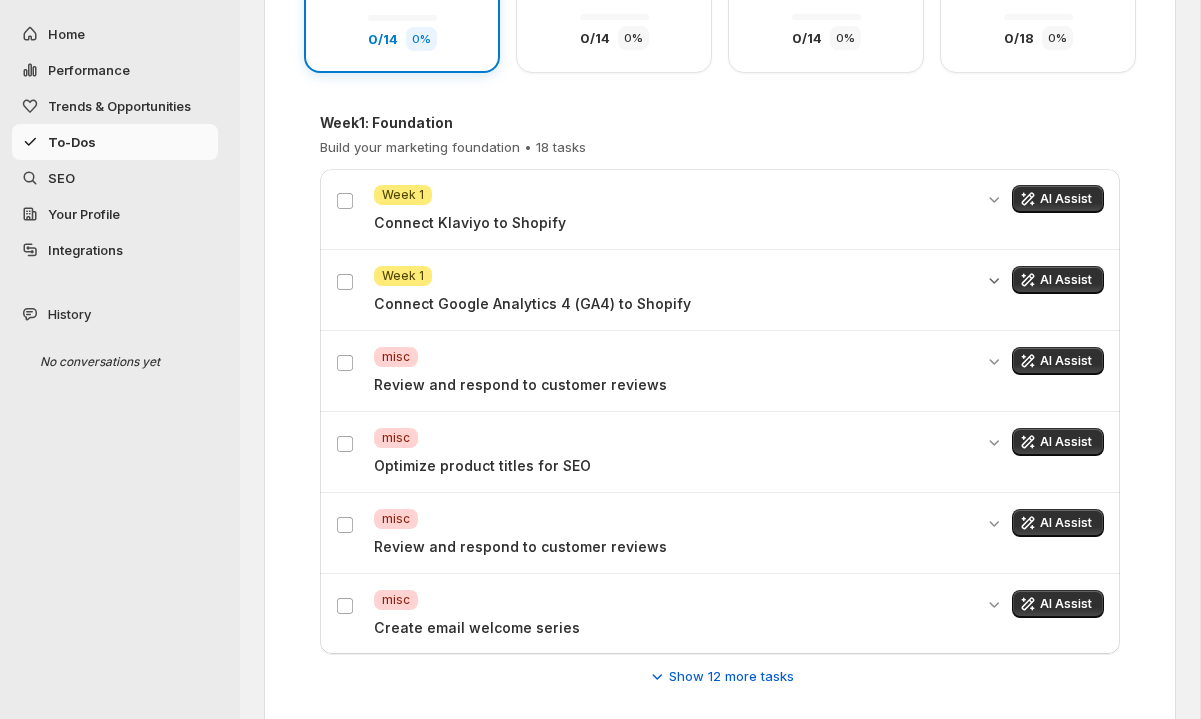 click 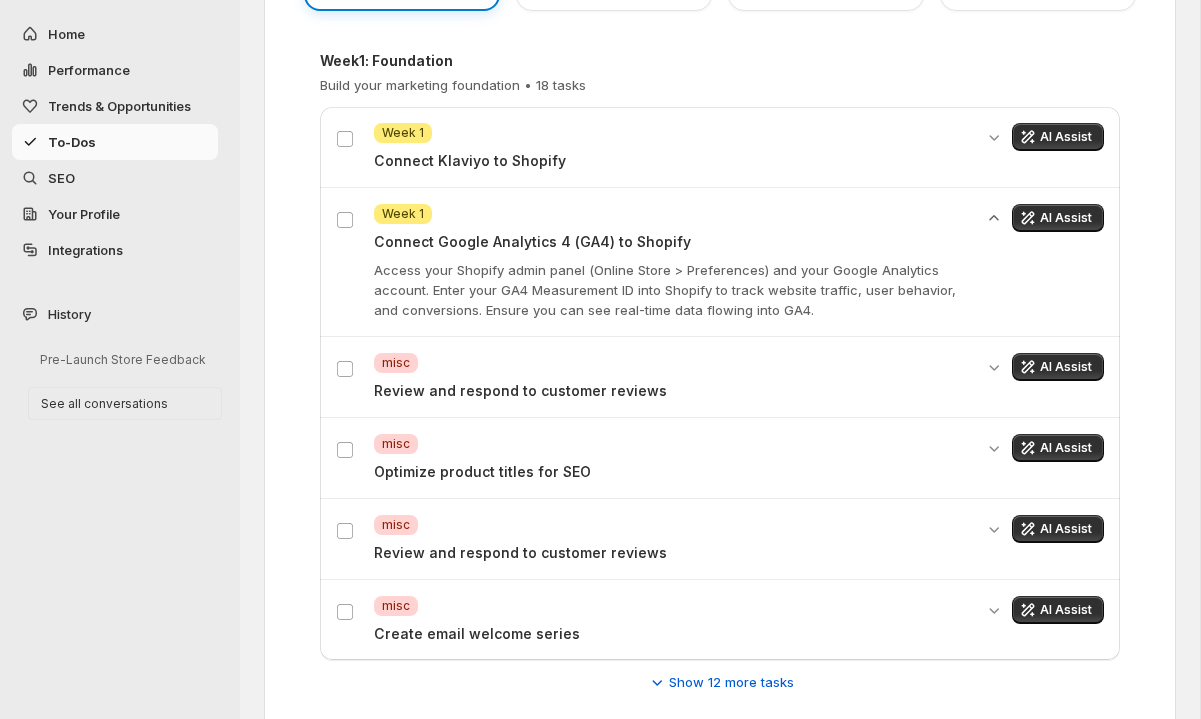 scroll, scrollTop: 447, scrollLeft: 0, axis: vertical 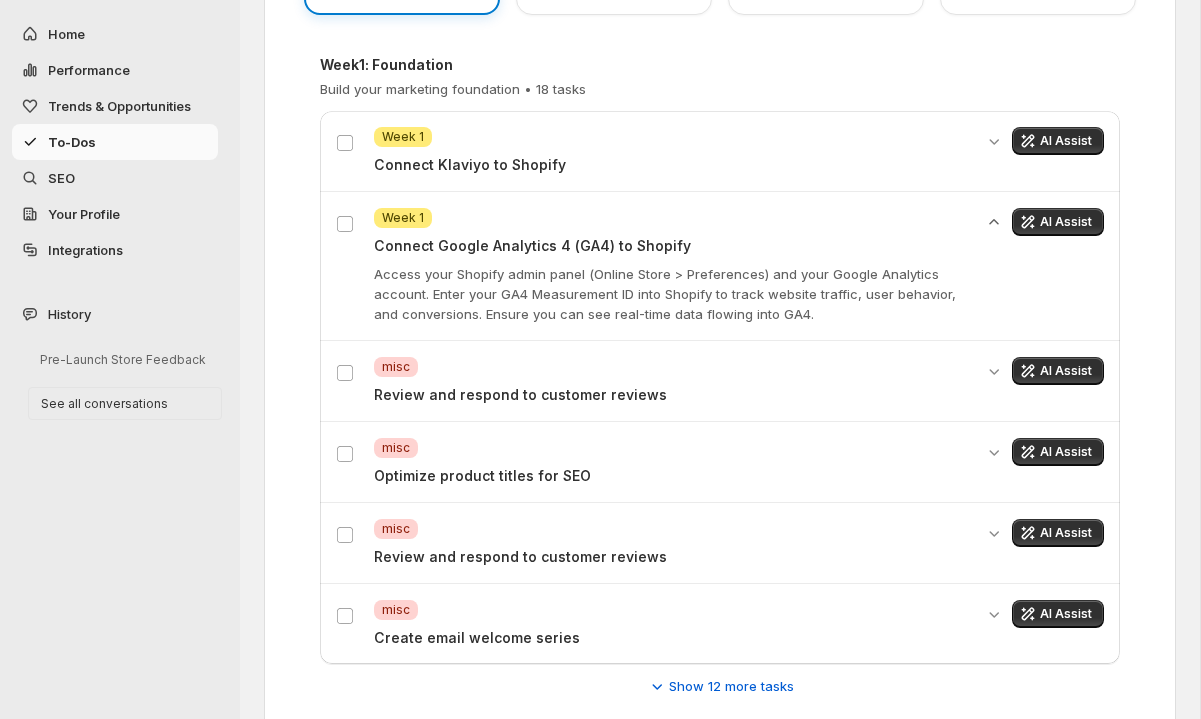 click on "SEO" at bounding box center (131, 178) 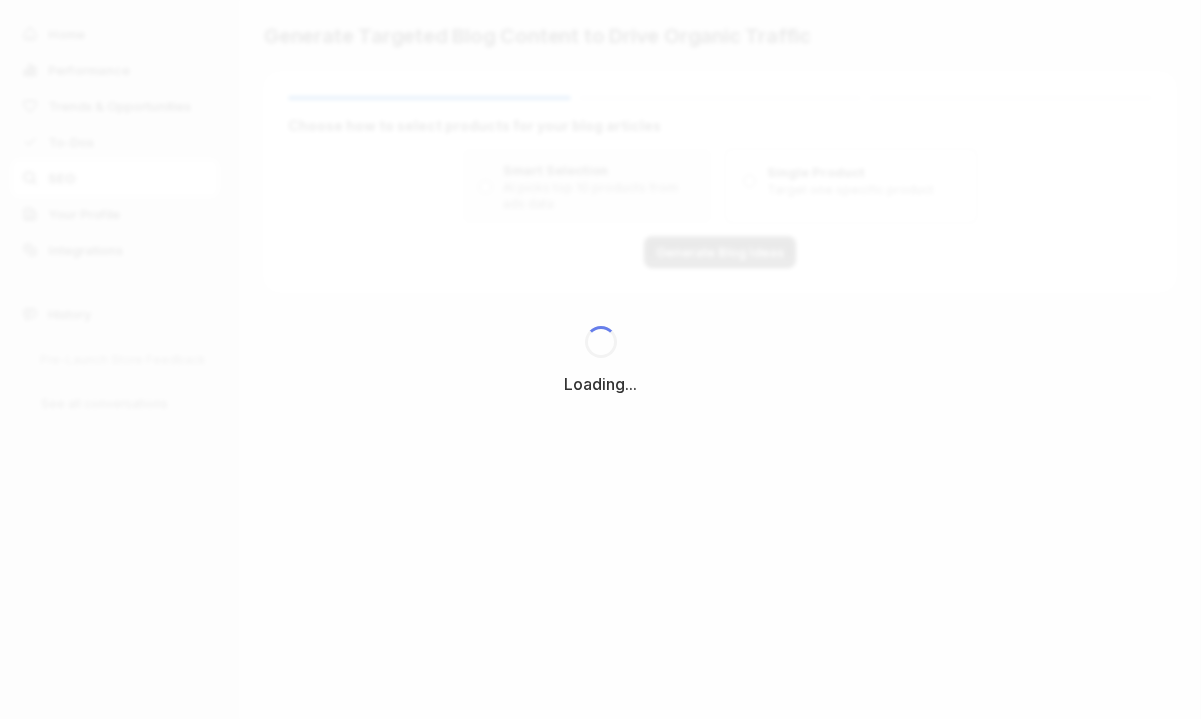 scroll, scrollTop: 0, scrollLeft: 0, axis: both 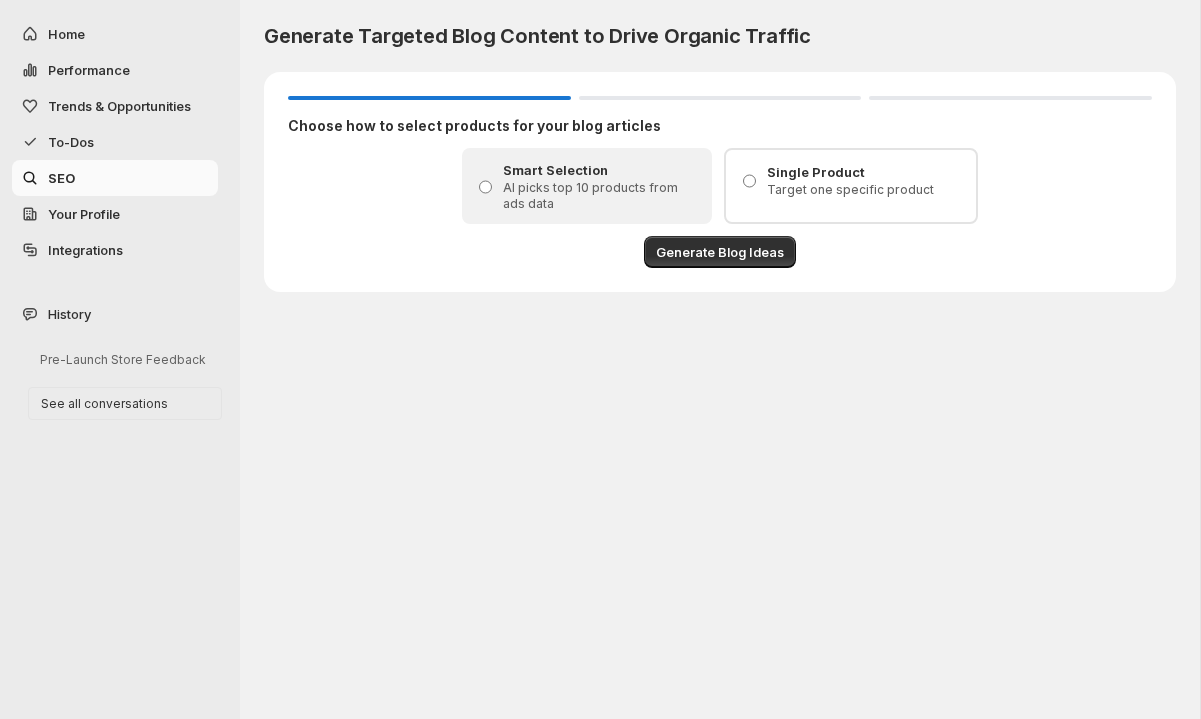 click on "Integrations" at bounding box center [85, 250] 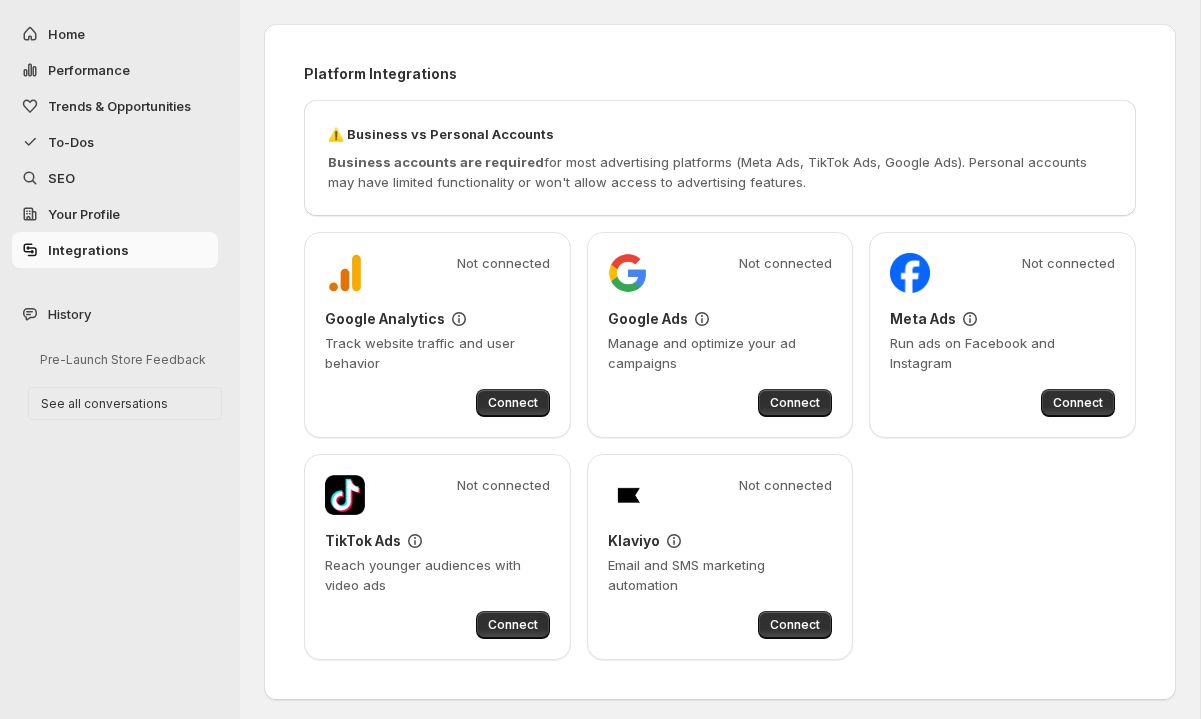 click on "Your Profile" at bounding box center (84, 214) 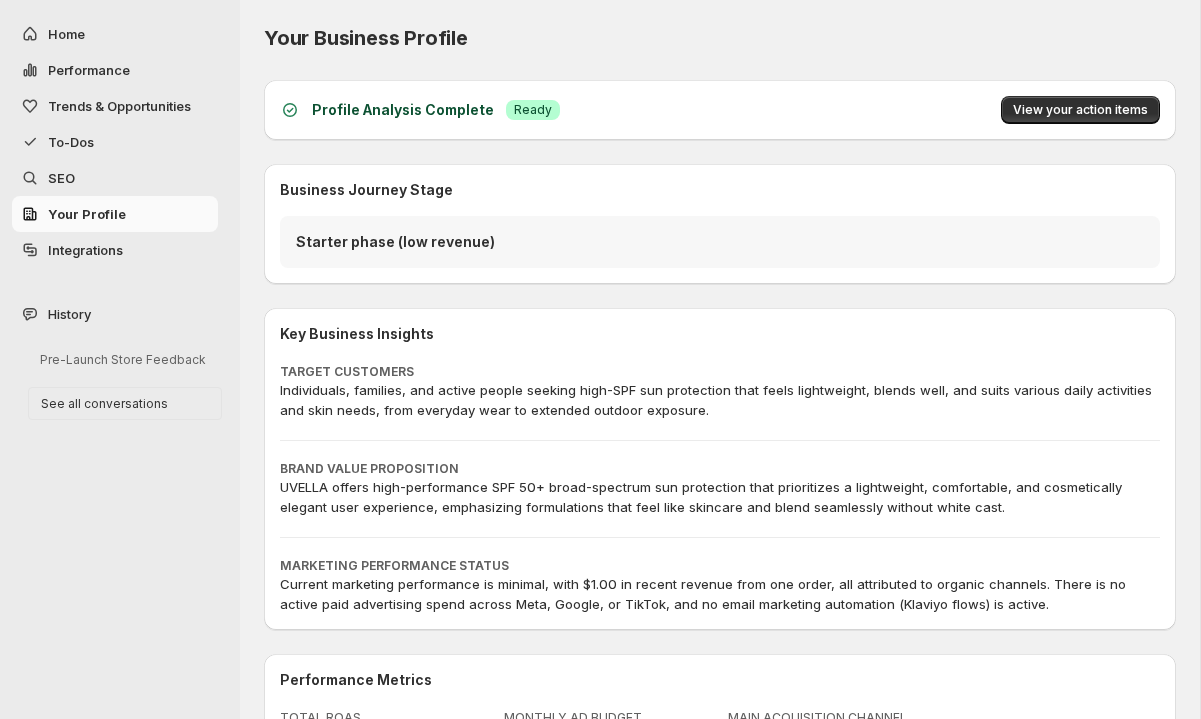 click on "Trends & Opportunities" at bounding box center (119, 106) 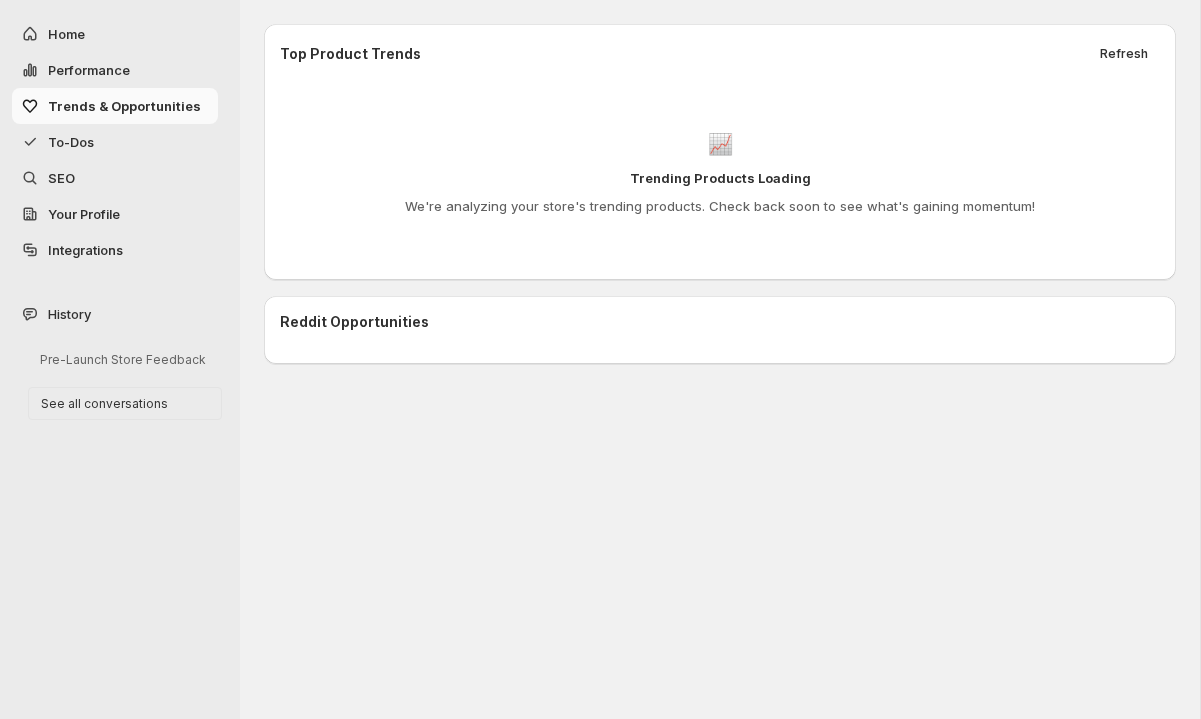 click on "Performance" at bounding box center [89, 70] 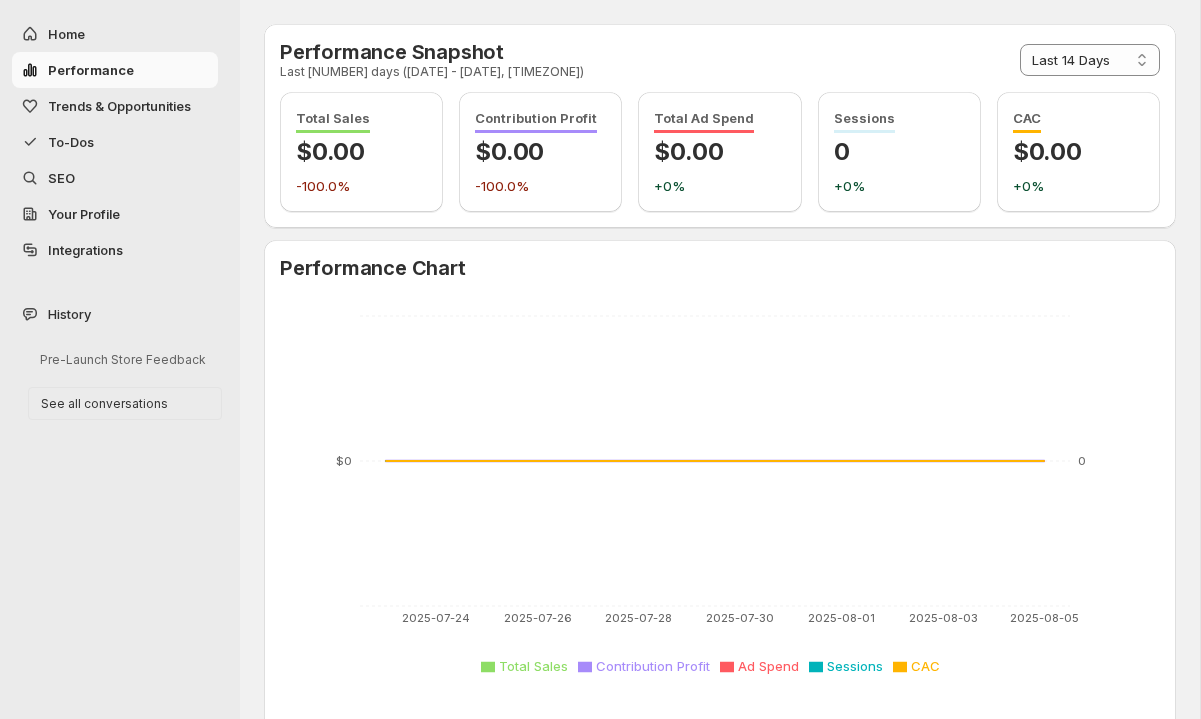 click on "Home" at bounding box center [115, 34] 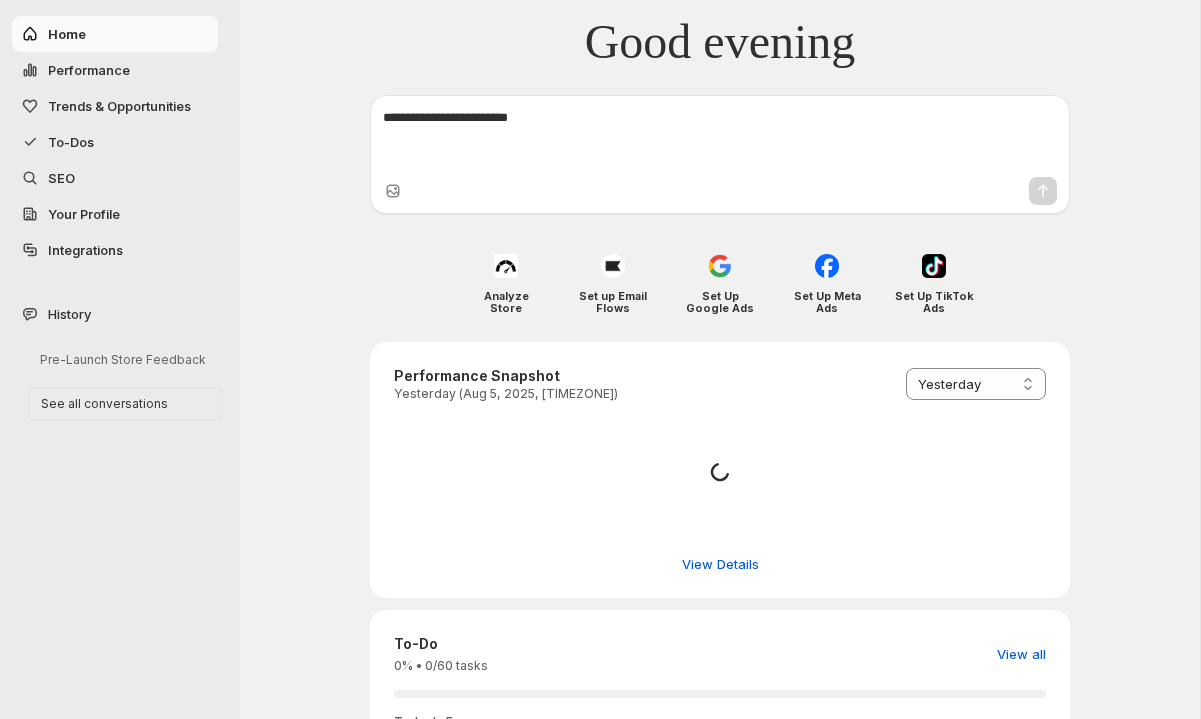 click on "Performance" at bounding box center (89, 70) 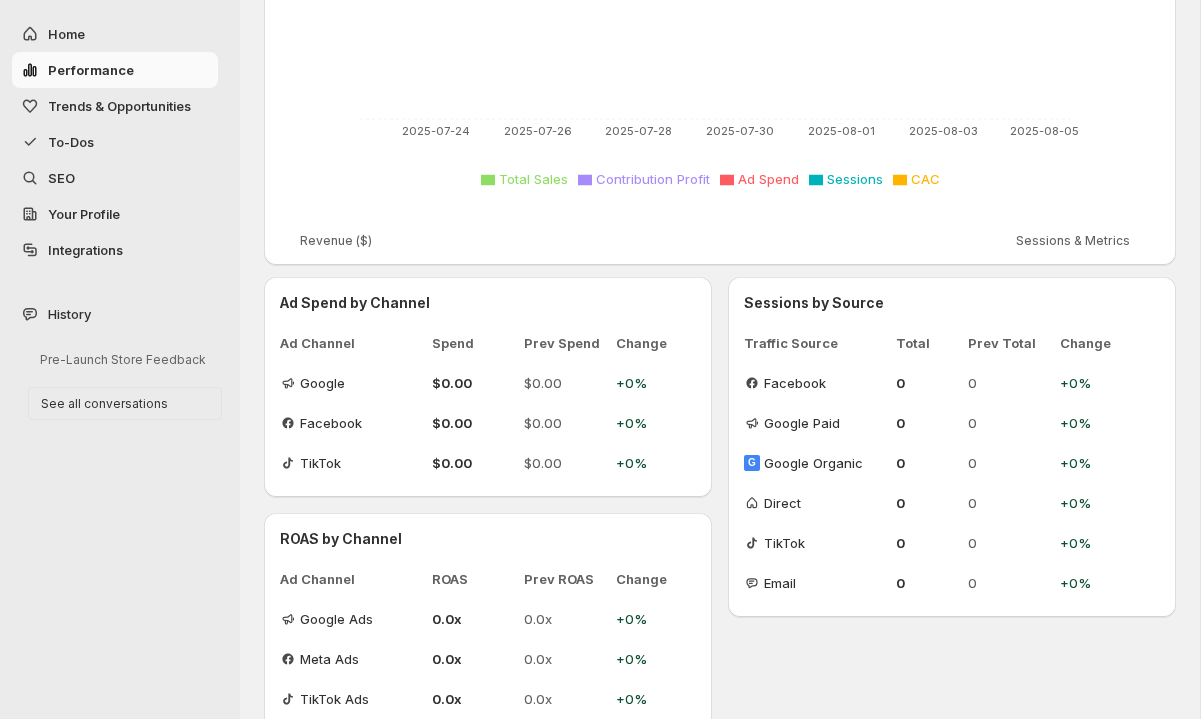 scroll, scrollTop: 525, scrollLeft: 0, axis: vertical 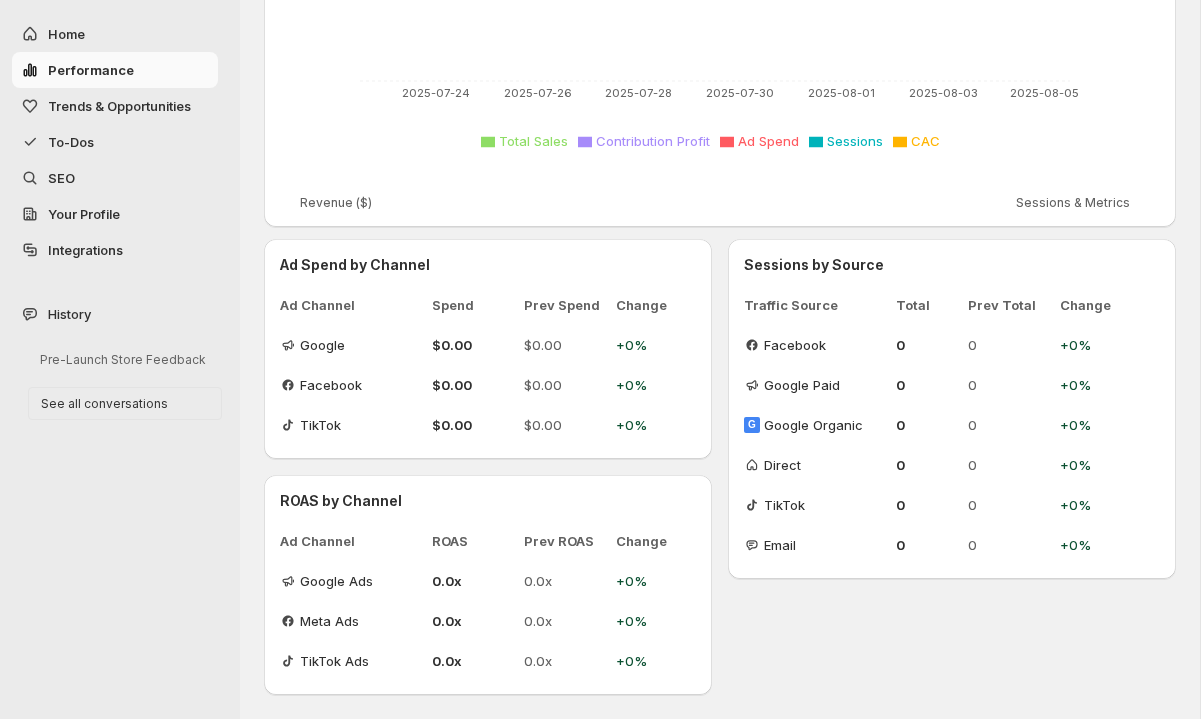 click on "Integrations" at bounding box center [85, 250] 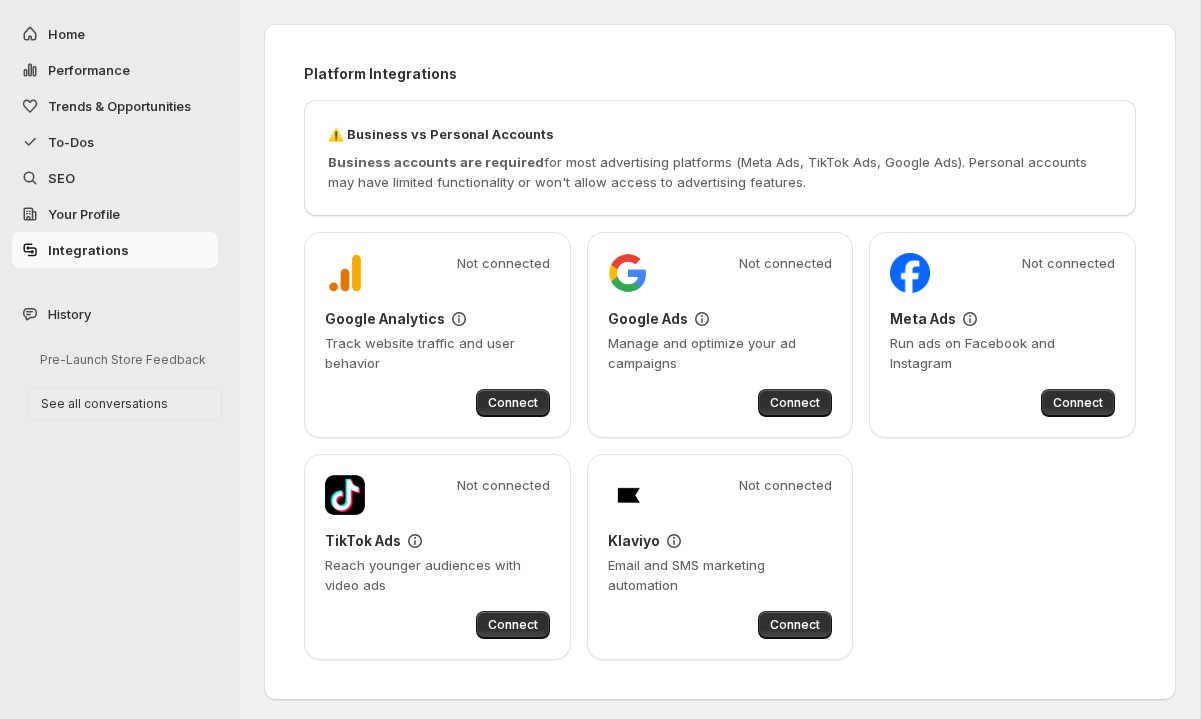 click on "Your Profile" at bounding box center (84, 214) 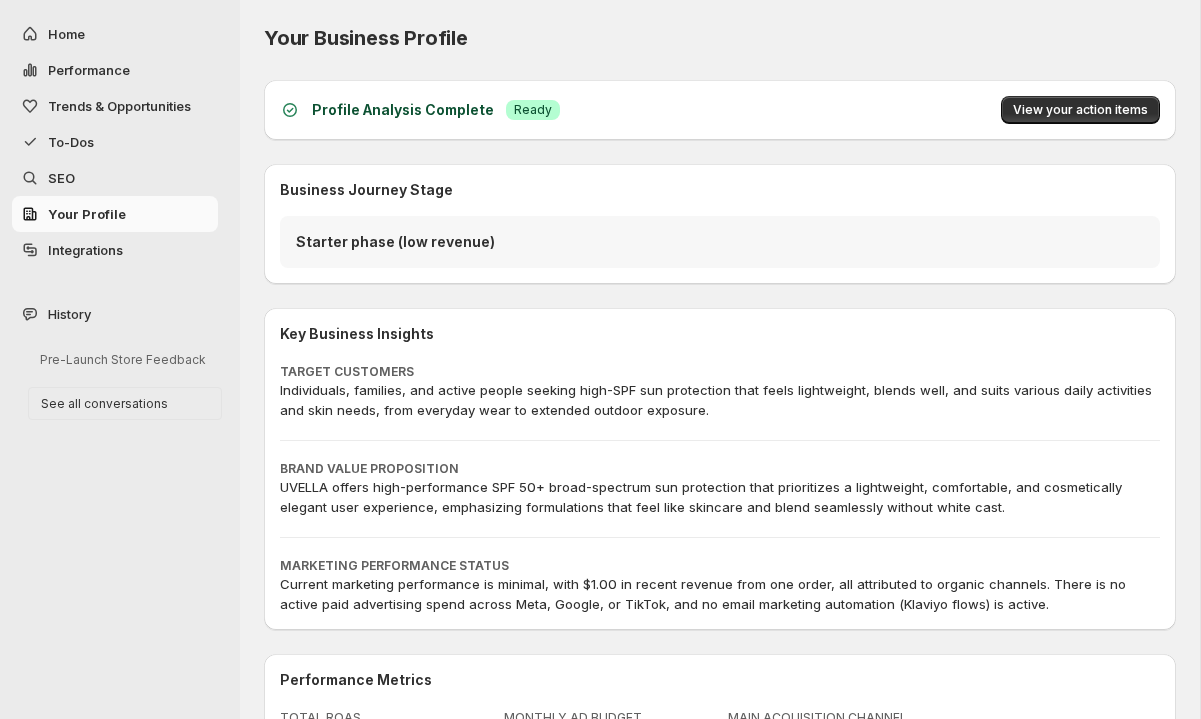 click on "To-Dos" at bounding box center [71, 142] 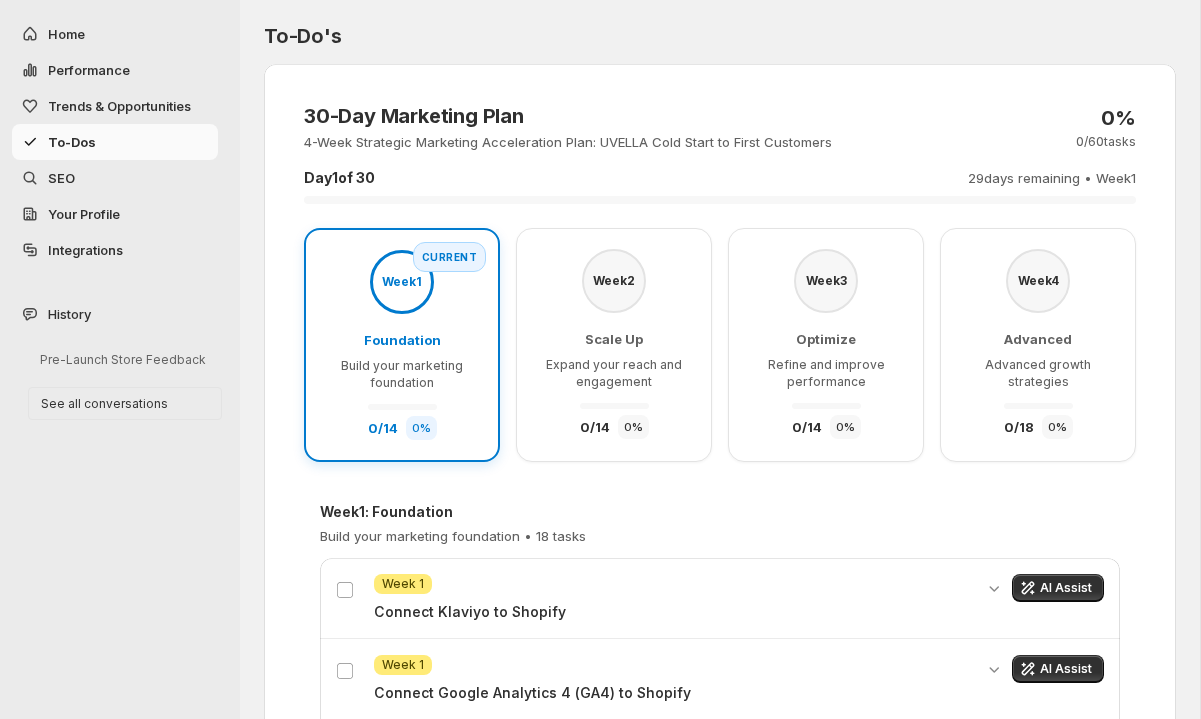 click on "Trends & Opportunities" at bounding box center (119, 106) 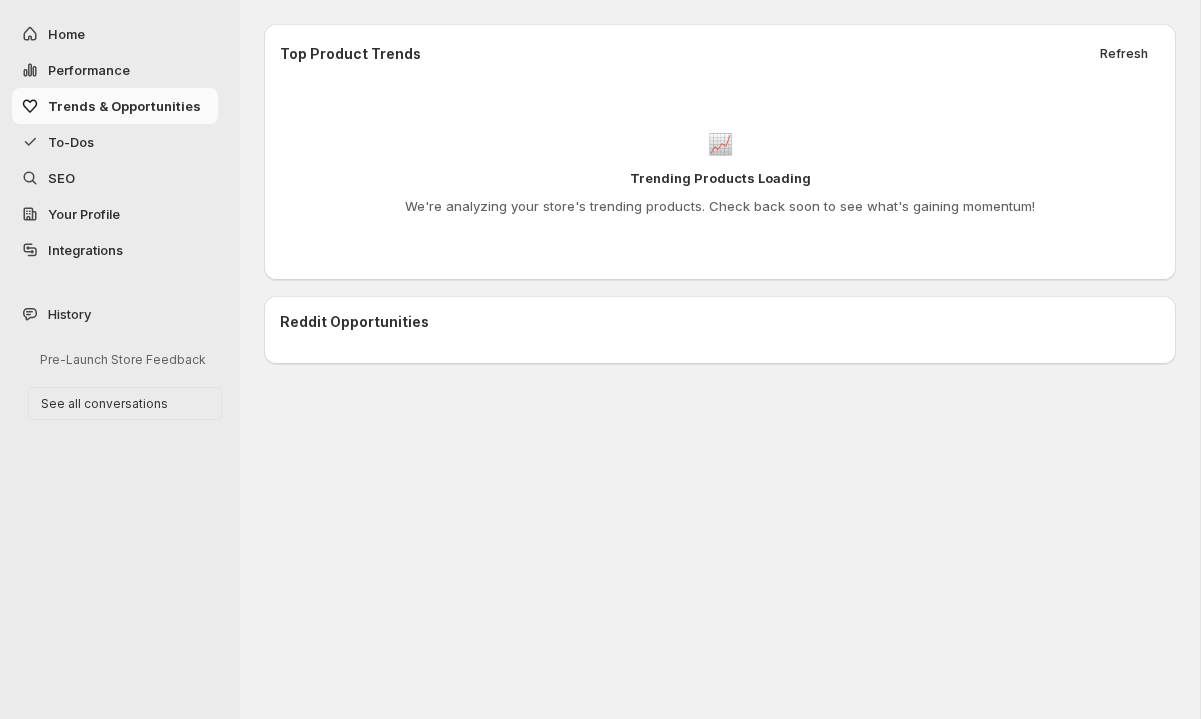 click on "Home" at bounding box center [131, 34] 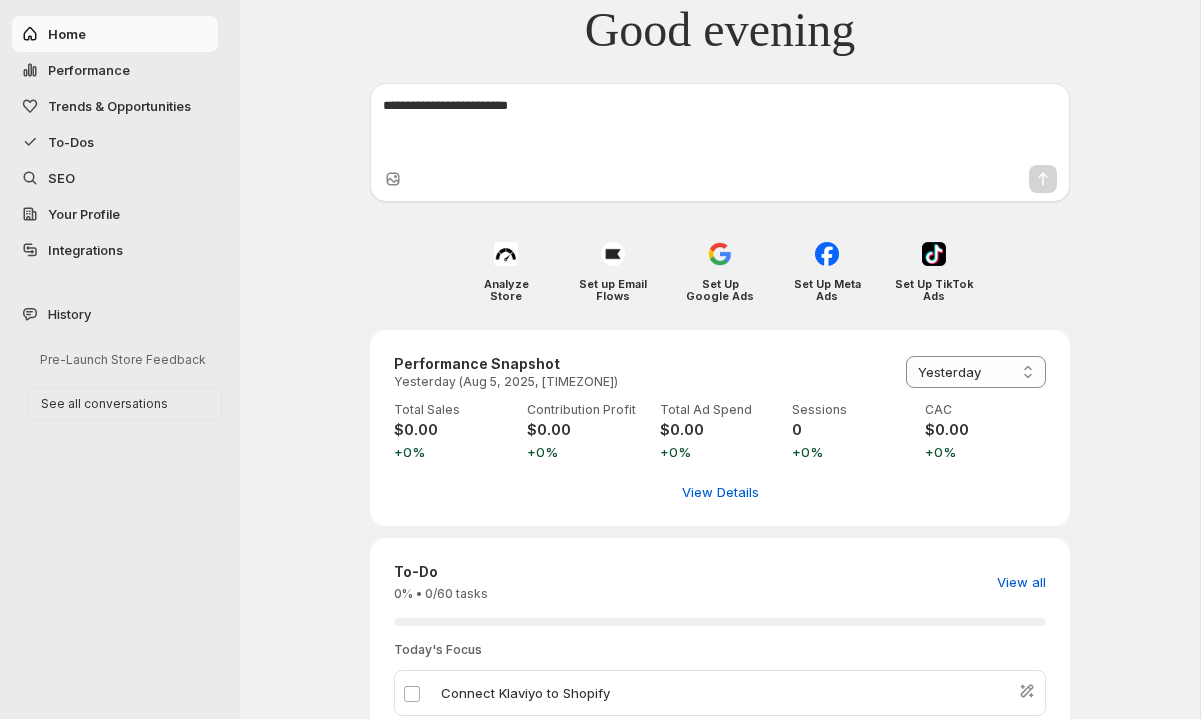 scroll, scrollTop: 0, scrollLeft: 0, axis: both 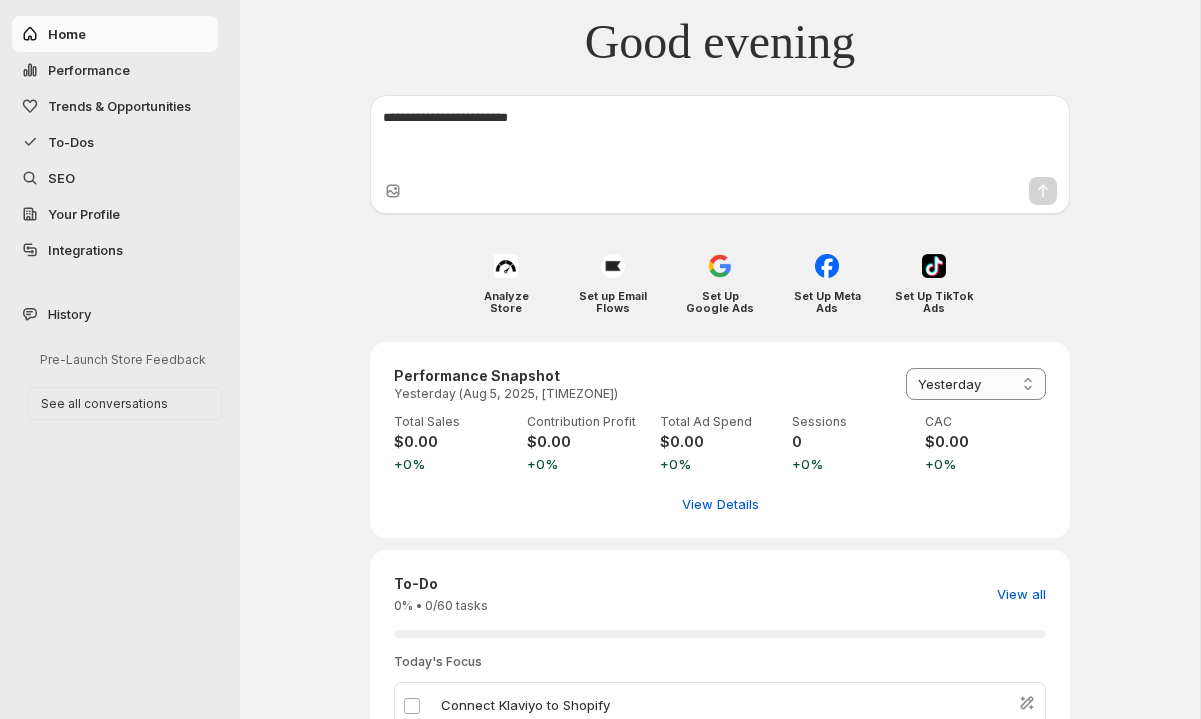 click on "History" at bounding box center [115, 314] 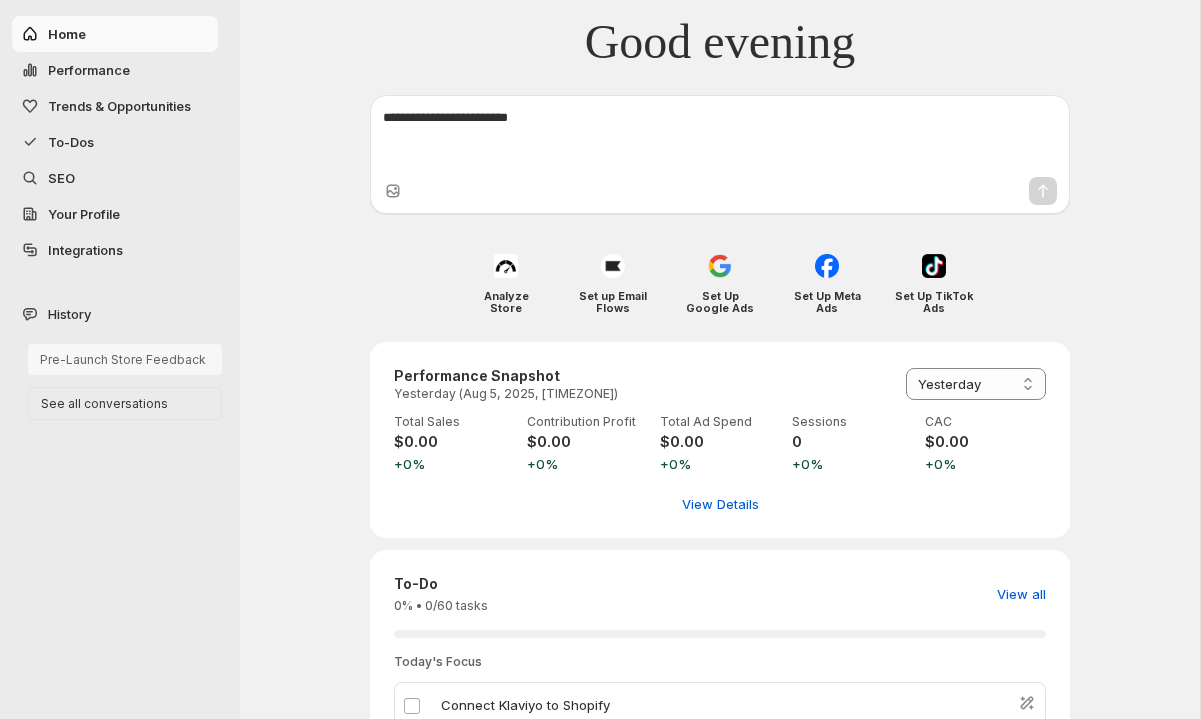click on "Pre-Launch Store Feedback" at bounding box center (125, 359) 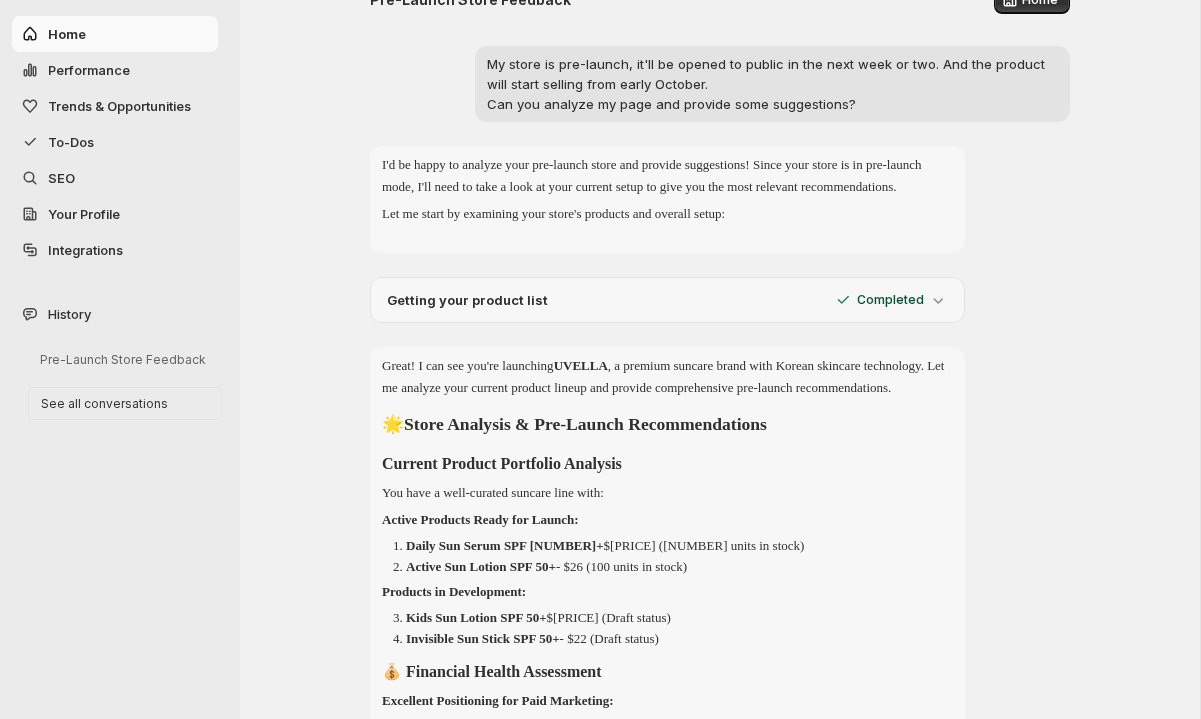 scroll, scrollTop: 32, scrollLeft: 0, axis: vertical 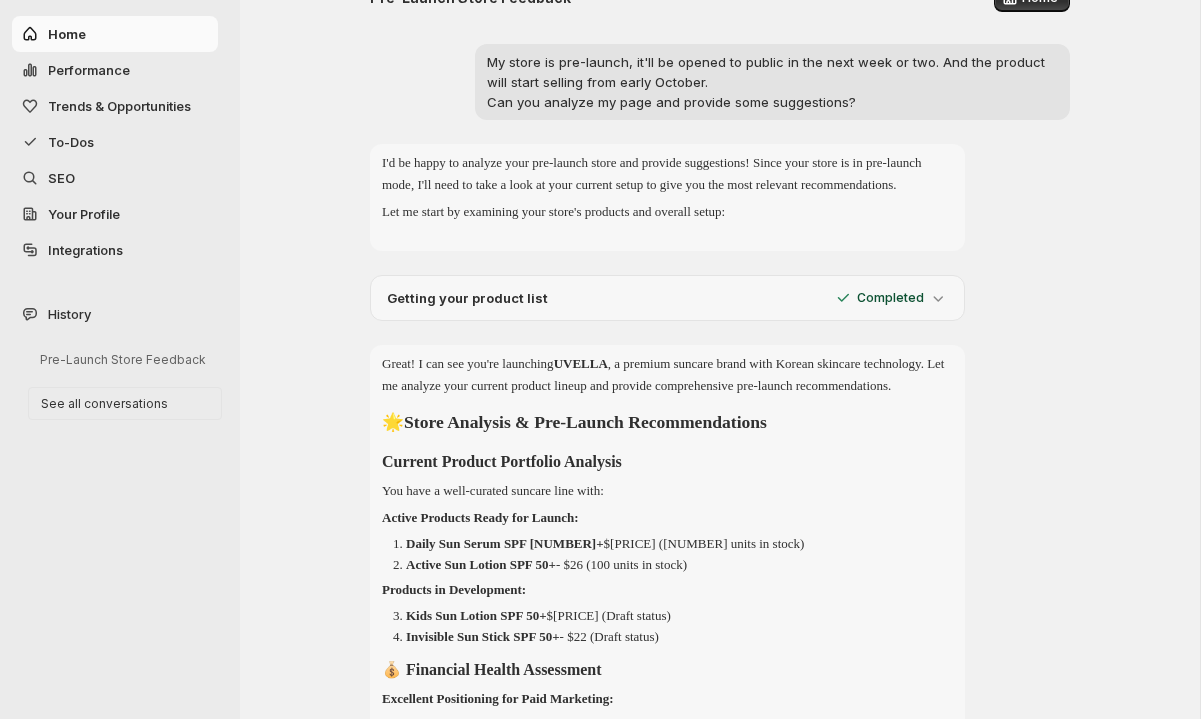 click on "To-Dos" at bounding box center (131, 142) 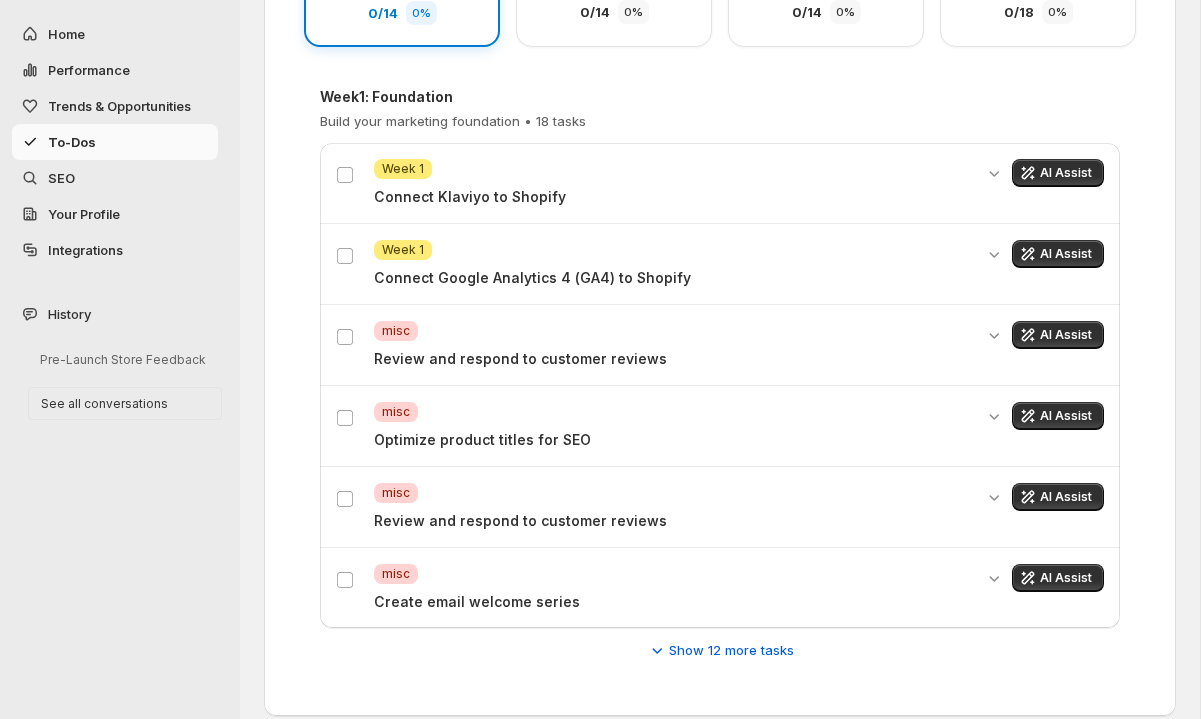 scroll, scrollTop: 435, scrollLeft: 0, axis: vertical 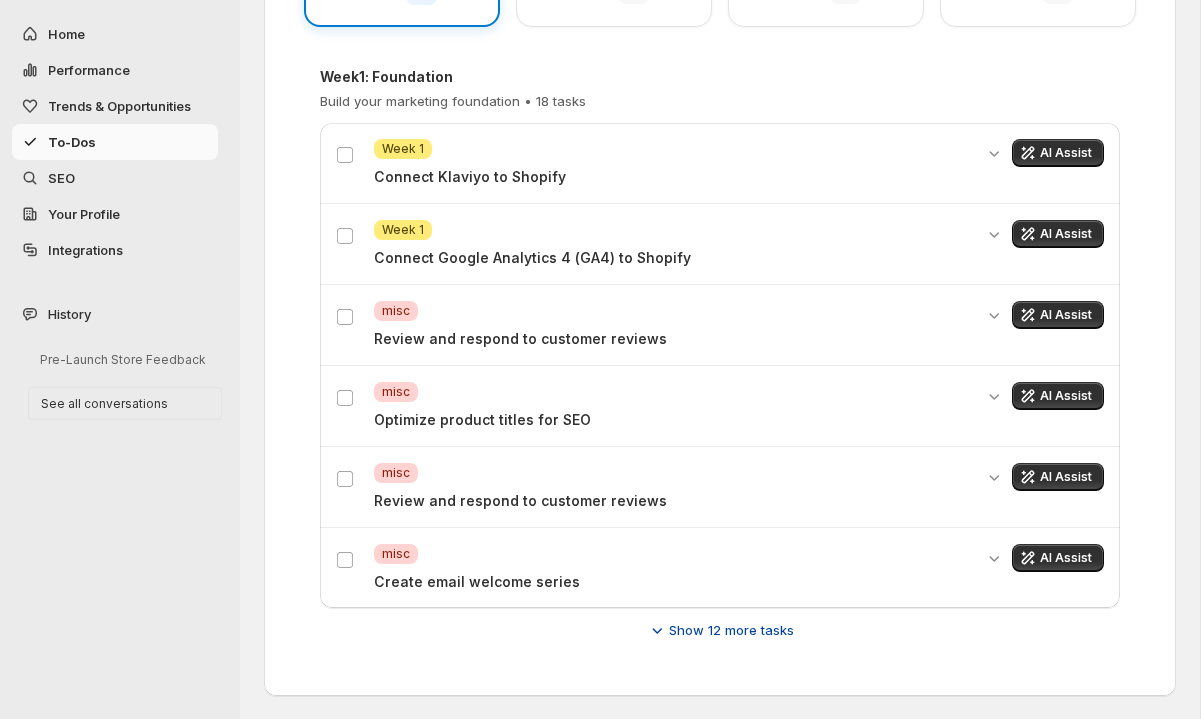 click on "Show 12 more tasks" at bounding box center [731, 630] 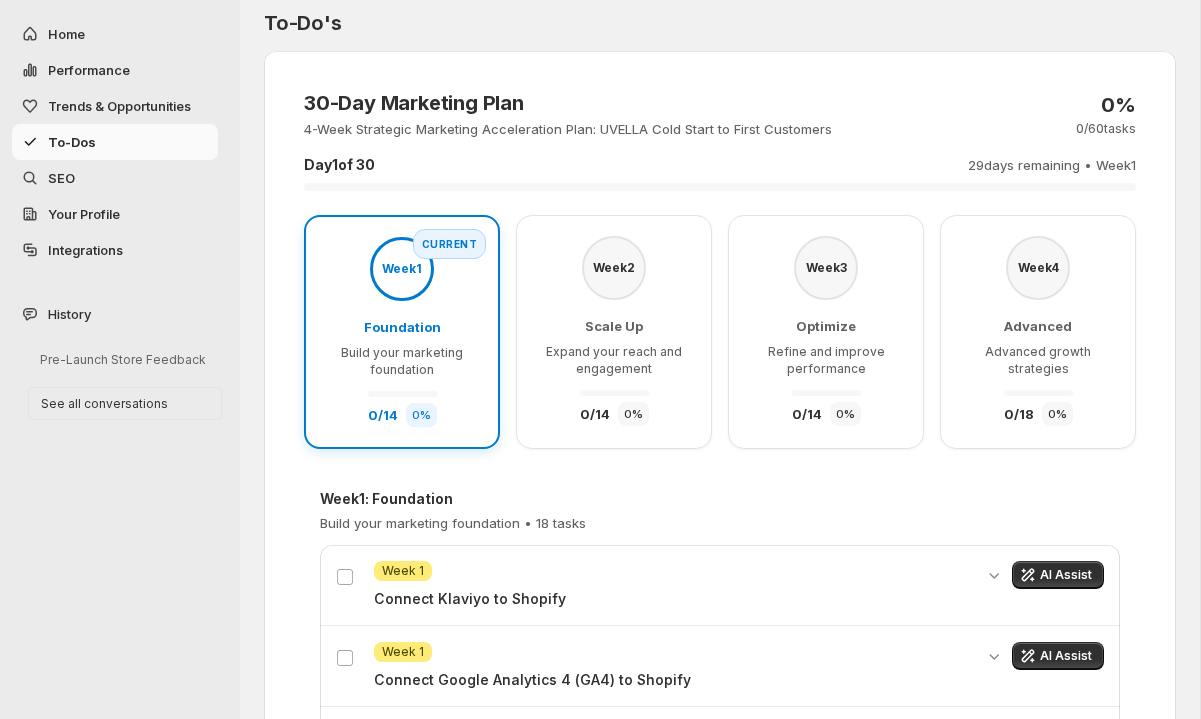 scroll, scrollTop: 0, scrollLeft: 0, axis: both 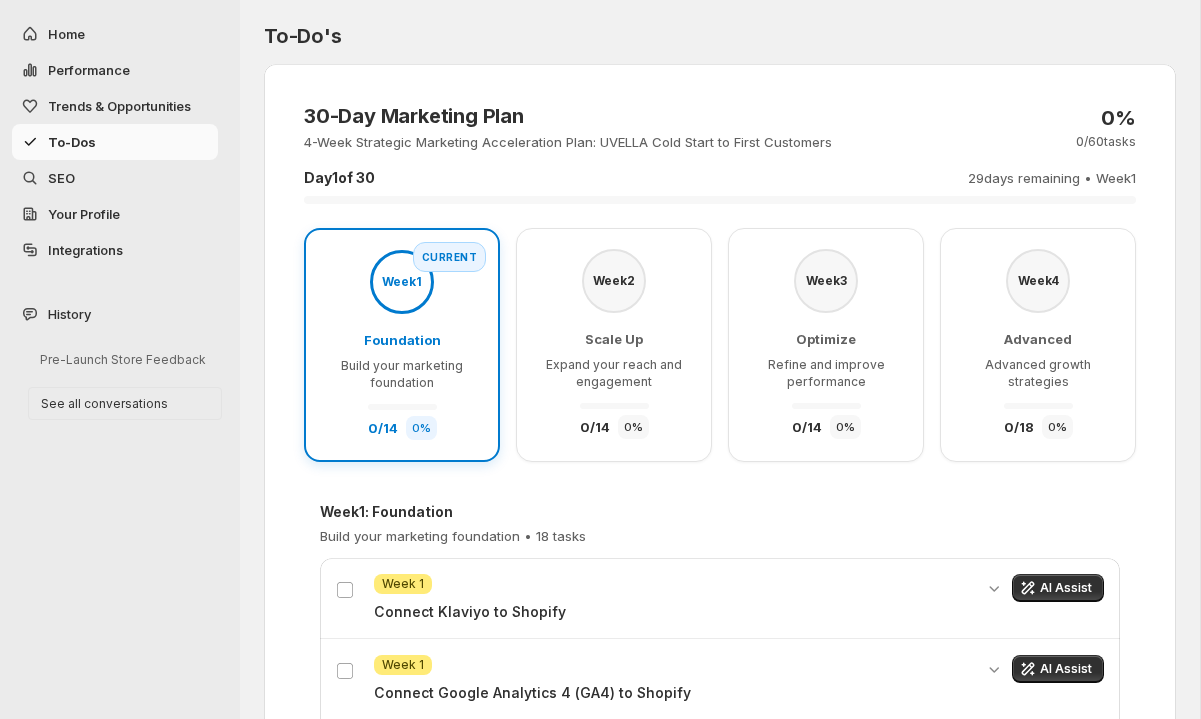 click on "Week 2" at bounding box center (614, 281) 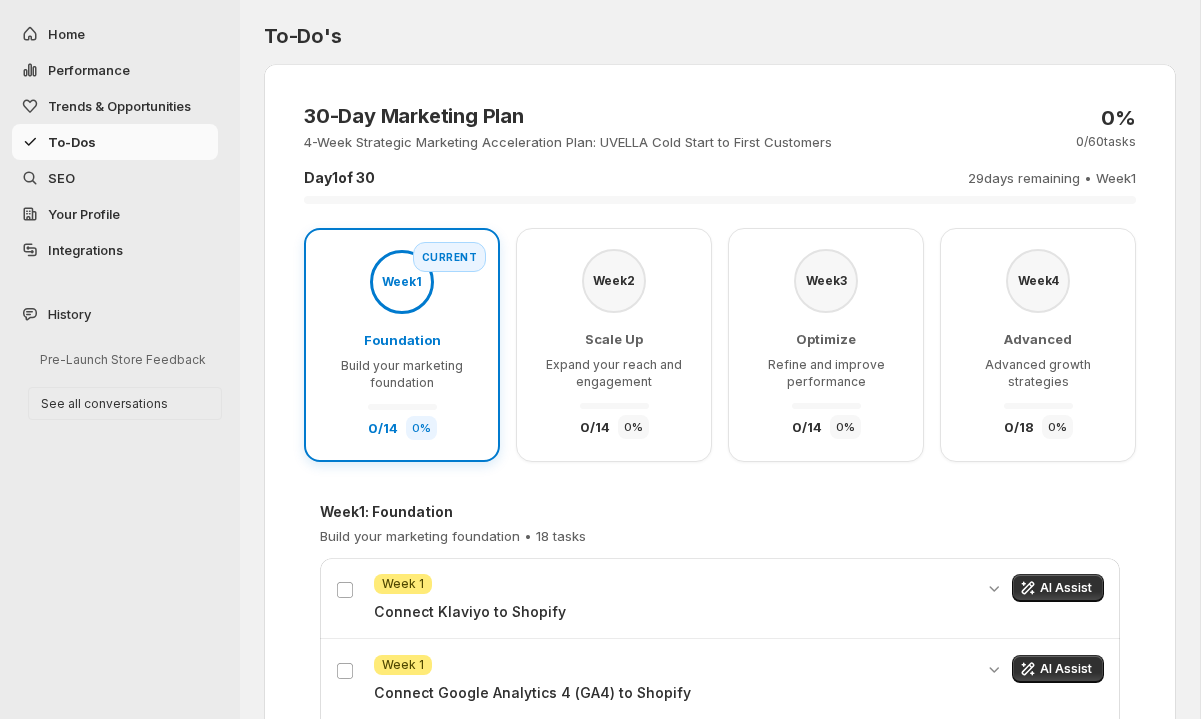 click on "Expand your reach and engagement" at bounding box center (614, 373) 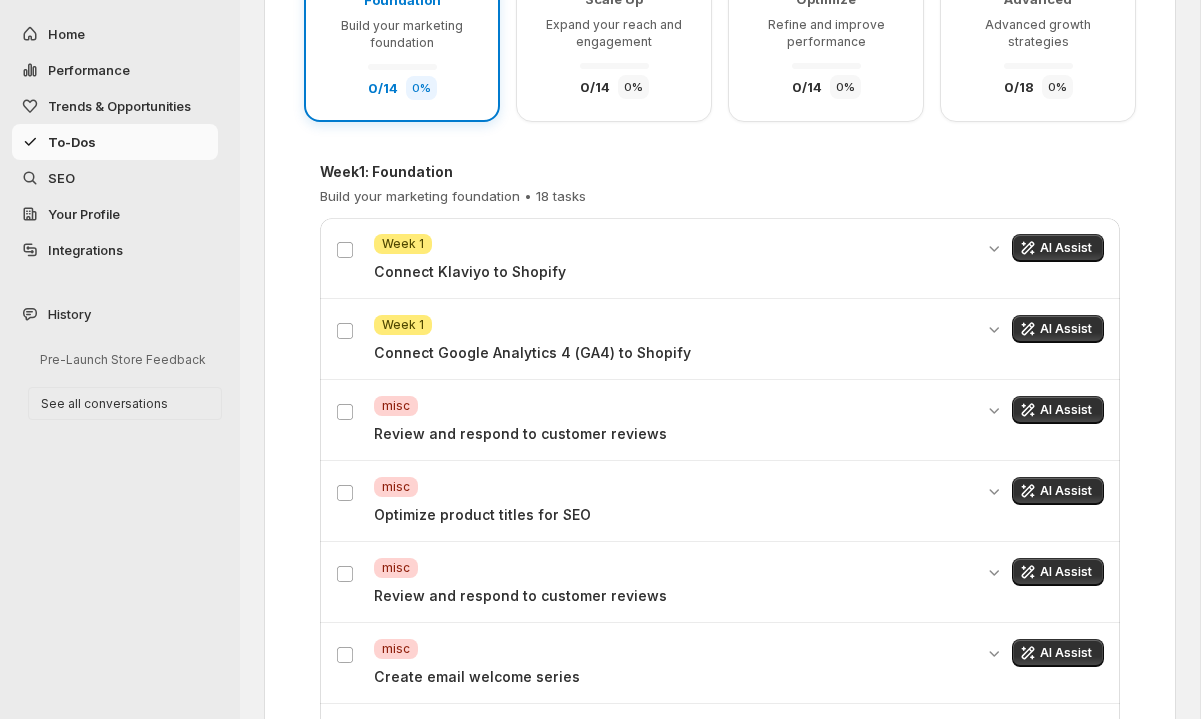 scroll, scrollTop: 0, scrollLeft: 0, axis: both 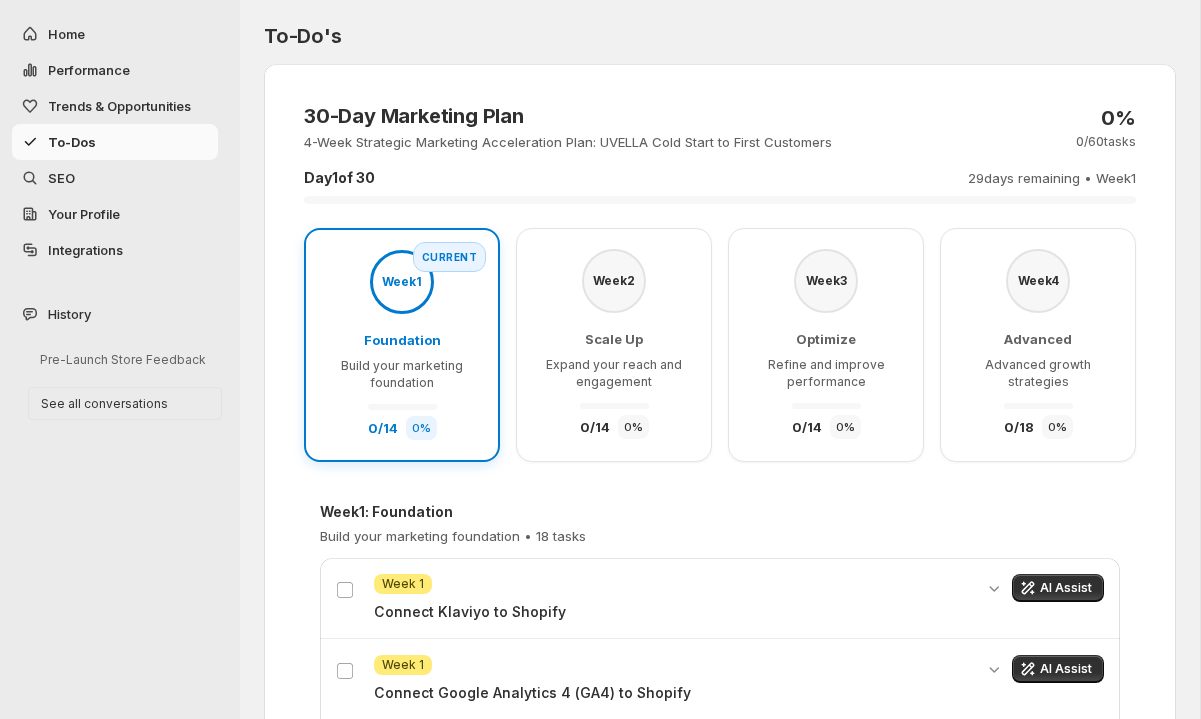 click on "Foundation Build your marketing foundation 0 / 14 0 %" at bounding box center [402, 385] 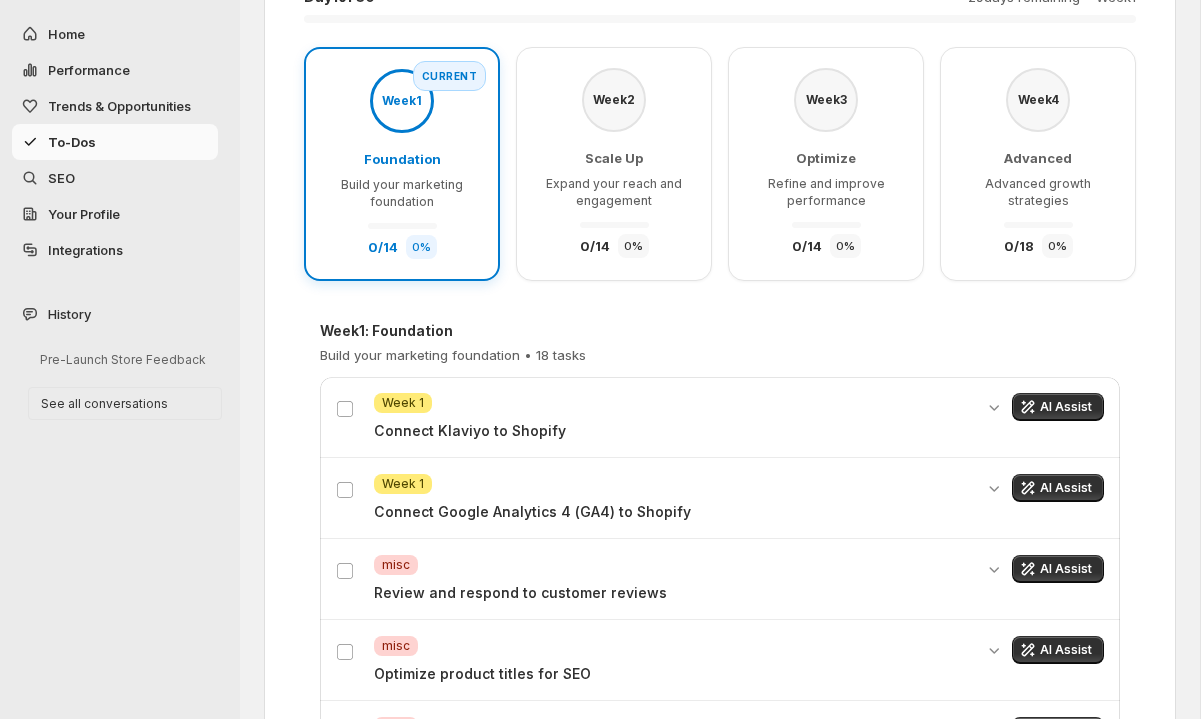 scroll, scrollTop: 0, scrollLeft: 0, axis: both 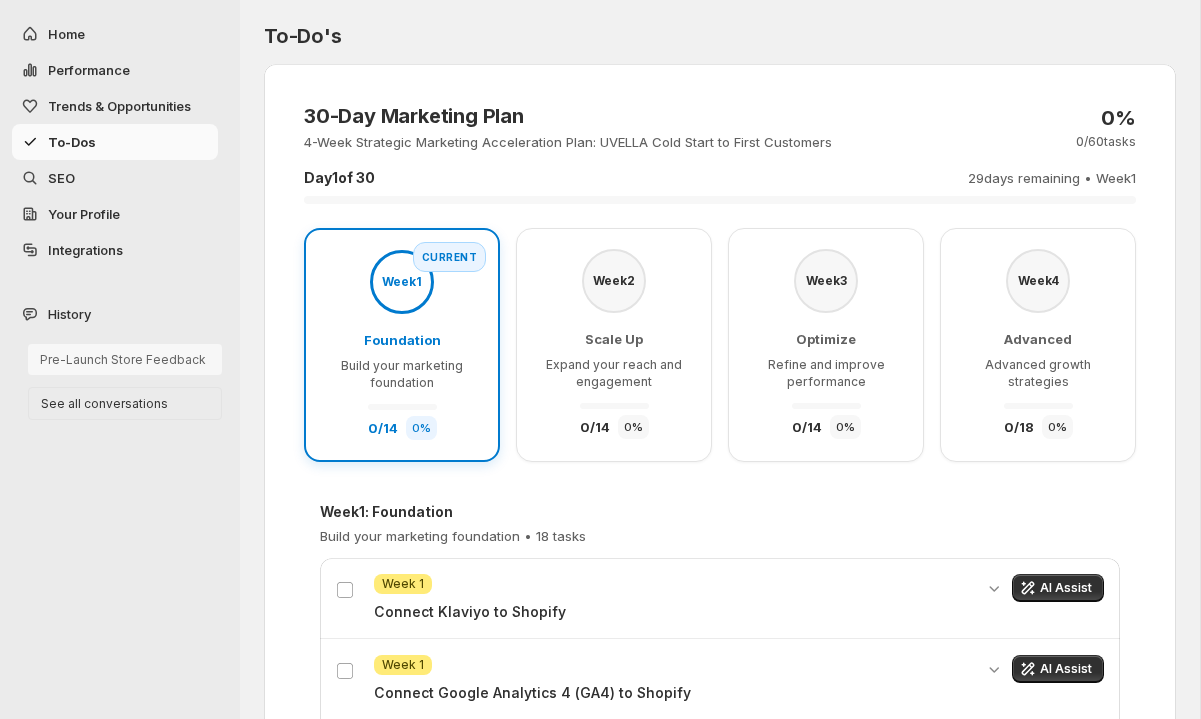 click on "Pre-Launch Store Feedback" at bounding box center [125, 359] 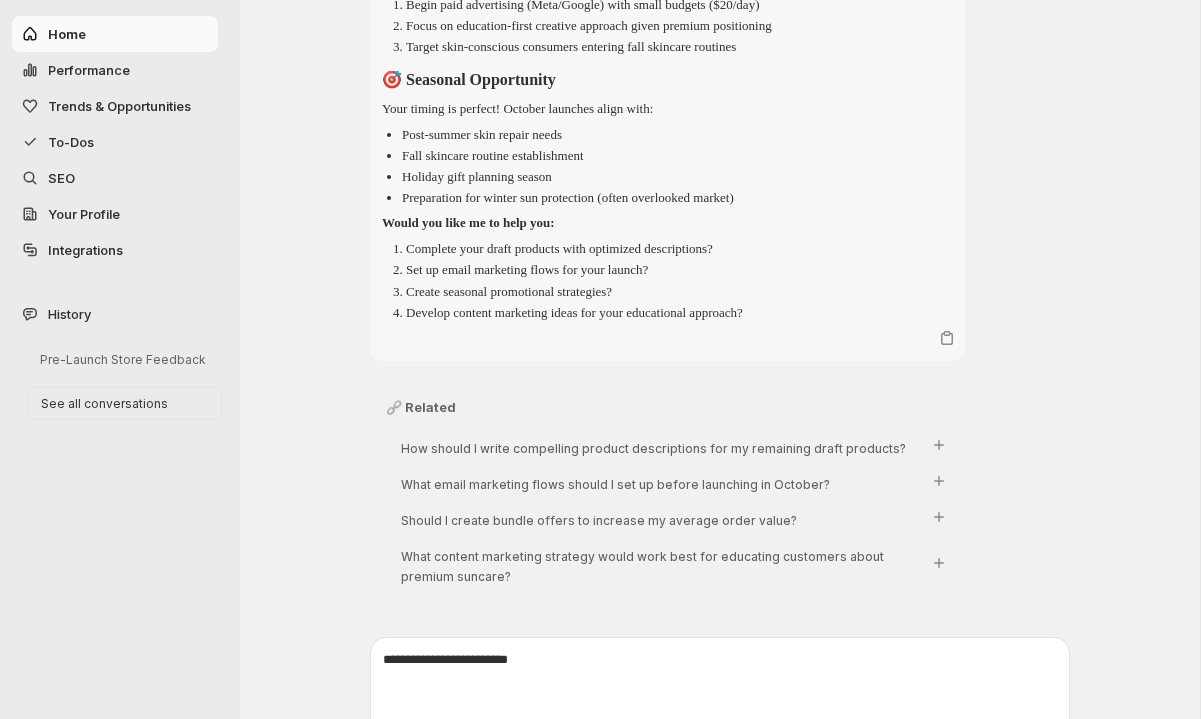 scroll, scrollTop: 1946, scrollLeft: 0, axis: vertical 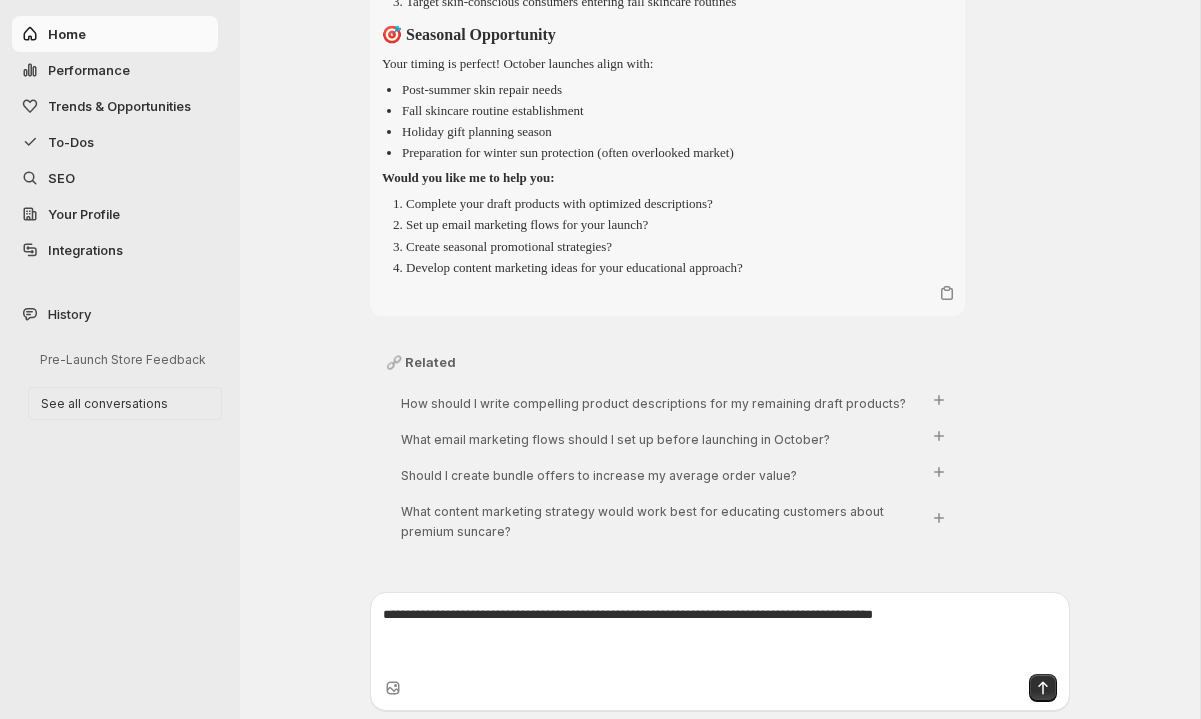 type on "**********" 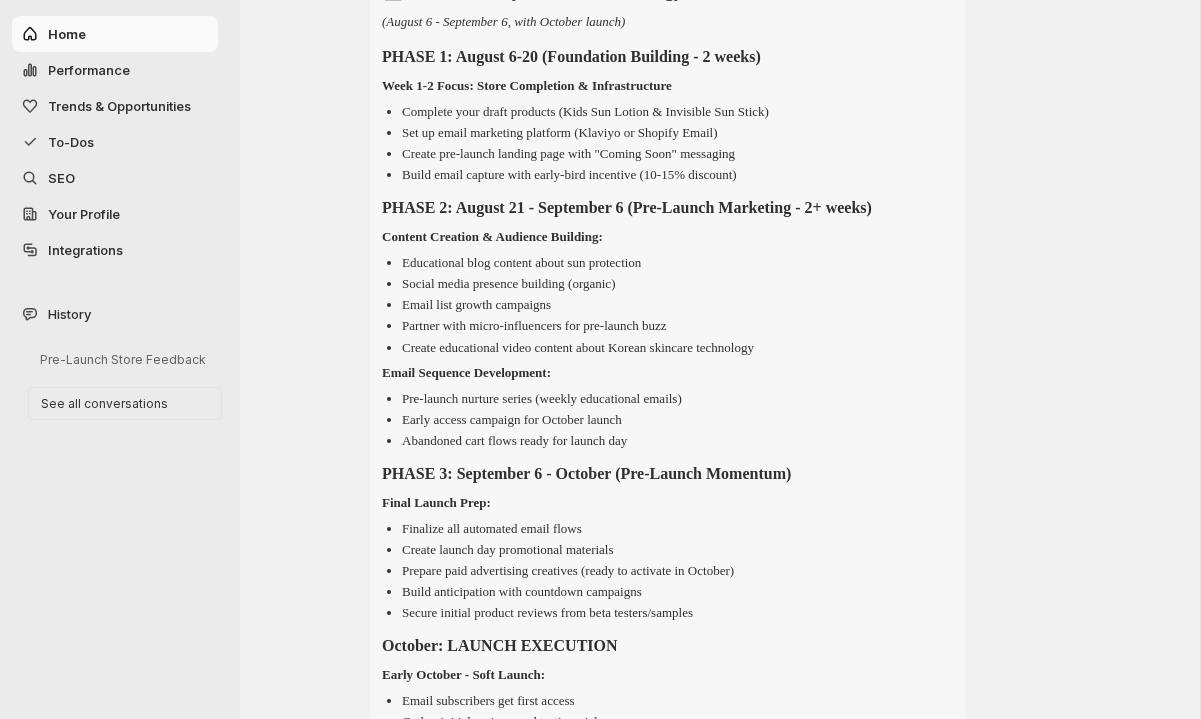 scroll, scrollTop: 2631, scrollLeft: 0, axis: vertical 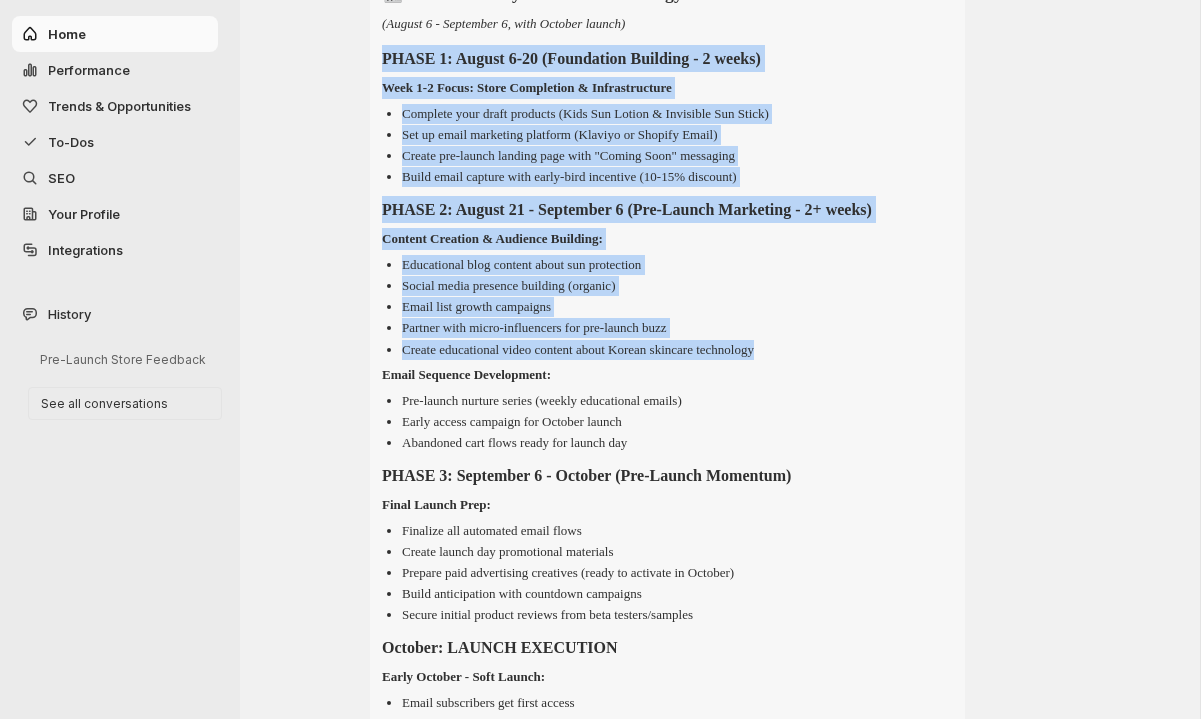 drag, startPoint x: 383, startPoint y: 126, endPoint x: 828, endPoint y: 432, distance: 540.05646 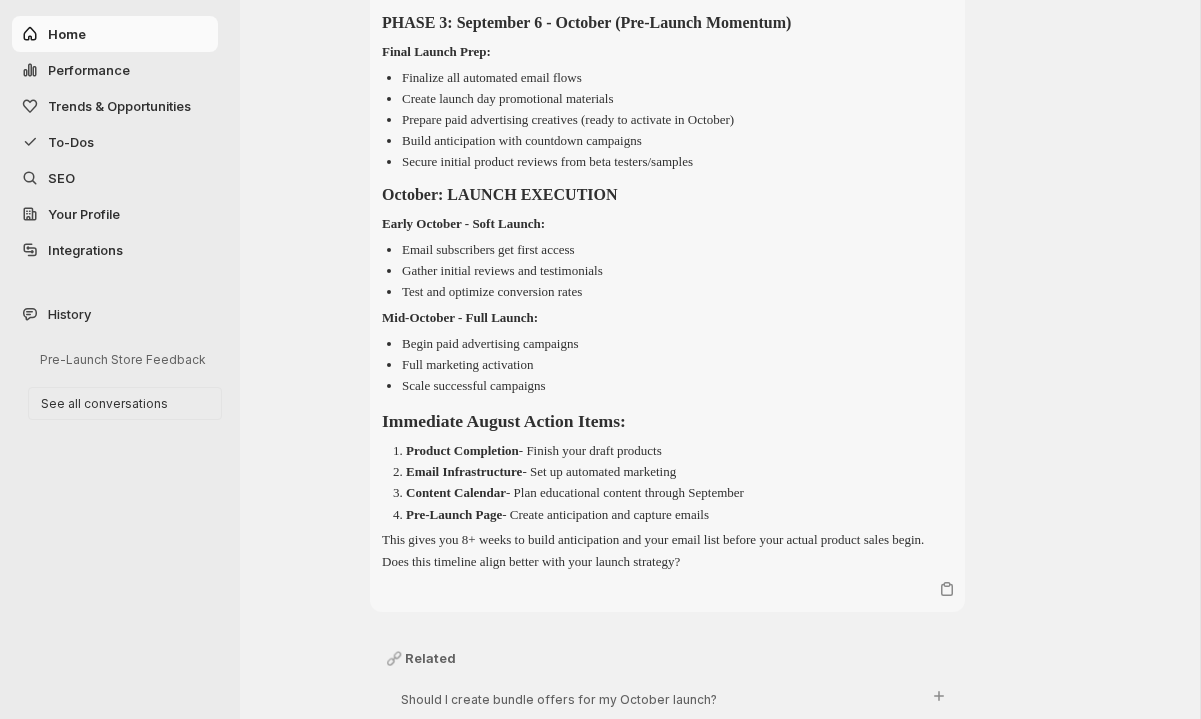 scroll, scrollTop: 3451, scrollLeft: 0, axis: vertical 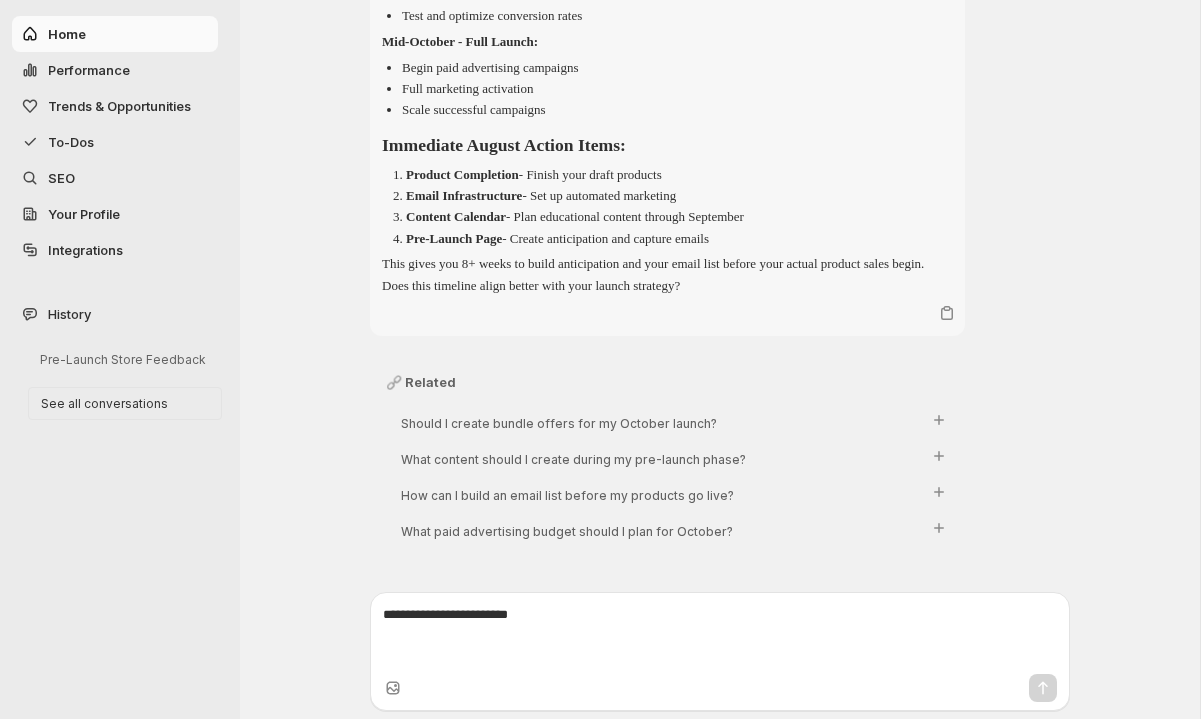 click at bounding box center [720, 635] 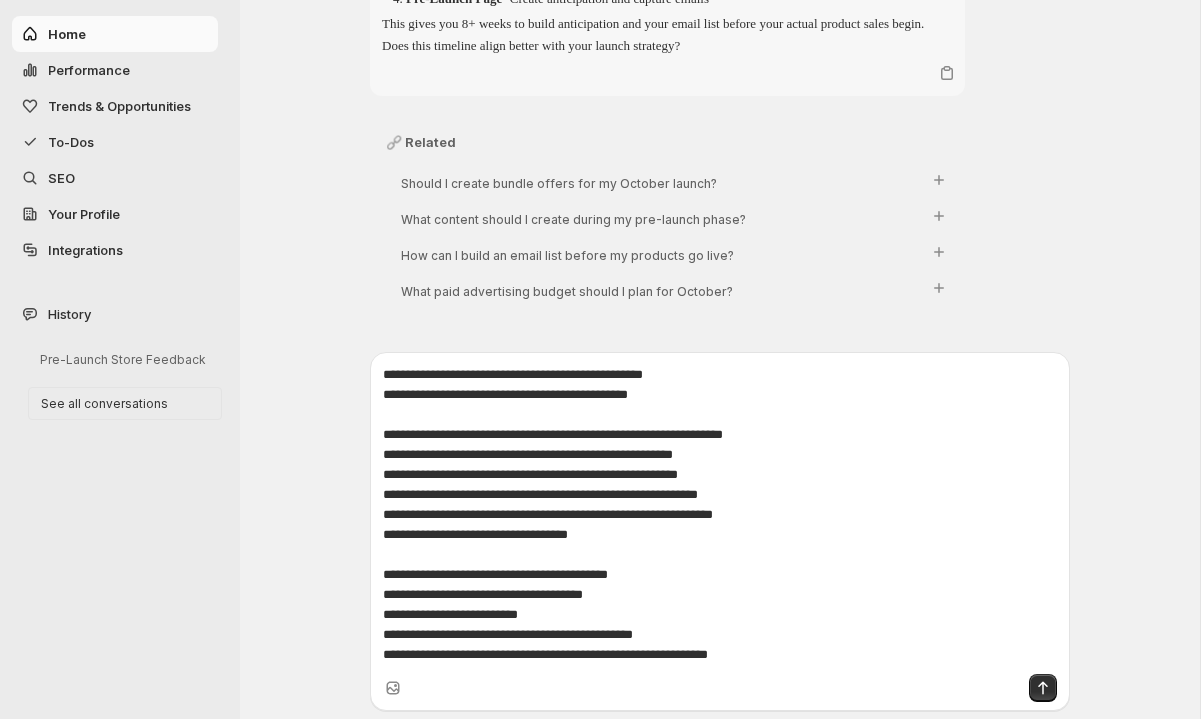 scroll, scrollTop: 3635, scrollLeft: 0, axis: vertical 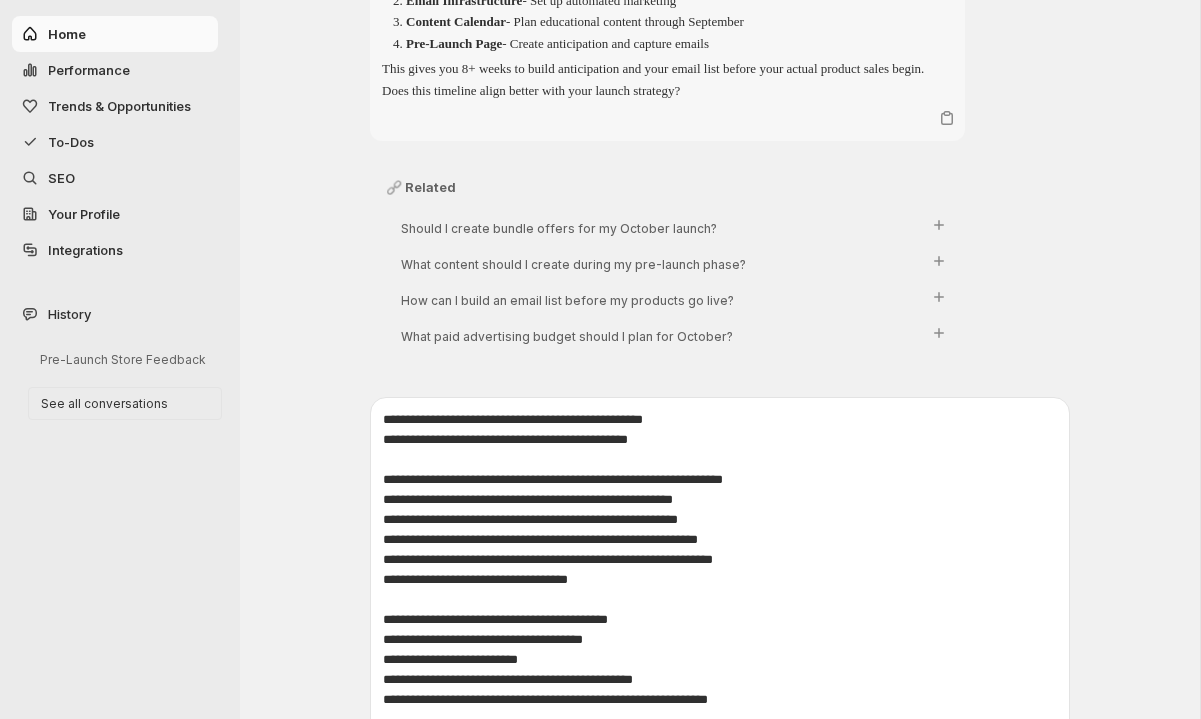 click on "**********" at bounding box center [720, 560] 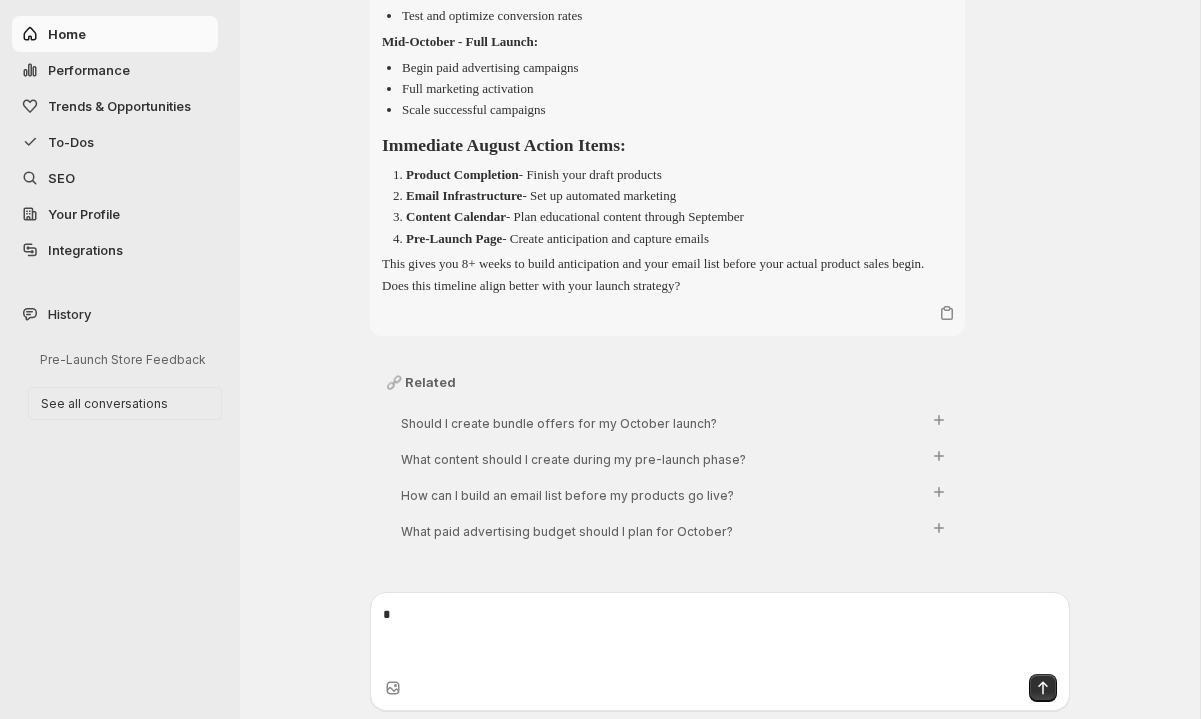 scroll, scrollTop: 3451, scrollLeft: 0, axis: vertical 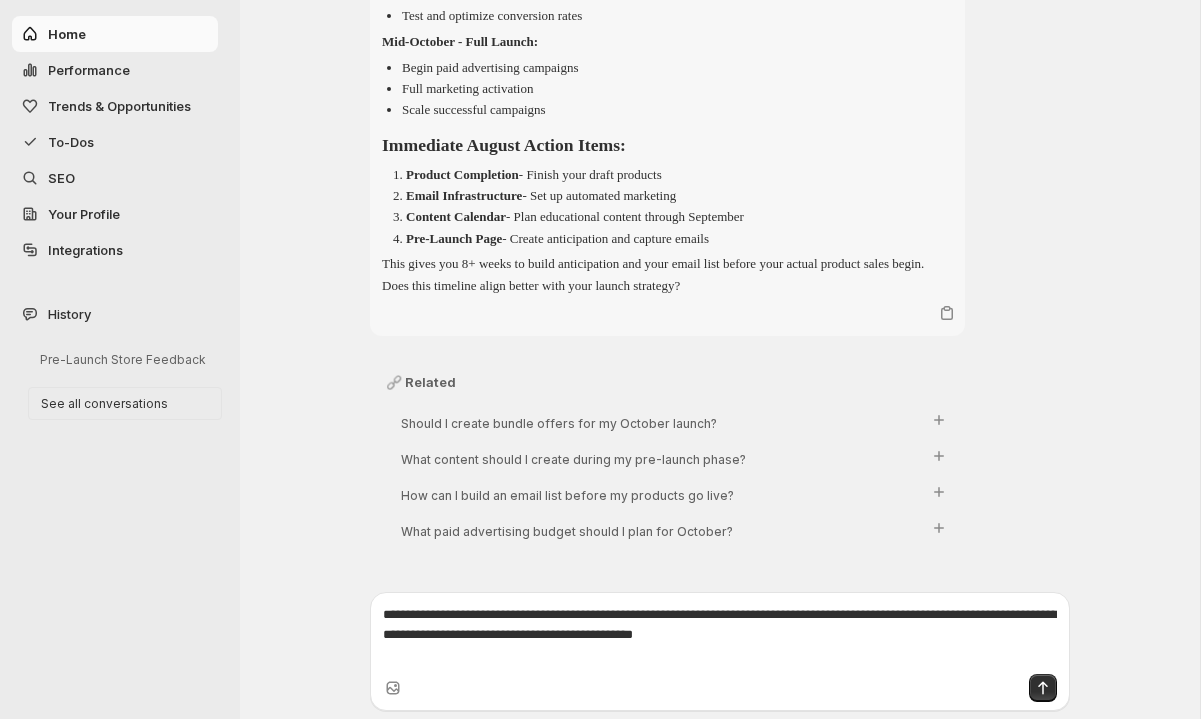 type on "**********" 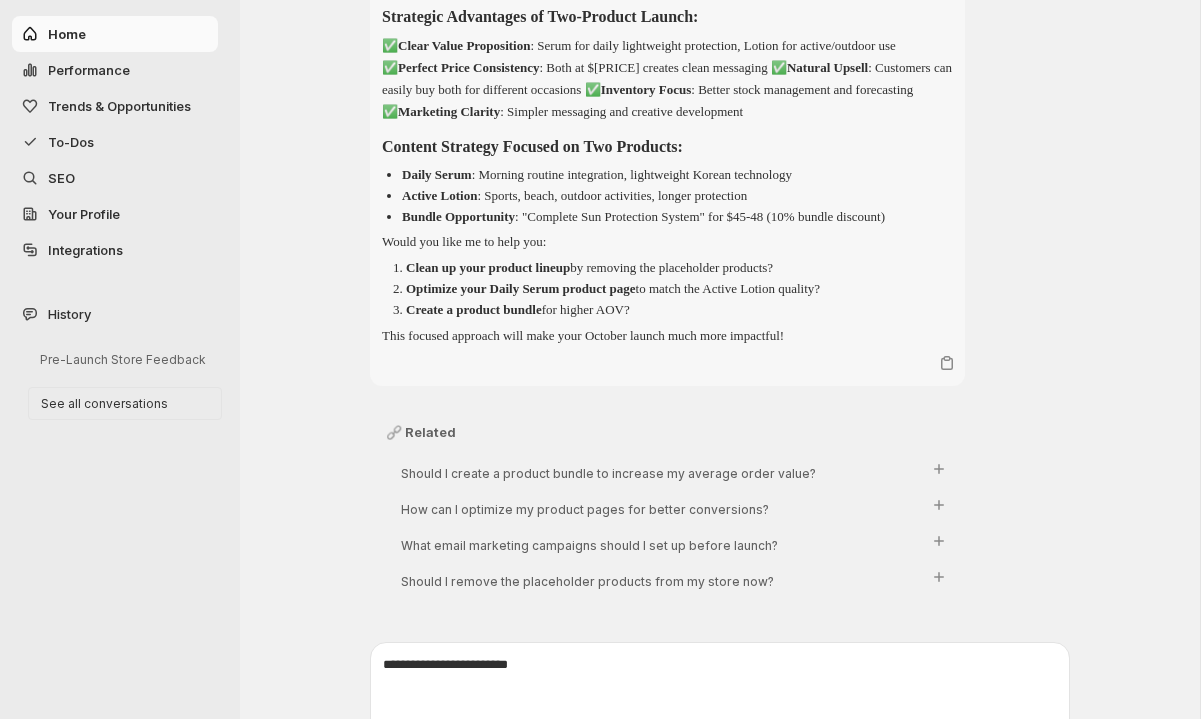 scroll, scrollTop: 4458, scrollLeft: 0, axis: vertical 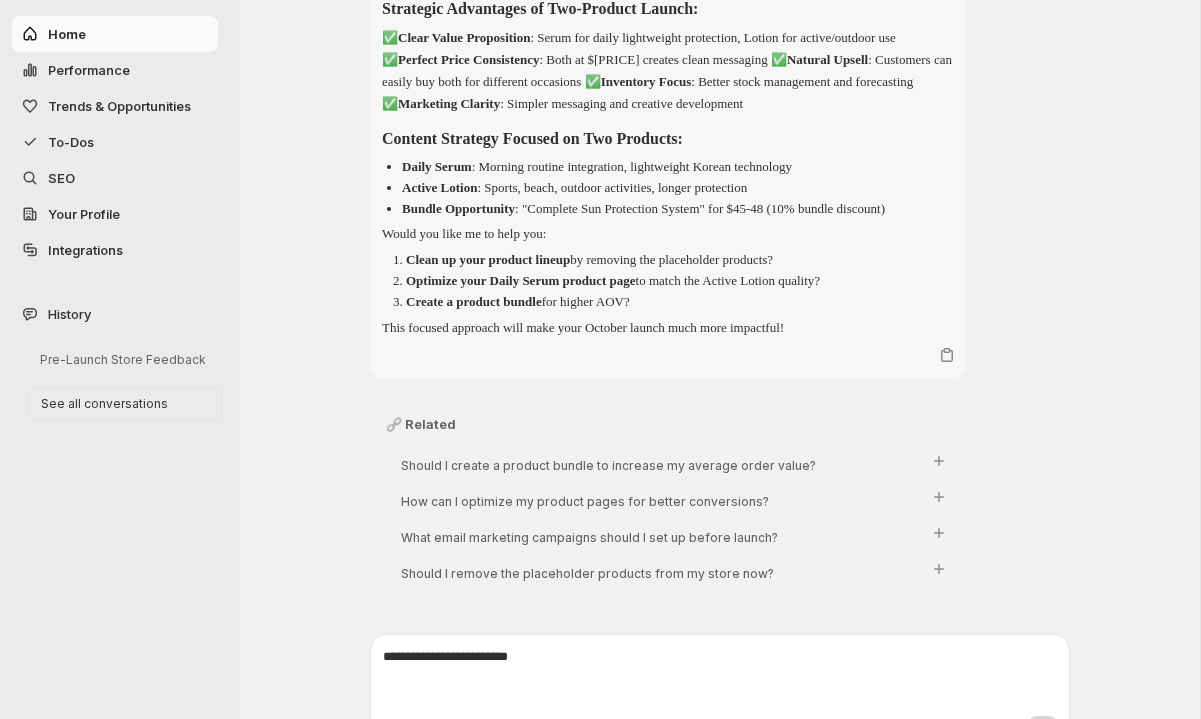 click on "To-Dos" at bounding box center [71, 142] 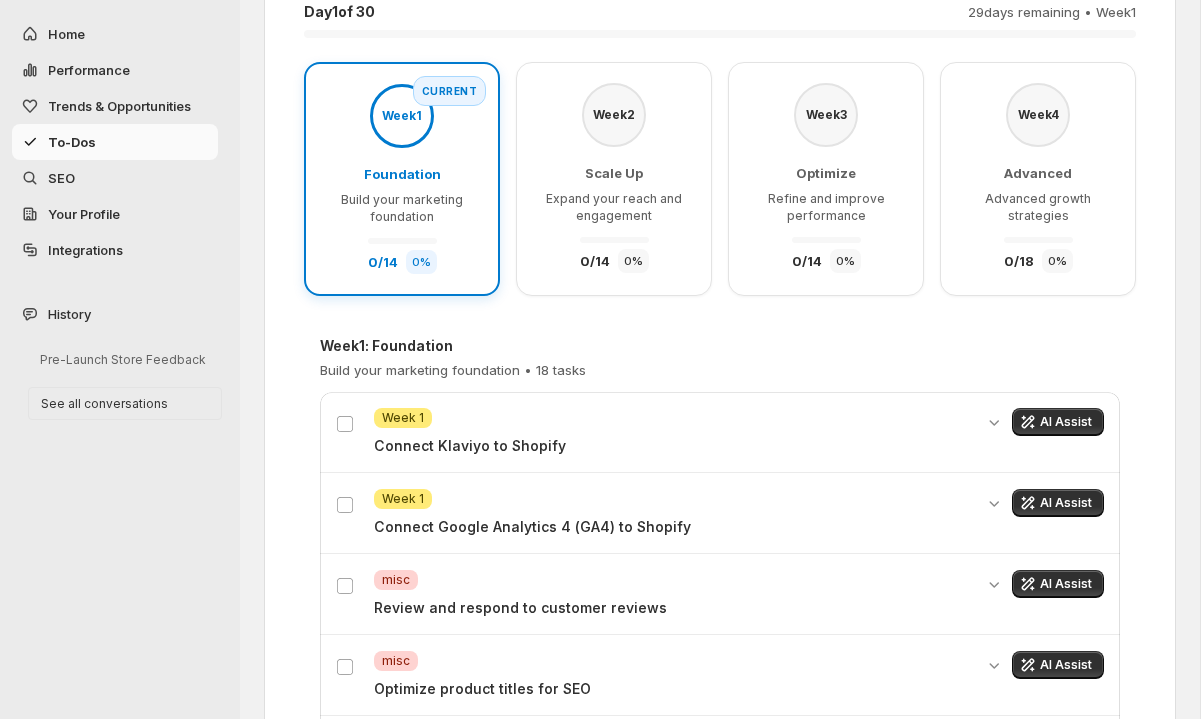 scroll, scrollTop: 0, scrollLeft: 0, axis: both 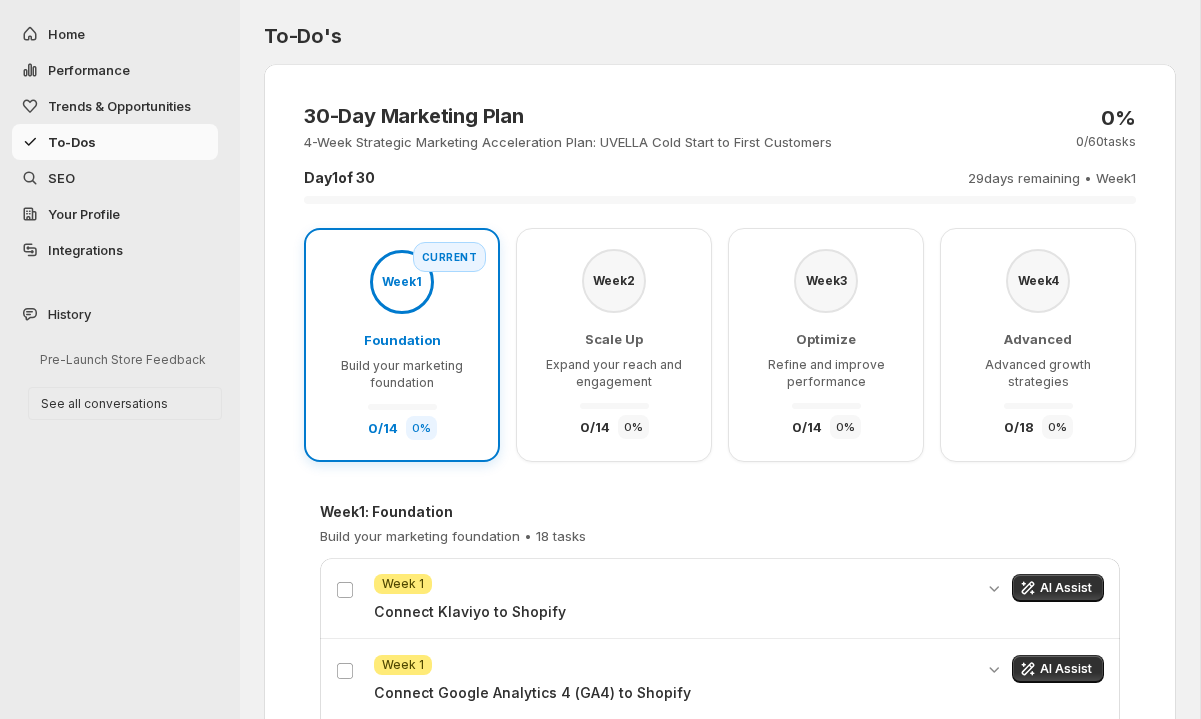 click on "Week 1 Foundation Build your marketing foundation 0 / 14 0 %" at bounding box center [402, 345] 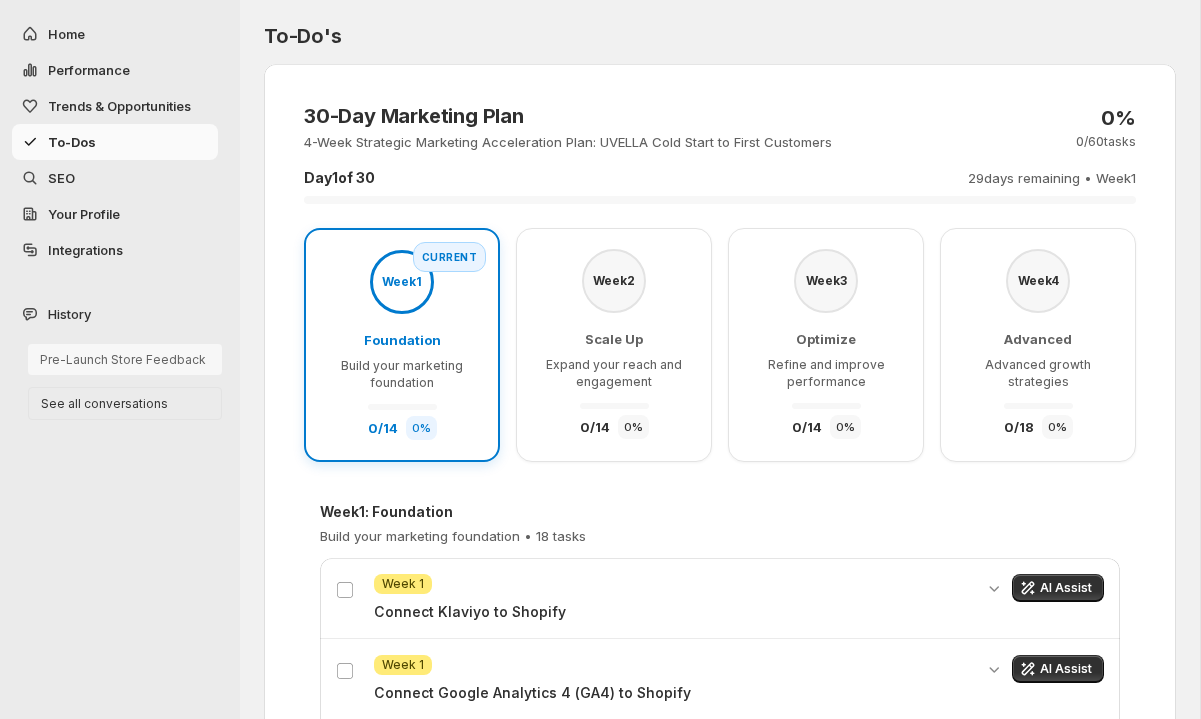 click on "Pre-Launch Store Feedback" at bounding box center [125, 359] 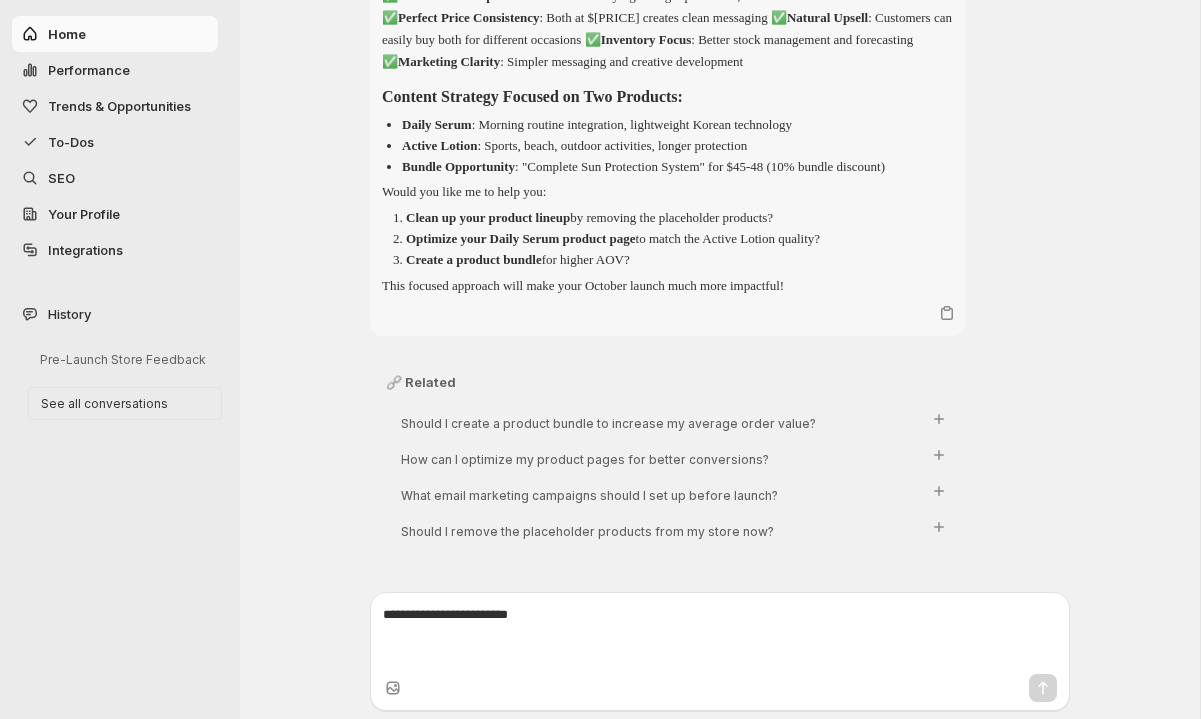 scroll, scrollTop: 4613, scrollLeft: 0, axis: vertical 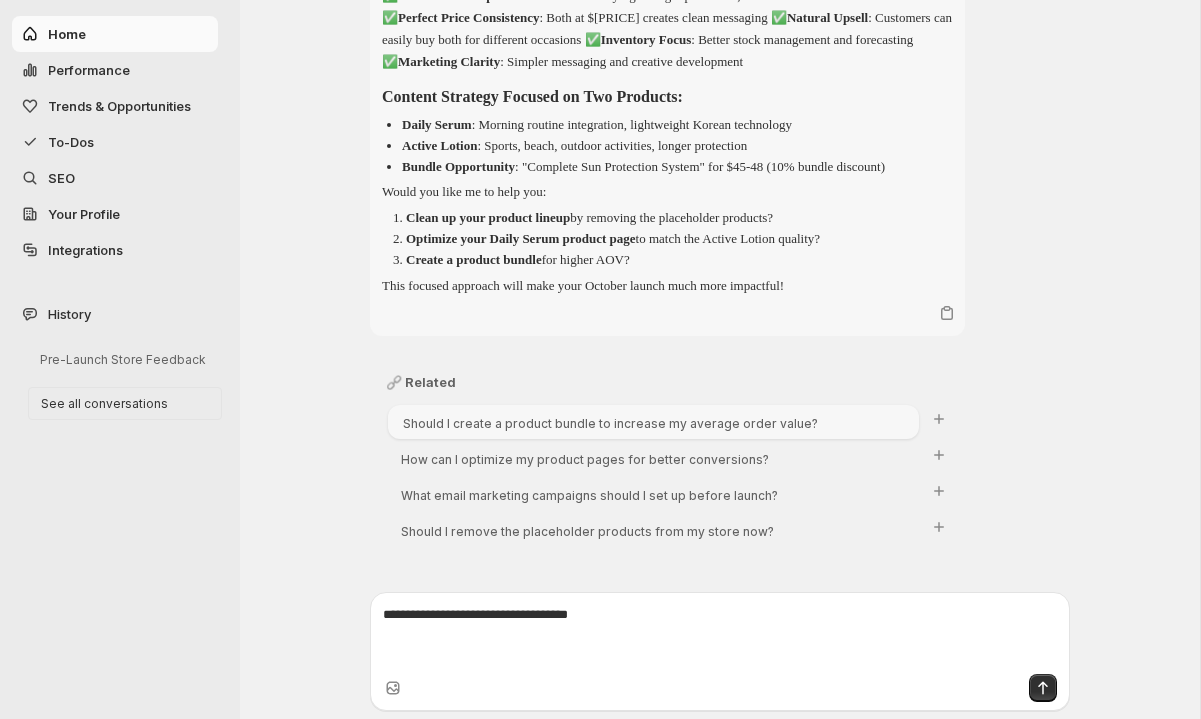 type on "**********" 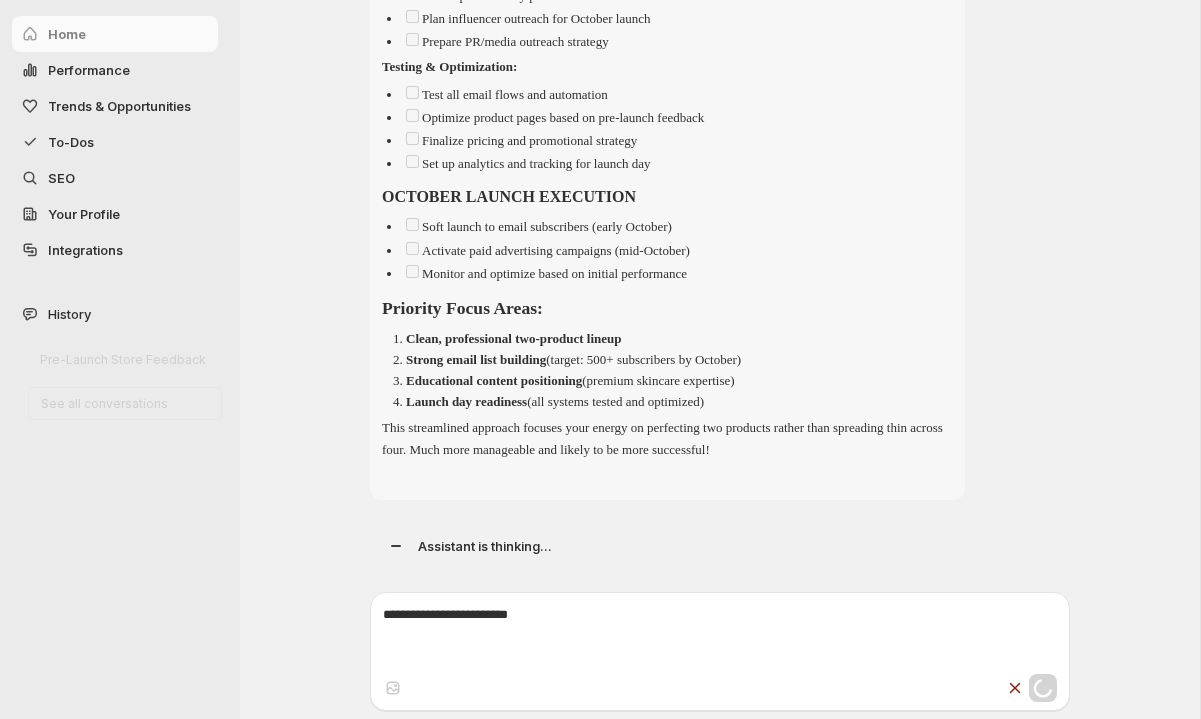 scroll, scrollTop: 6017, scrollLeft: 0, axis: vertical 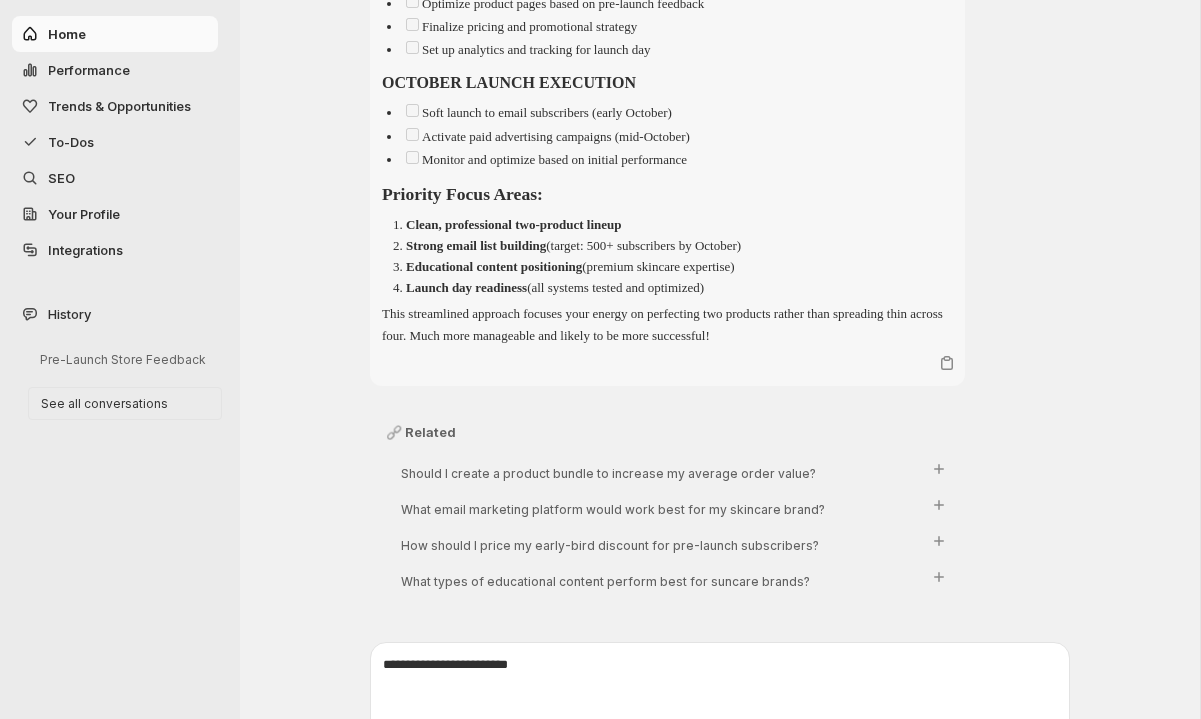 click on "To-Dos" at bounding box center [71, 142] 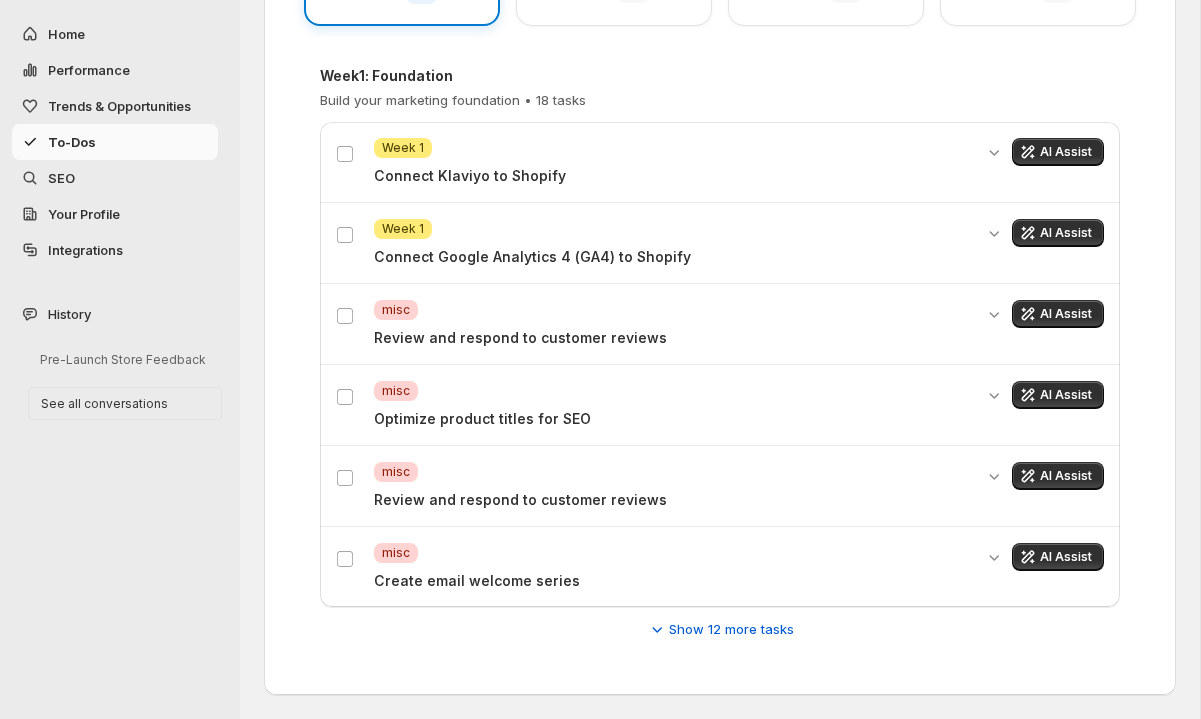 scroll, scrollTop: 435, scrollLeft: 0, axis: vertical 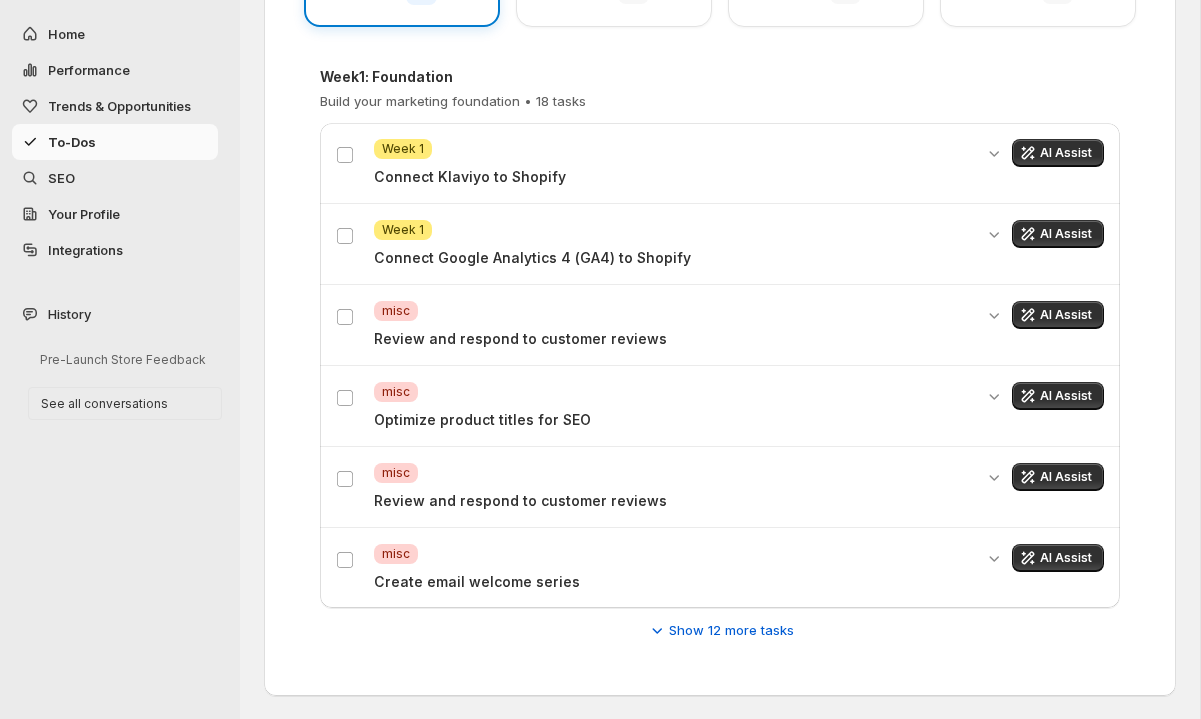 click on "To-Dos" at bounding box center (72, 142) 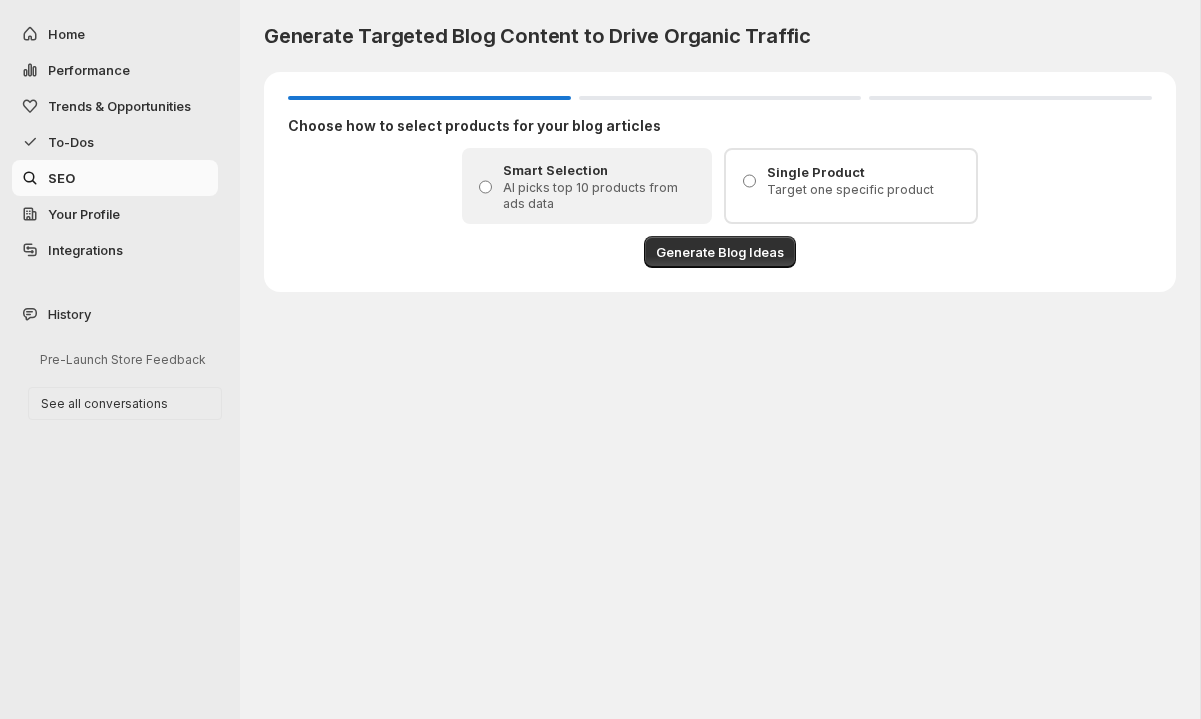 click on "To-Dos" at bounding box center (131, 142) 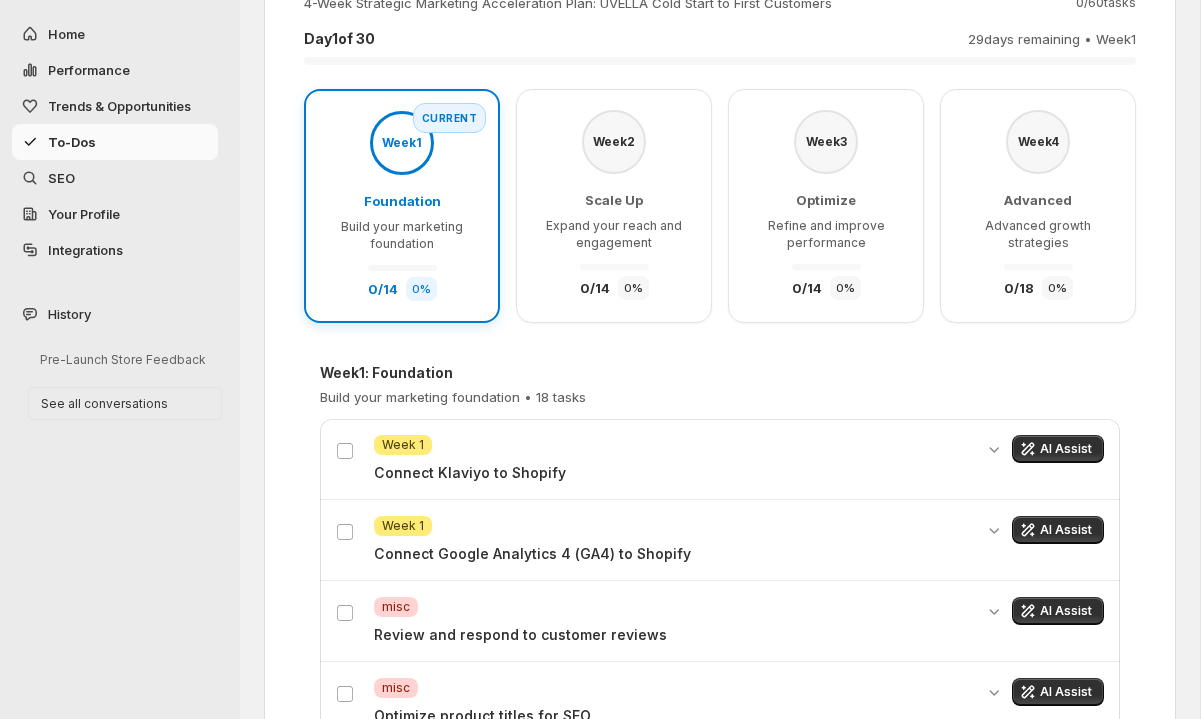 scroll, scrollTop: 0, scrollLeft: 0, axis: both 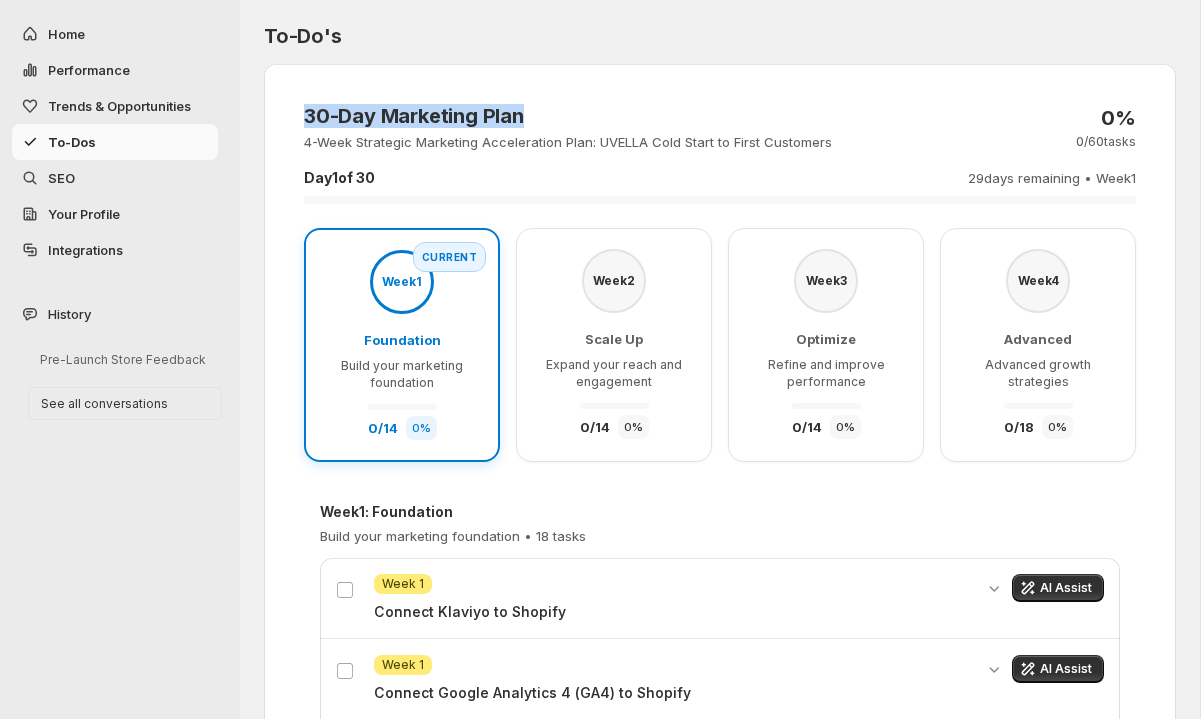 drag, startPoint x: 303, startPoint y: 115, endPoint x: 565, endPoint y: 113, distance: 262.00763 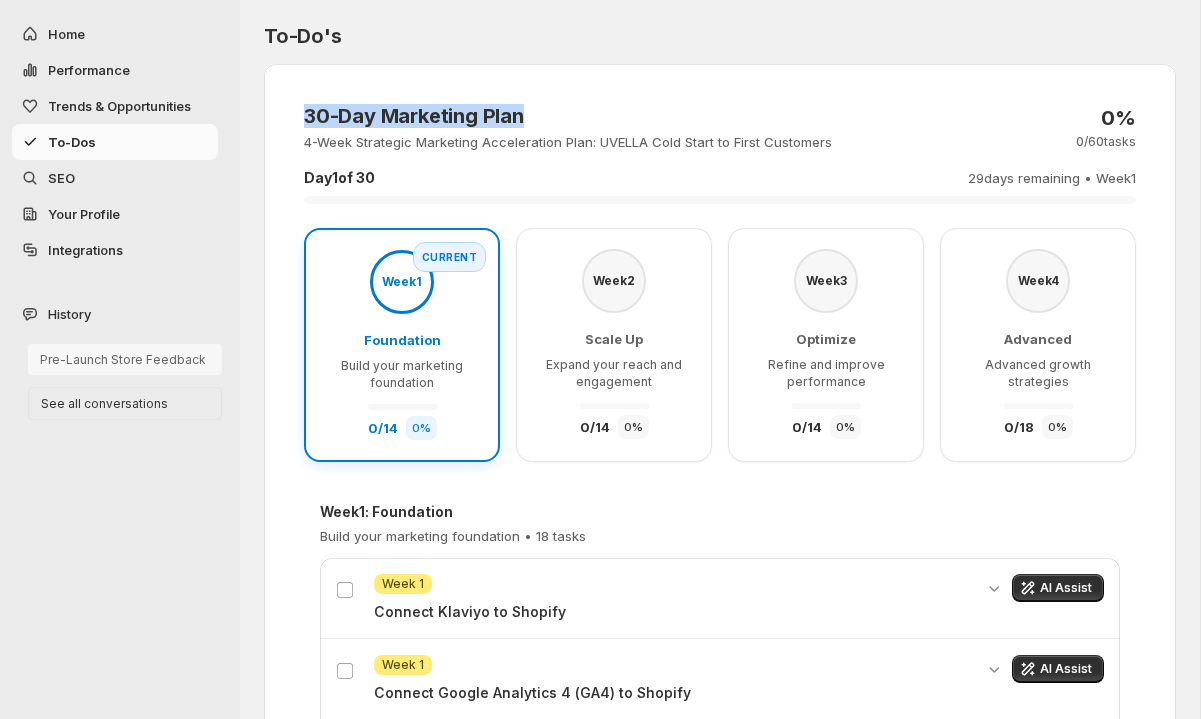 click on "Pre-Launch Store Feedback" at bounding box center (125, 359) 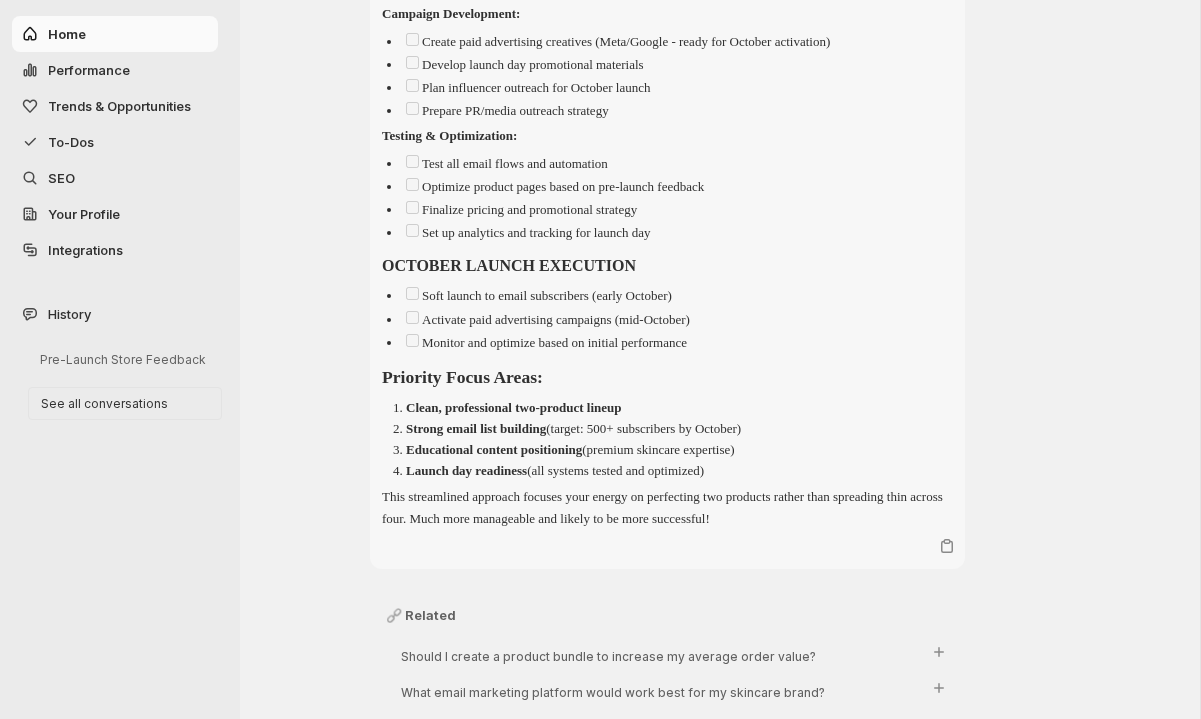 scroll, scrollTop: 6181, scrollLeft: 0, axis: vertical 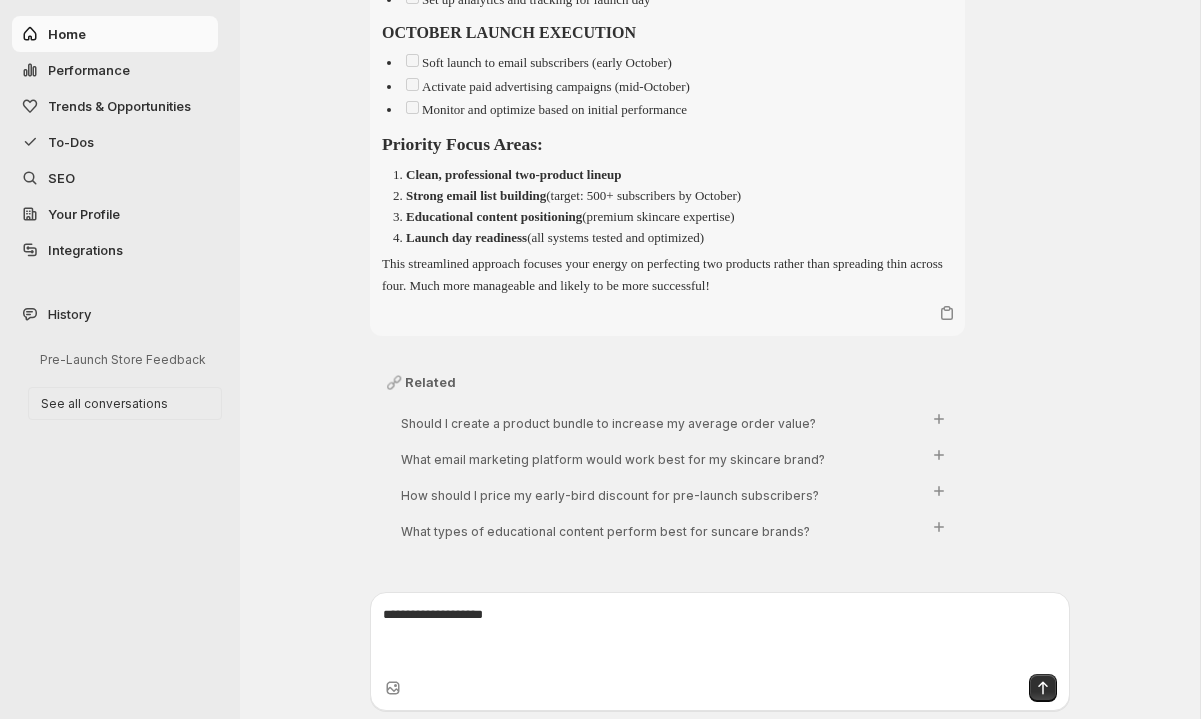 paste on "**********" 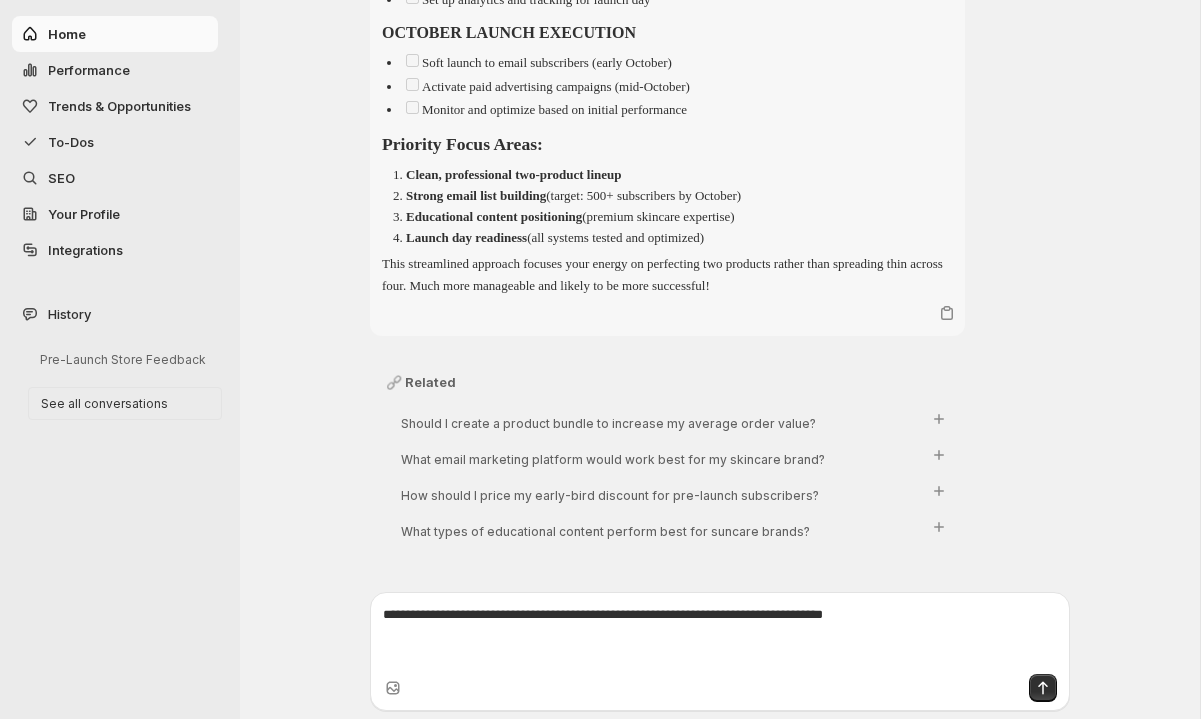type on "**********" 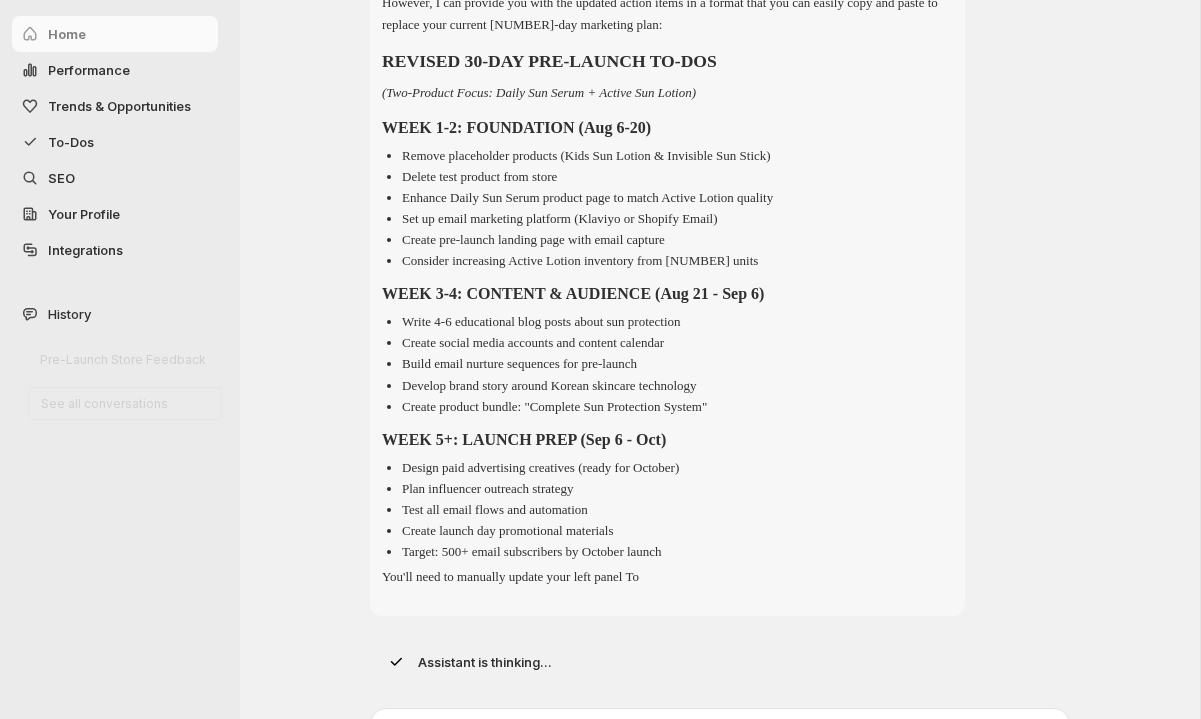 scroll, scrollTop: 6772, scrollLeft: 0, axis: vertical 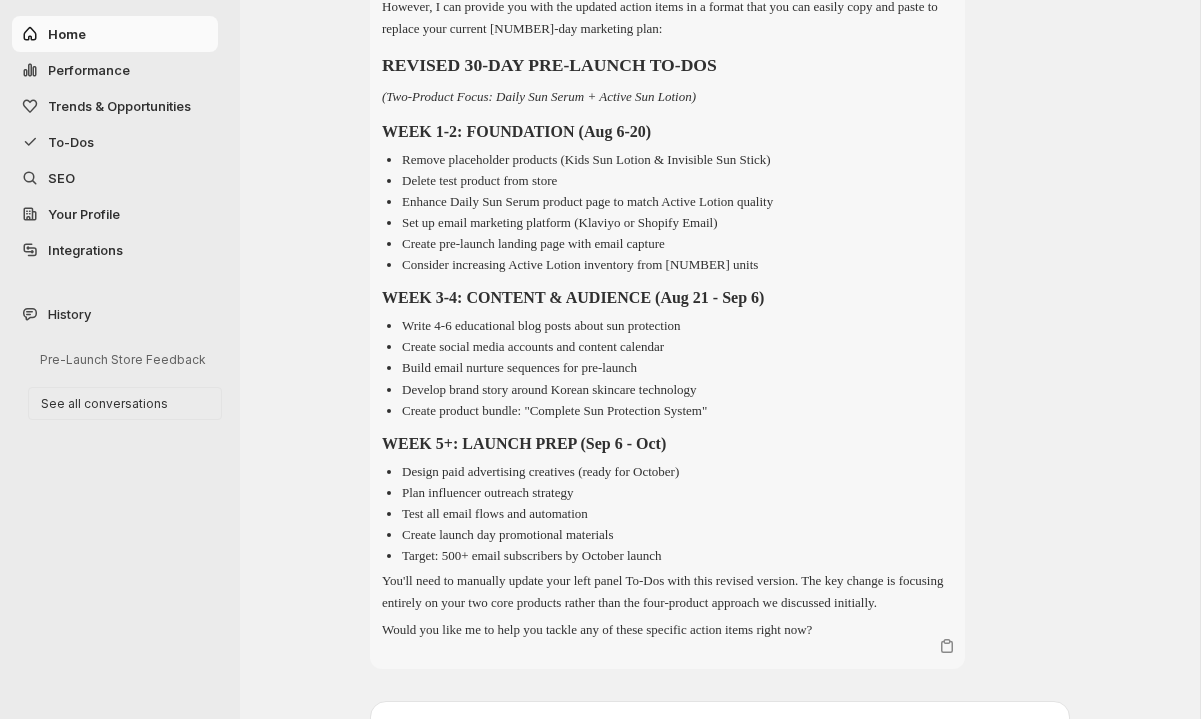 click on "To-Dos" at bounding box center (131, 142) 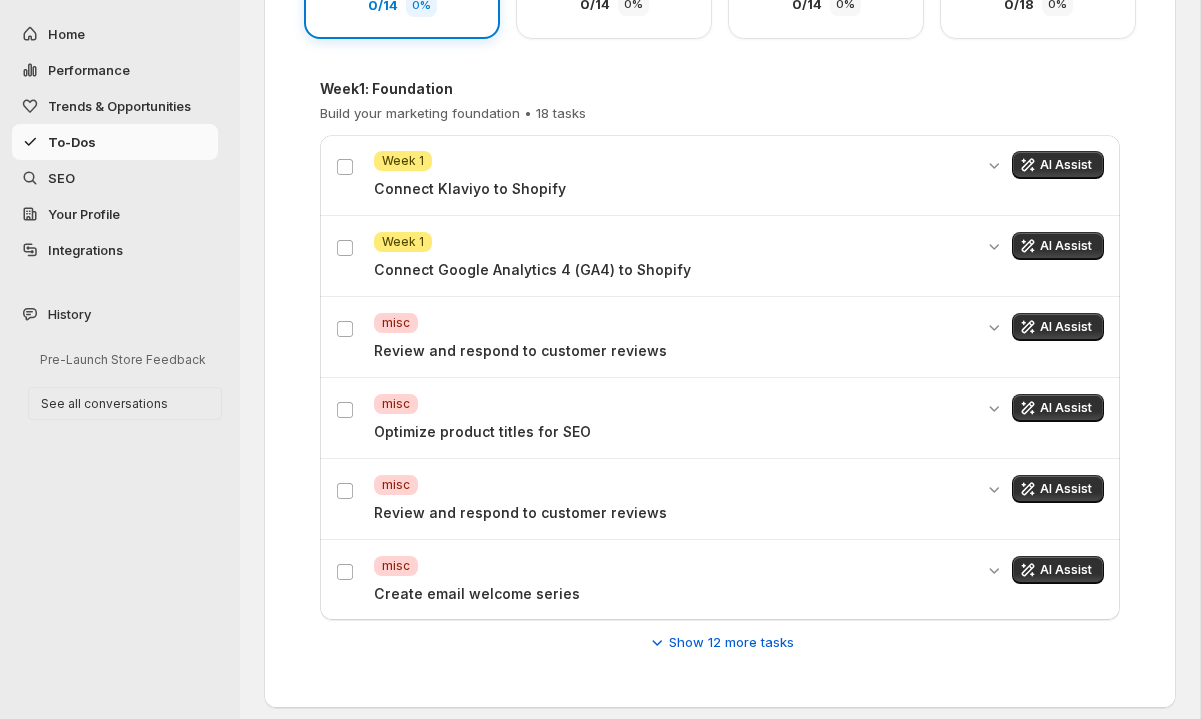 scroll, scrollTop: 435, scrollLeft: 0, axis: vertical 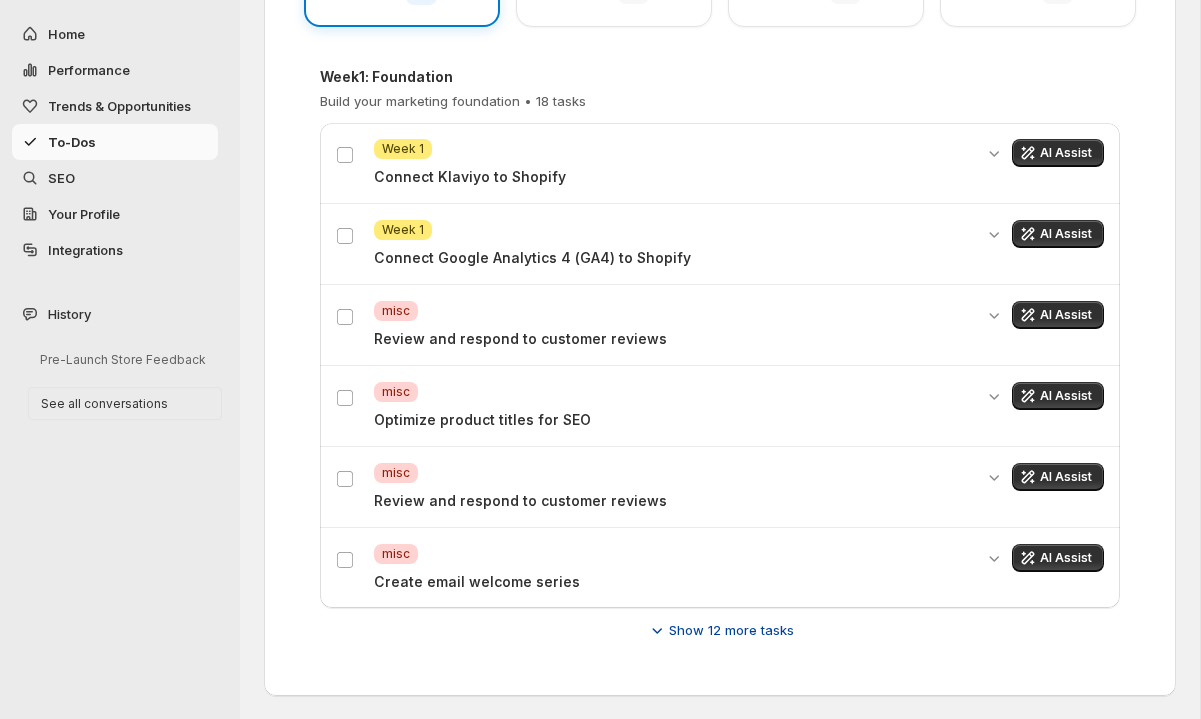 click on "Show 12 more tasks" at bounding box center [731, 630] 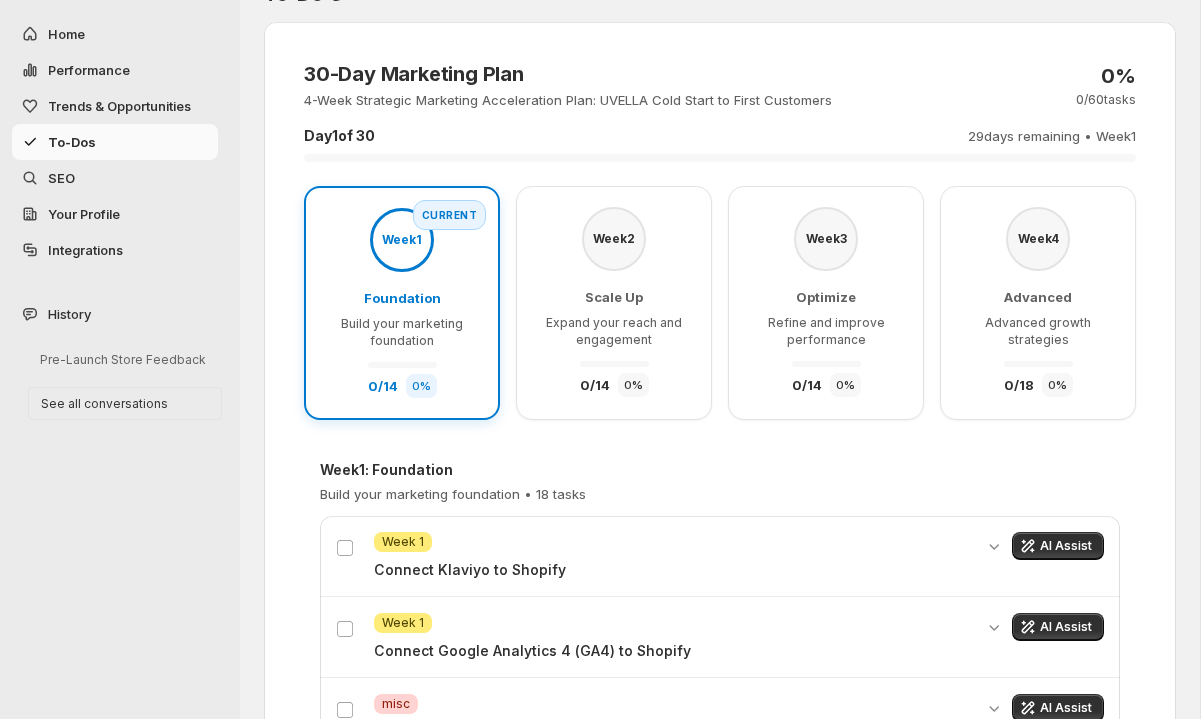 scroll, scrollTop: 0, scrollLeft: 0, axis: both 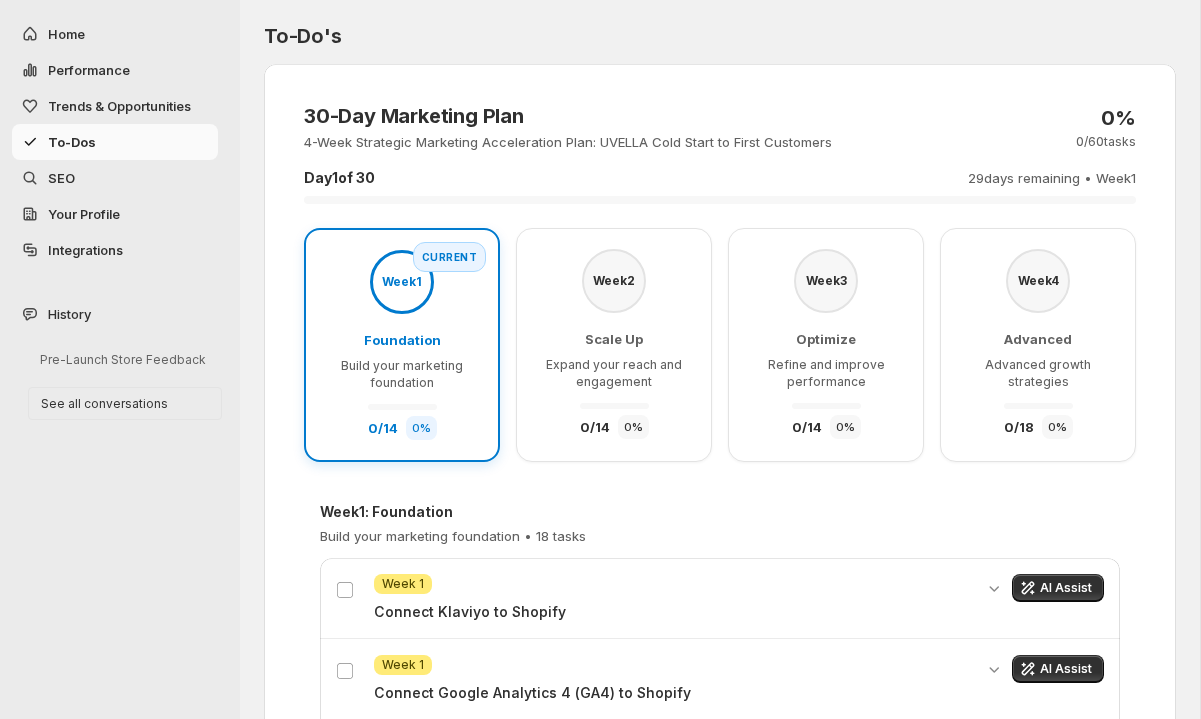click on "29 days remaining • Week 1" at bounding box center [1052, 178] 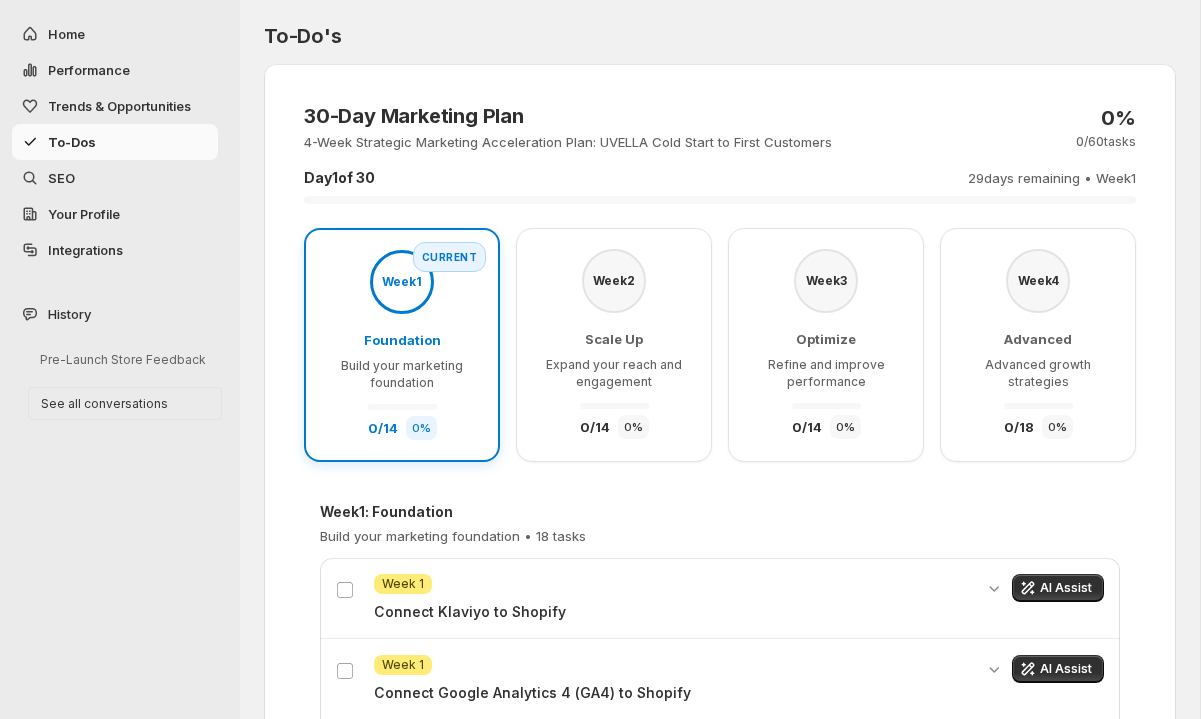 click on "To-Dos" at bounding box center [131, 142] 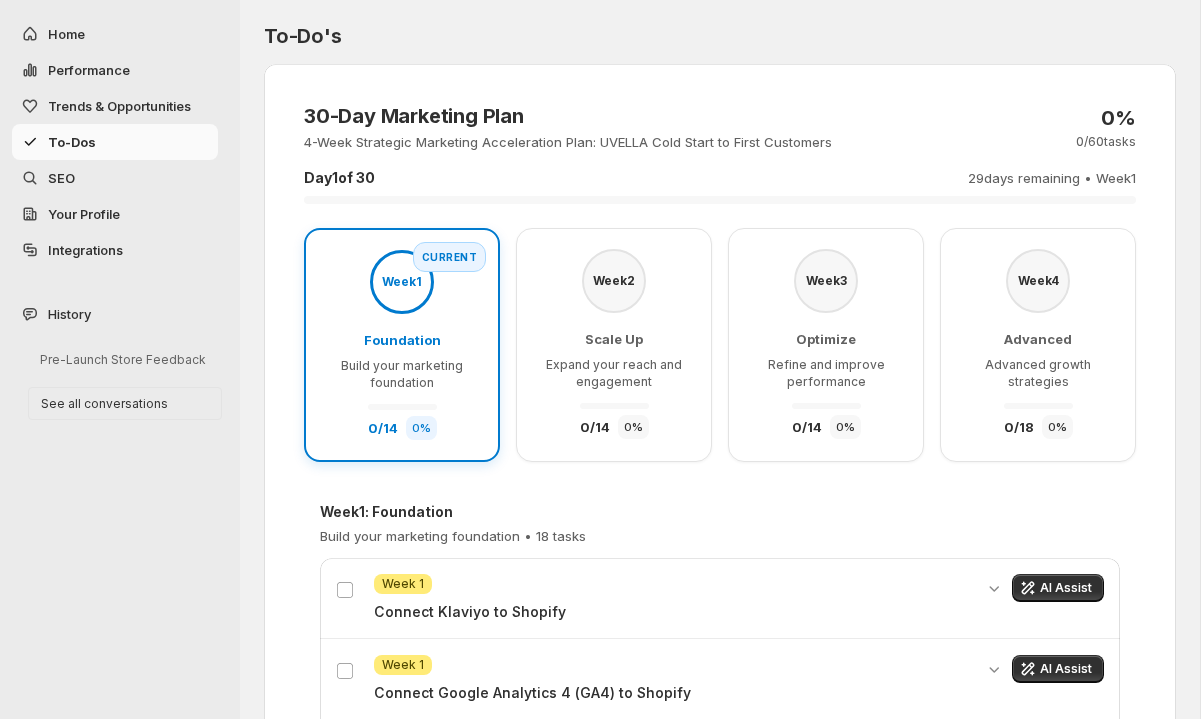 click on "To-Dos" at bounding box center (131, 142) 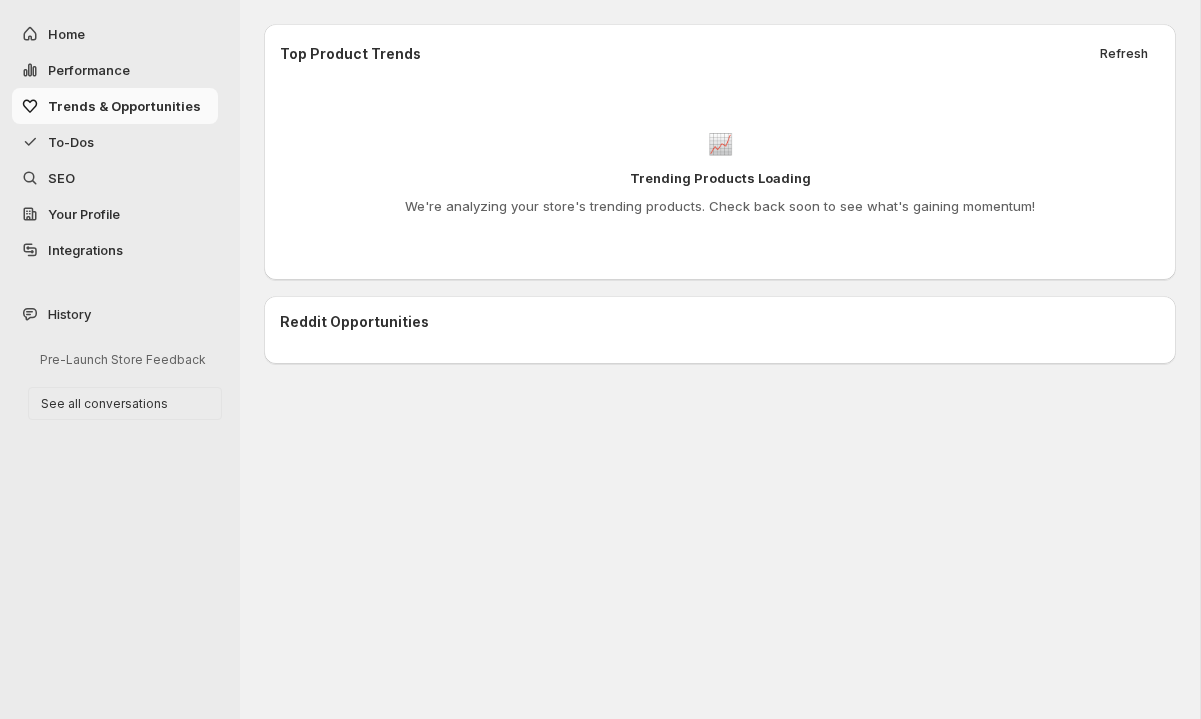 click on "Performance" at bounding box center (131, 70) 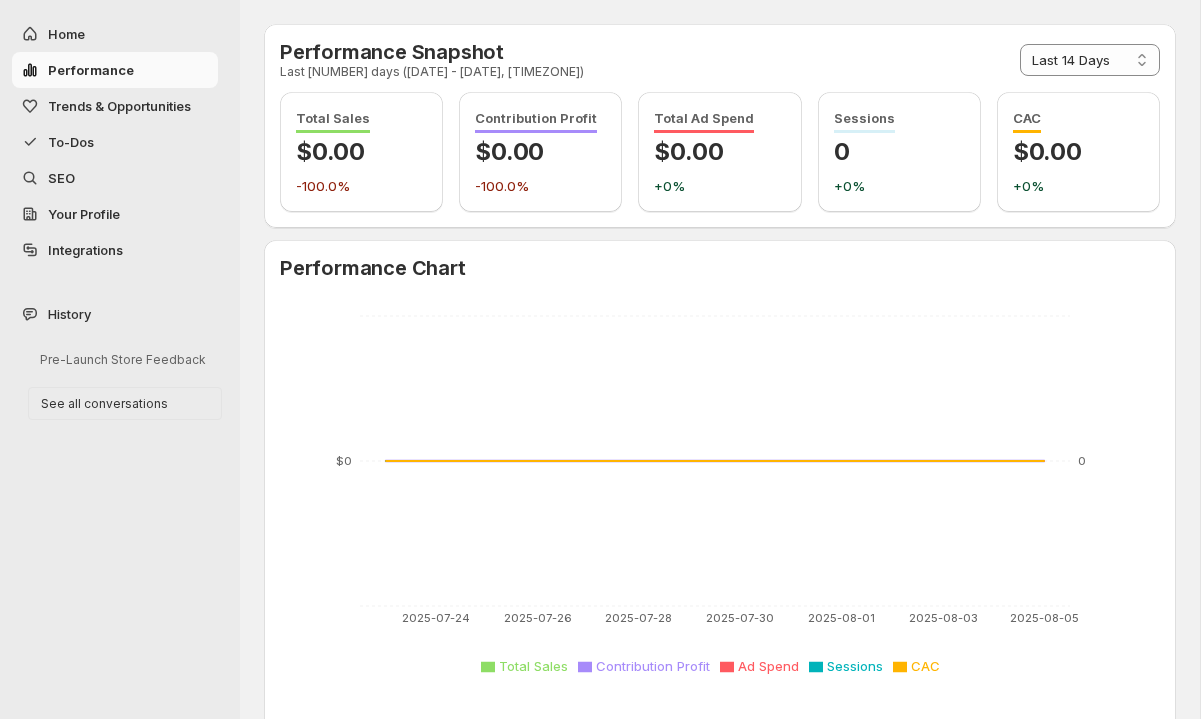 click on "To-Dos" at bounding box center [131, 142] 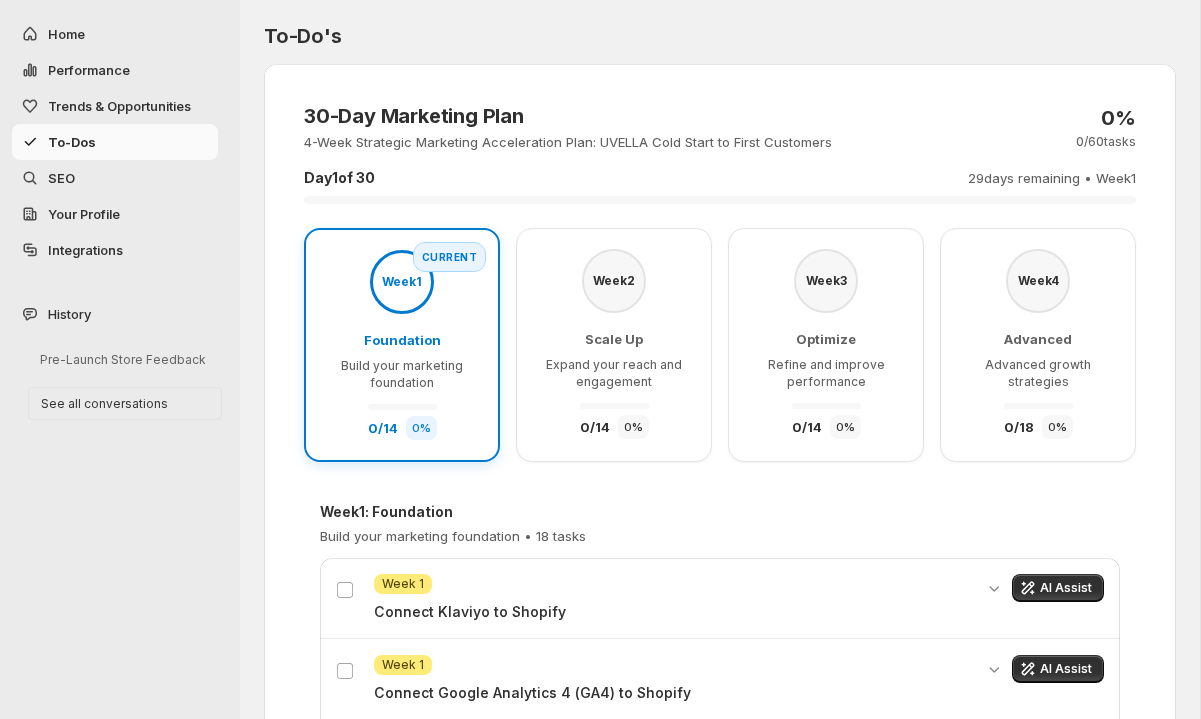 click on "SEO" at bounding box center [115, 178] 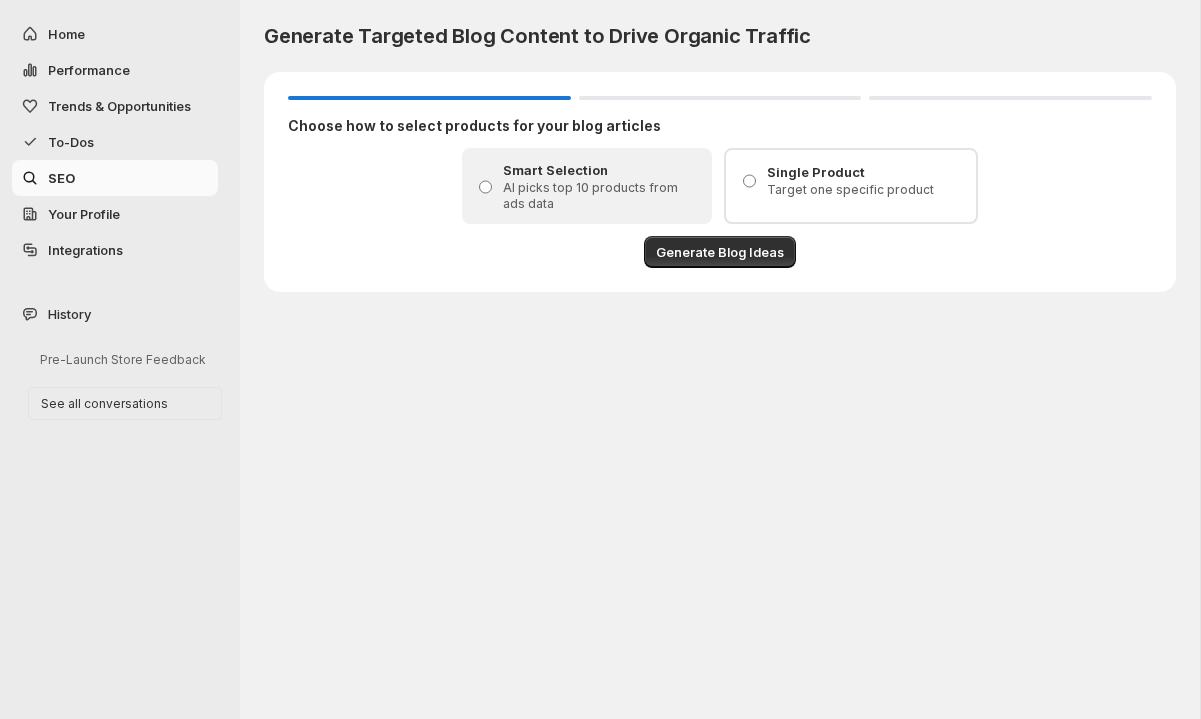 click on "To-Dos" at bounding box center (131, 142) 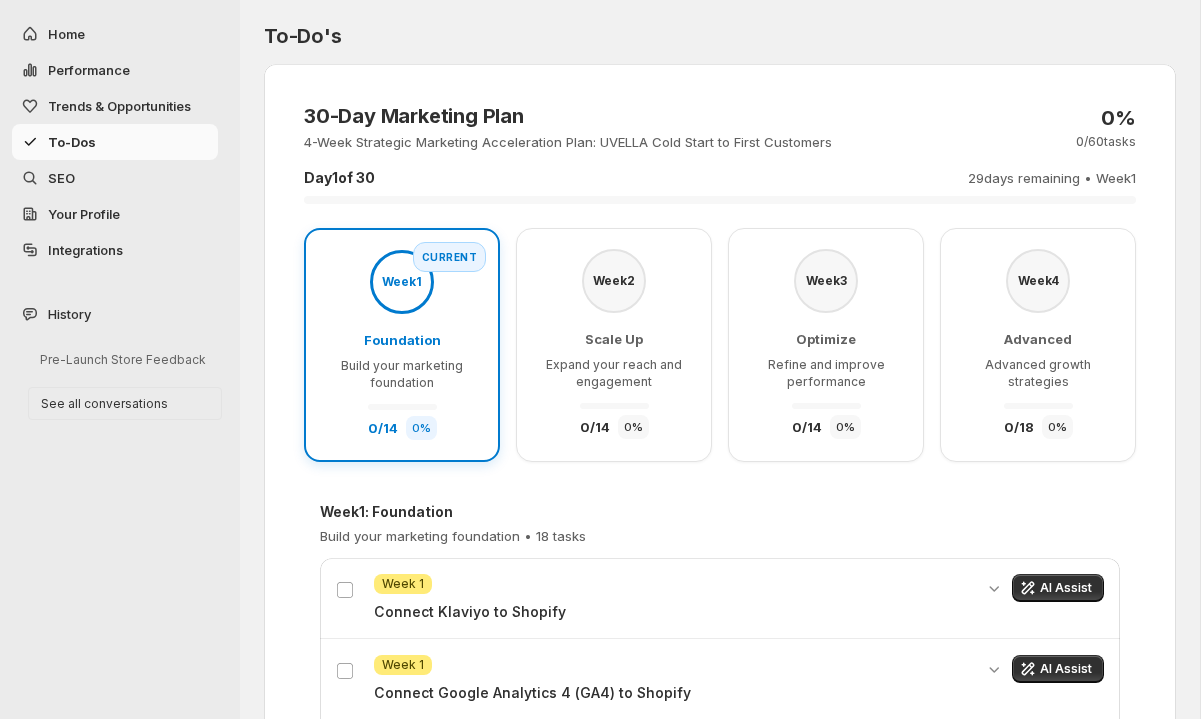 click on "Week 2" at bounding box center [614, 281] 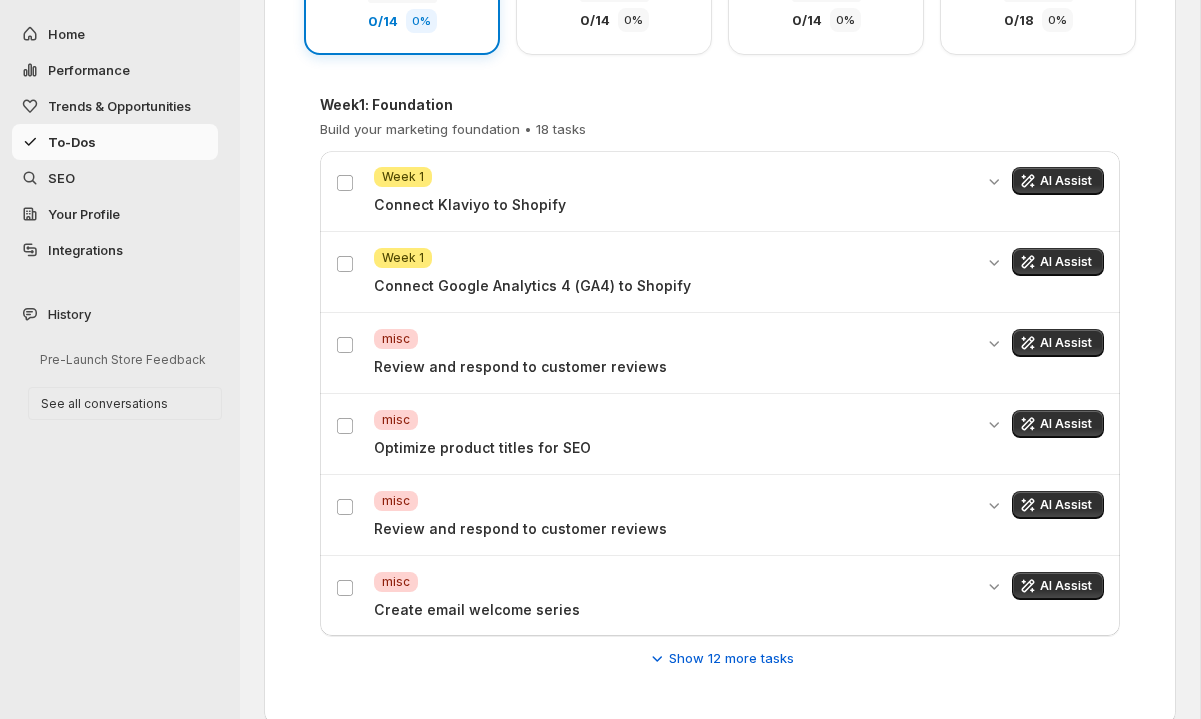 scroll, scrollTop: 435, scrollLeft: 0, axis: vertical 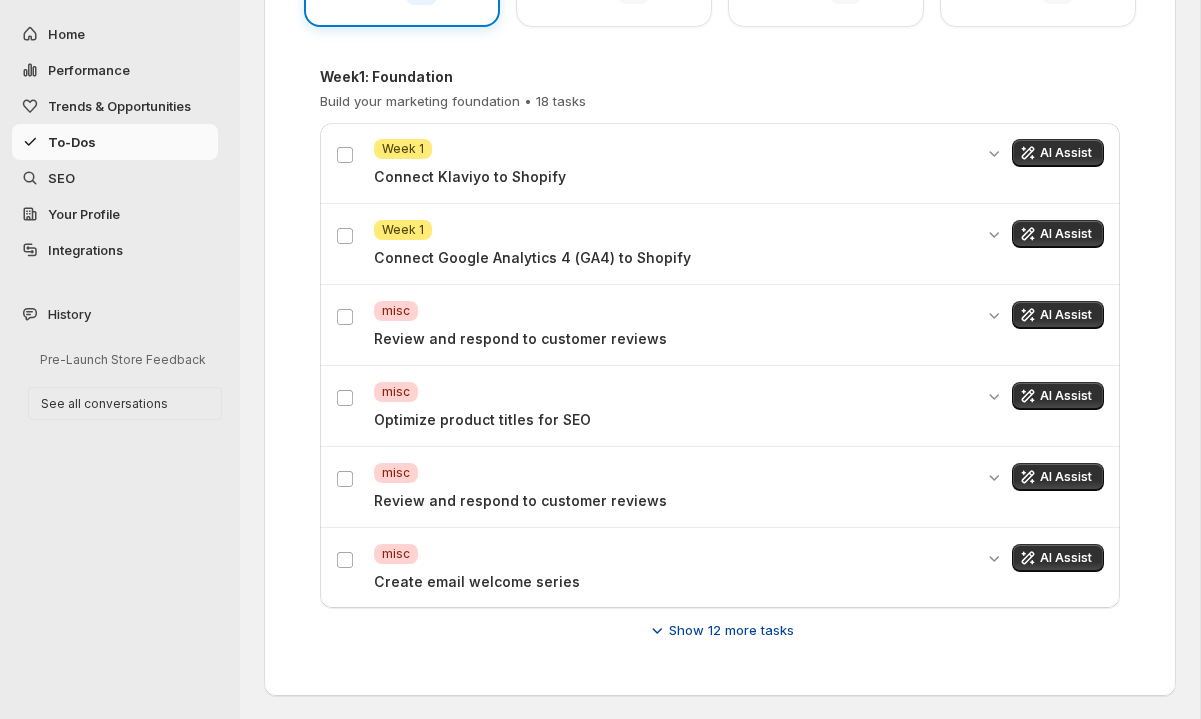 click on "Show 12 more tasks" at bounding box center (731, 630) 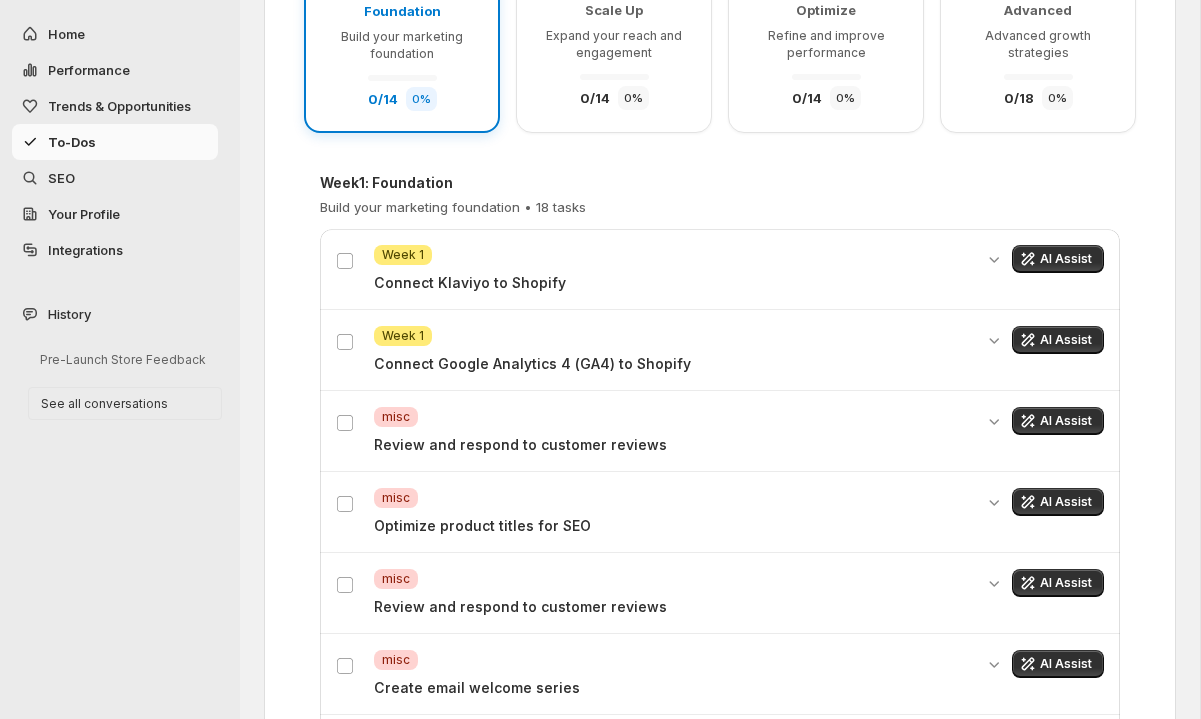 scroll, scrollTop: 0, scrollLeft: 0, axis: both 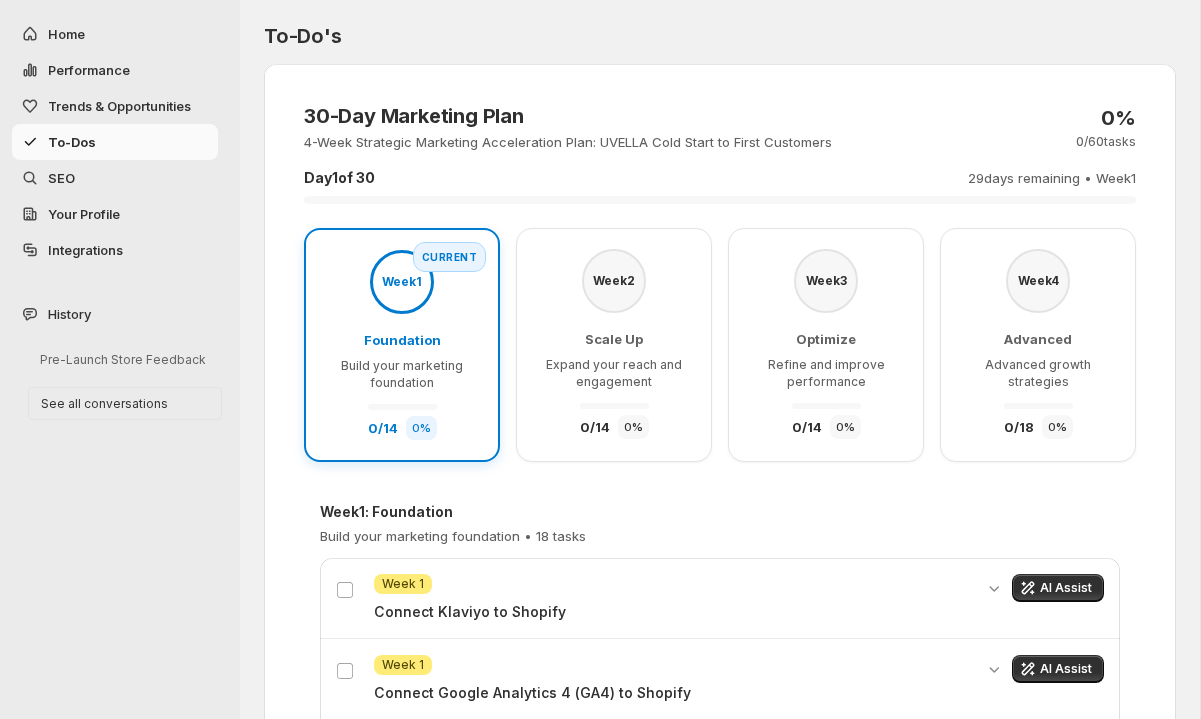 click on "Scale Up Expand your reach and engagement 0 / 14 0 %" at bounding box center (614, 384) 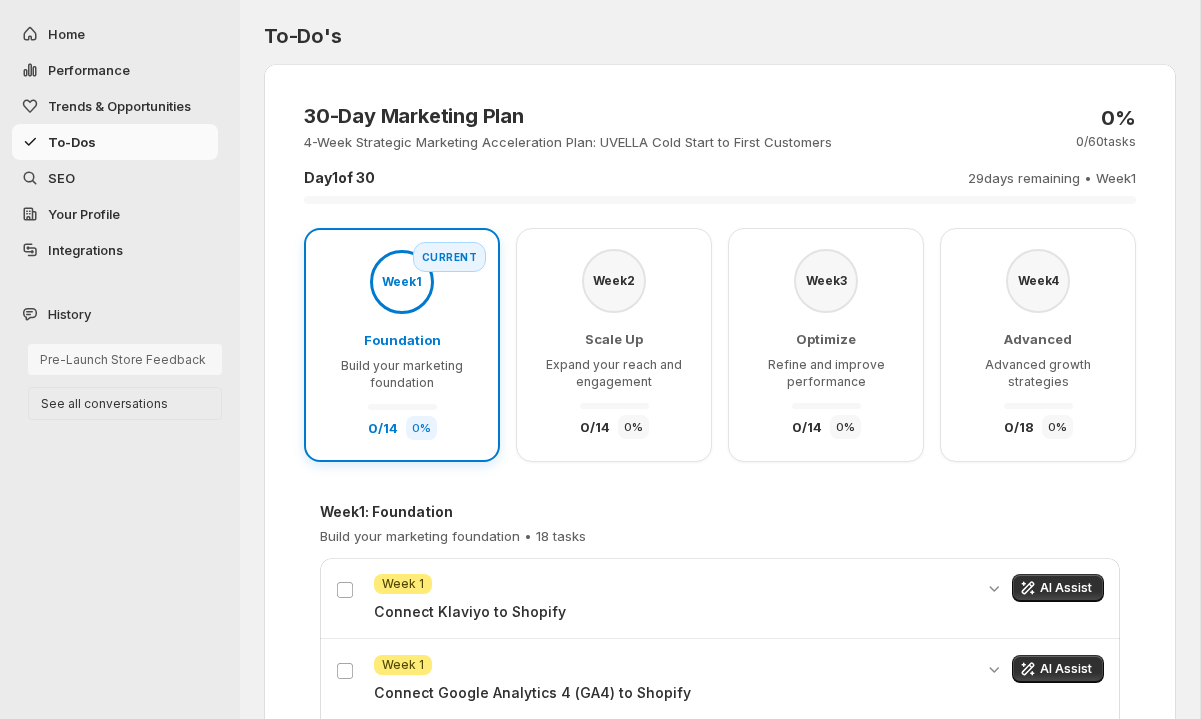 click on "Pre-Launch Store Feedback" at bounding box center [125, 359] 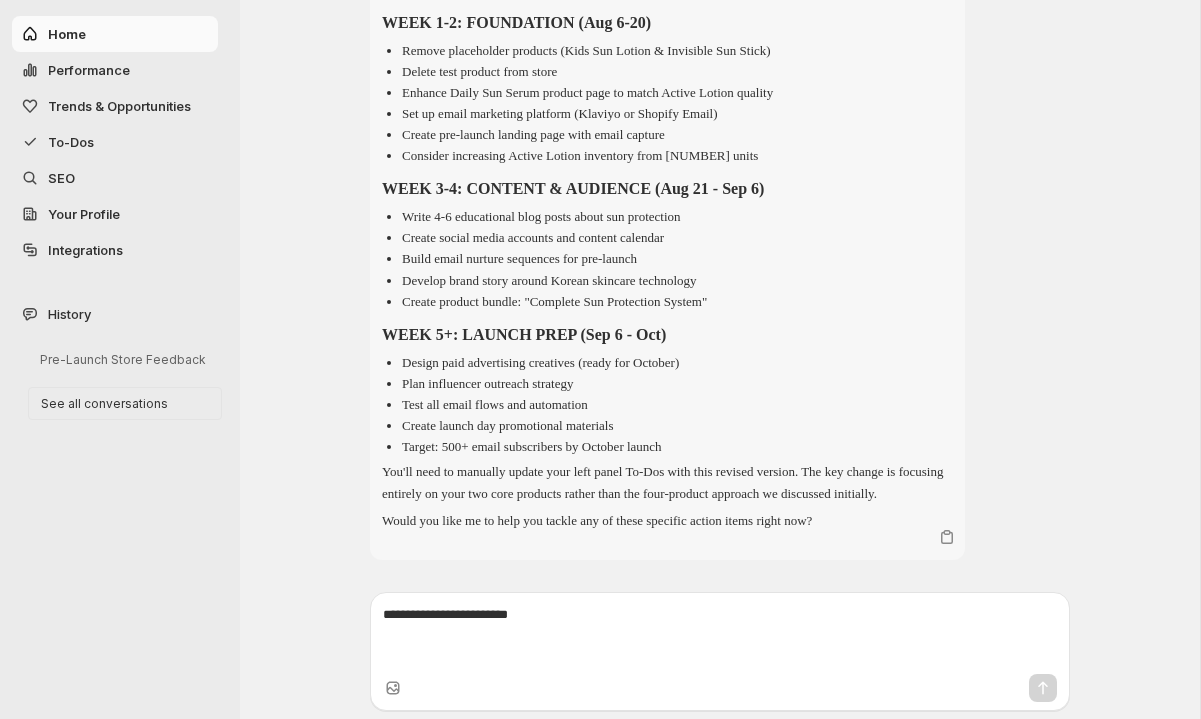 scroll, scrollTop: 7017, scrollLeft: 0, axis: vertical 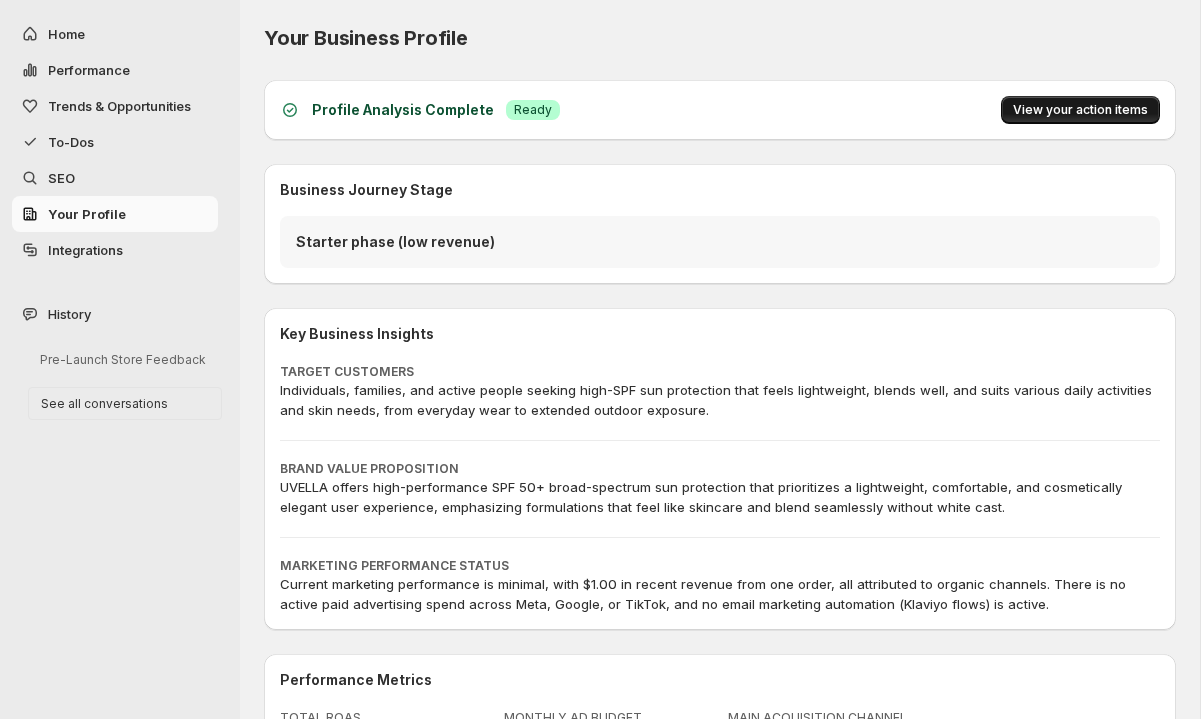 click on "View your action items" at bounding box center [1080, 110] 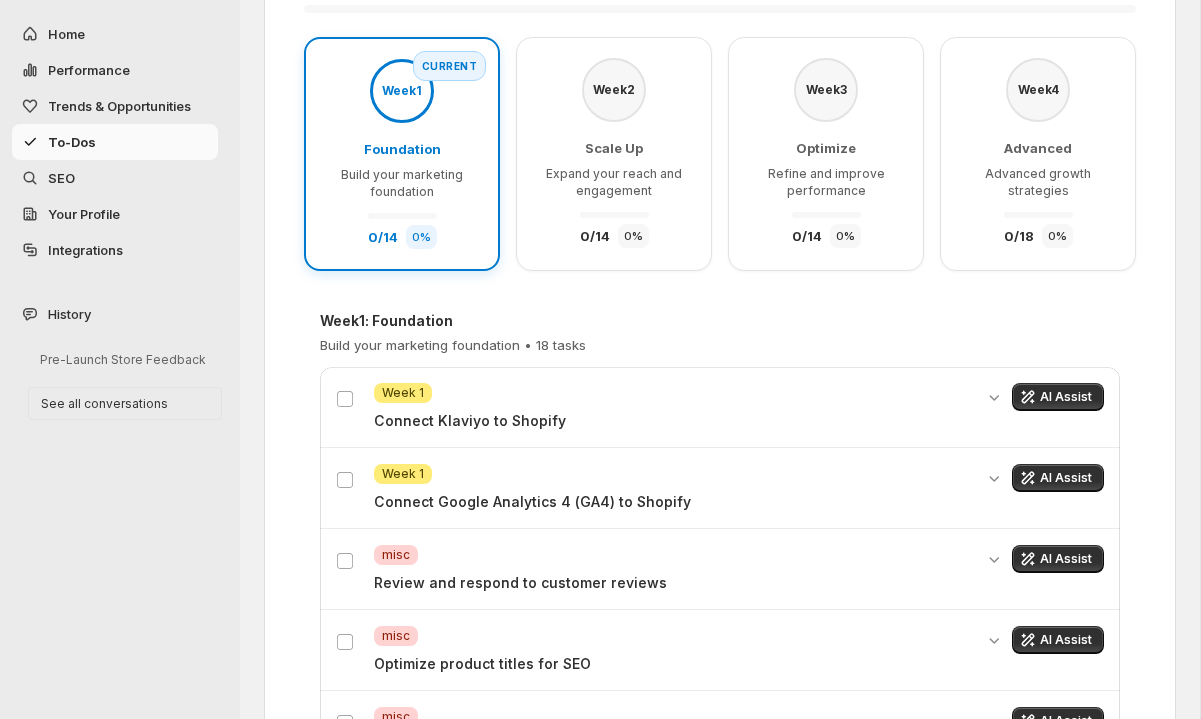 scroll, scrollTop: 0, scrollLeft: 0, axis: both 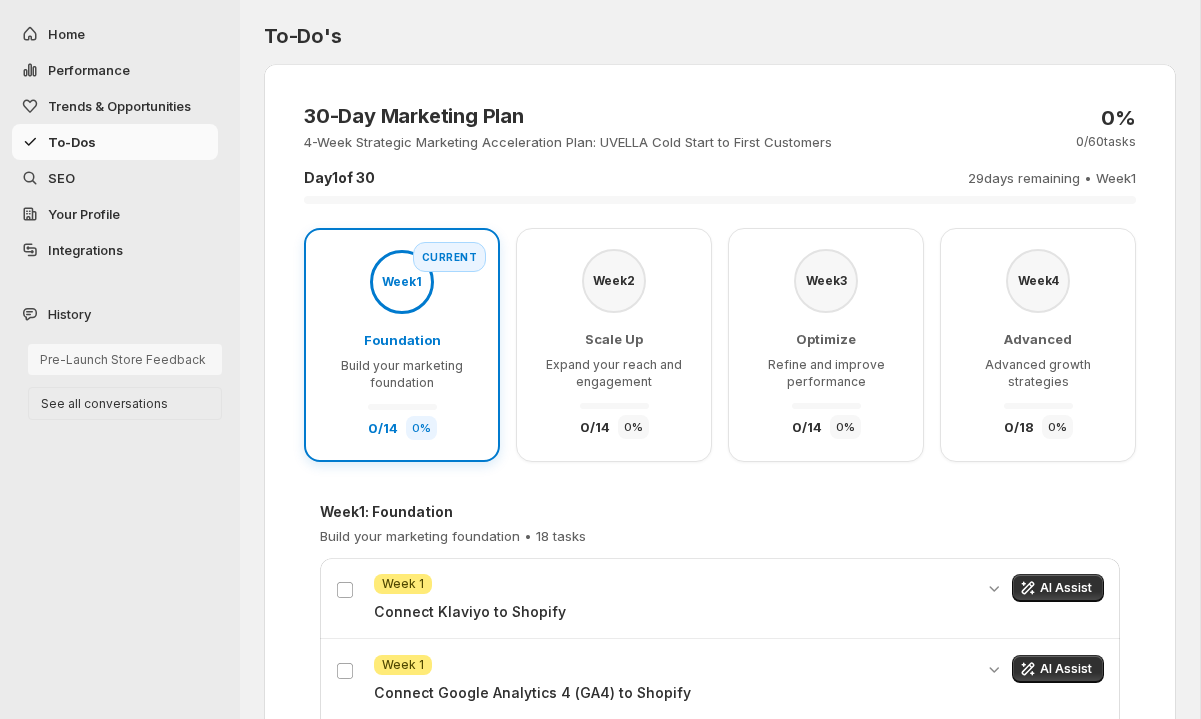 click on "Pre-Launch Store Feedback" at bounding box center (125, 359) 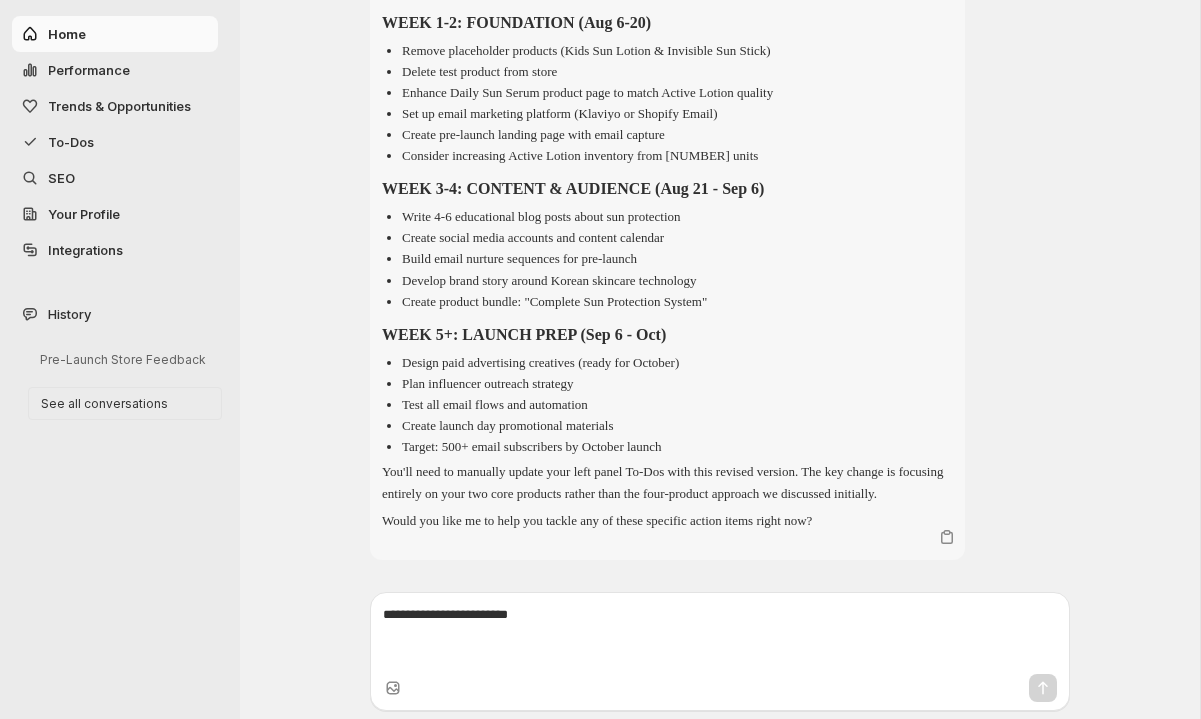 scroll, scrollTop: 7017, scrollLeft: 0, axis: vertical 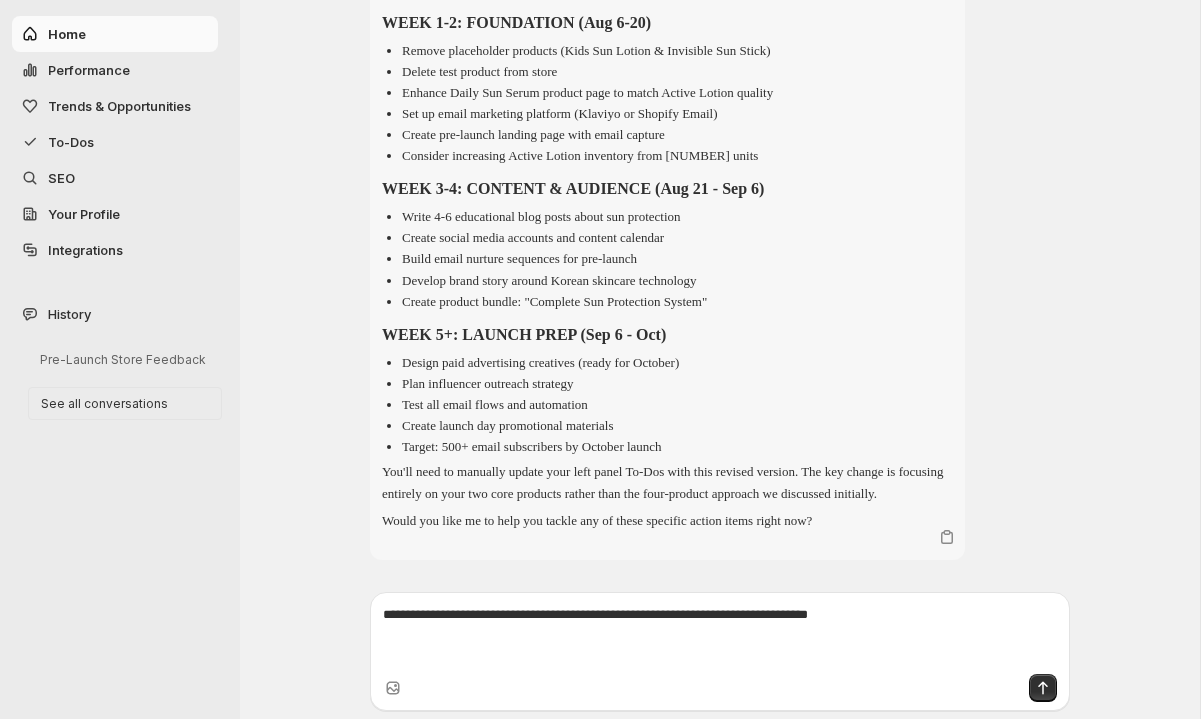 type on "**********" 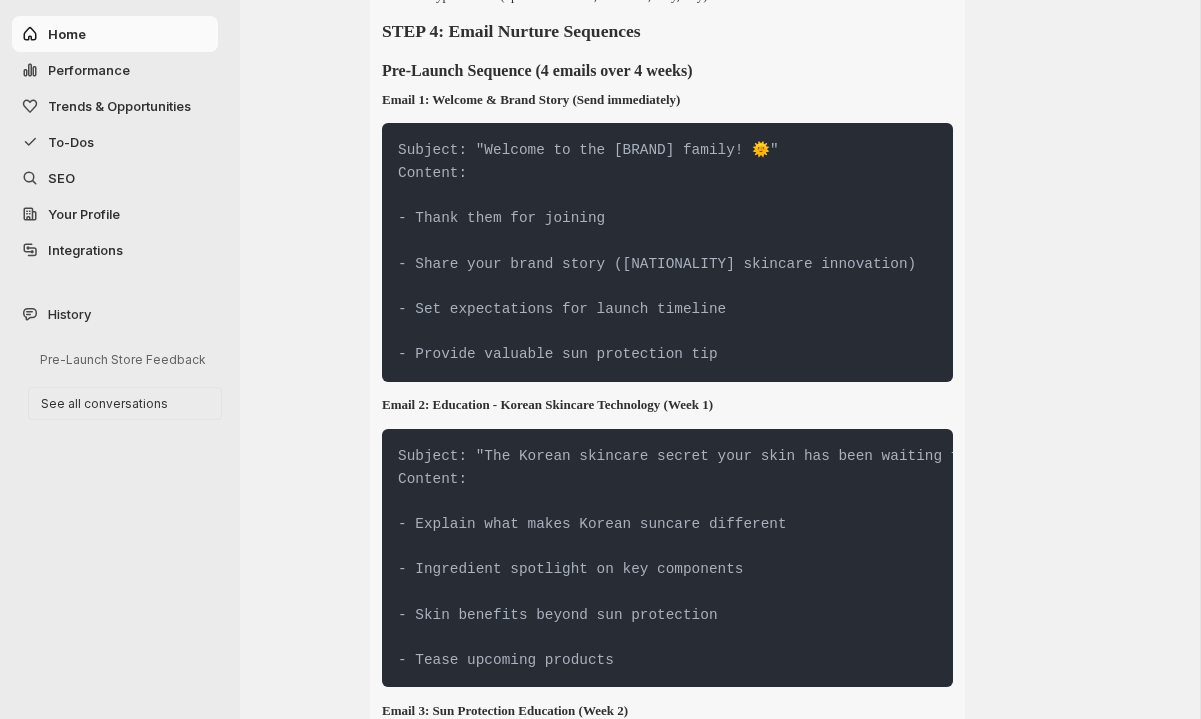 scroll, scrollTop: 8432, scrollLeft: 0, axis: vertical 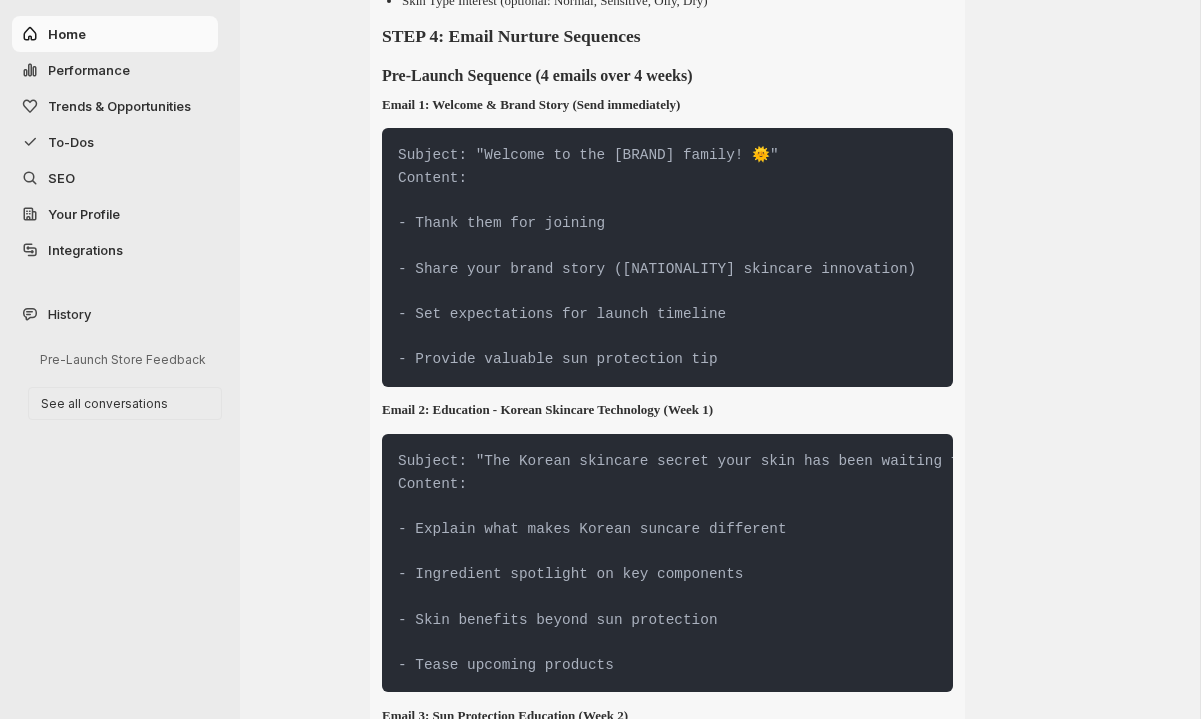 click on "Trends & Opportunities" at bounding box center [115, 106] 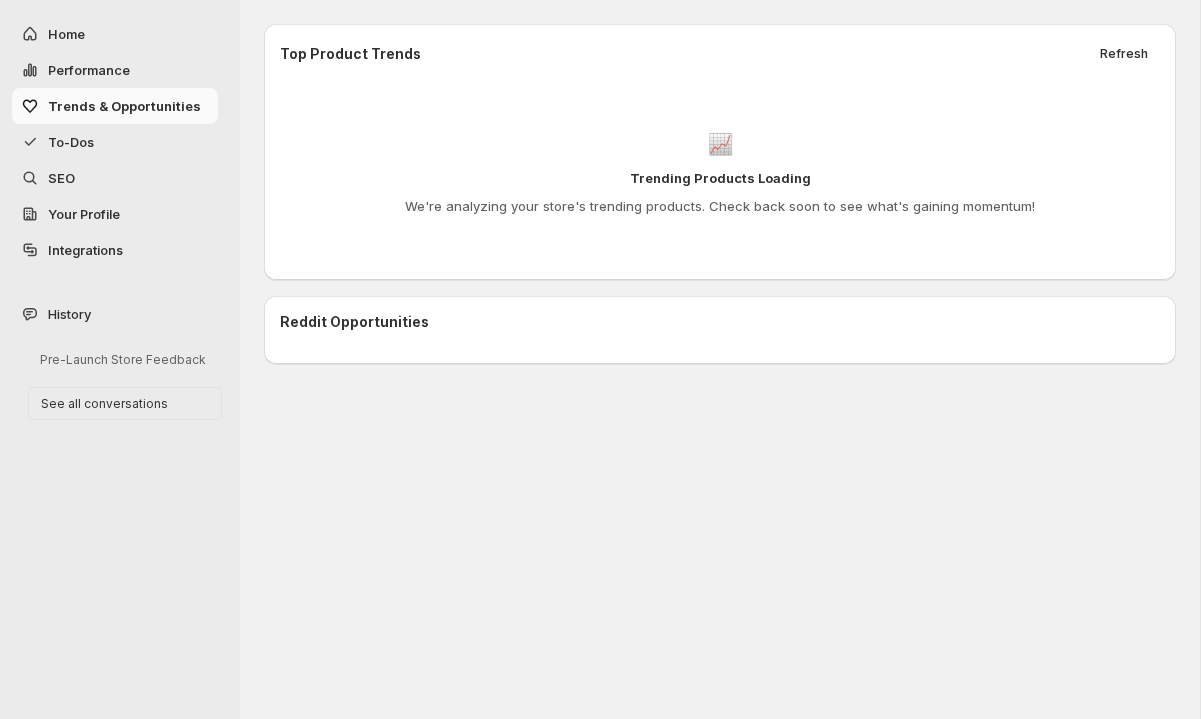scroll, scrollTop: 0, scrollLeft: 0, axis: both 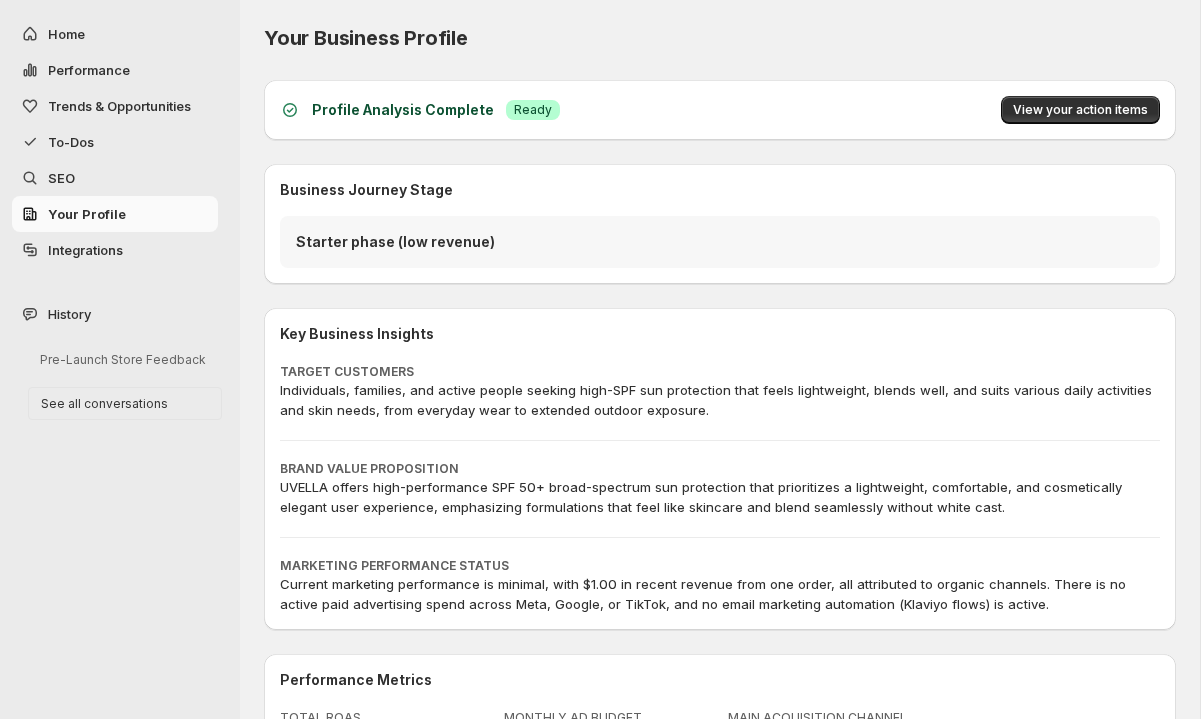click on "SEO" at bounding box center (131, 178) 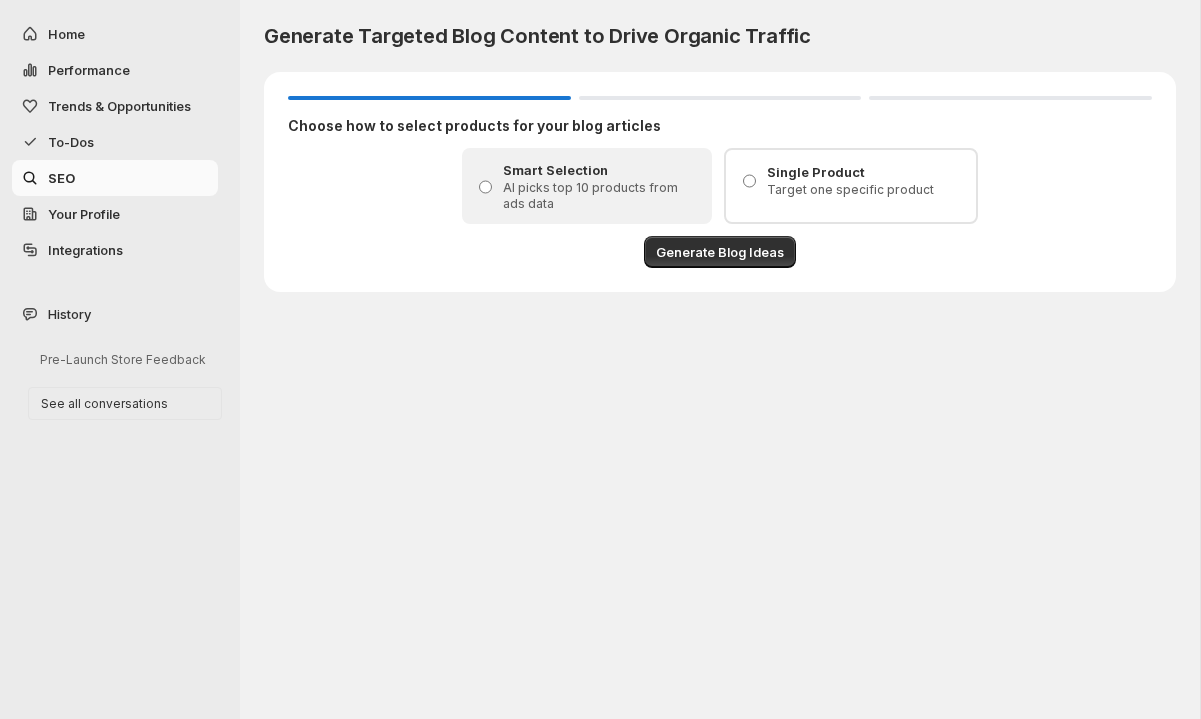 click on "Single Product Target one specific product" at bounding box center (851, 180) 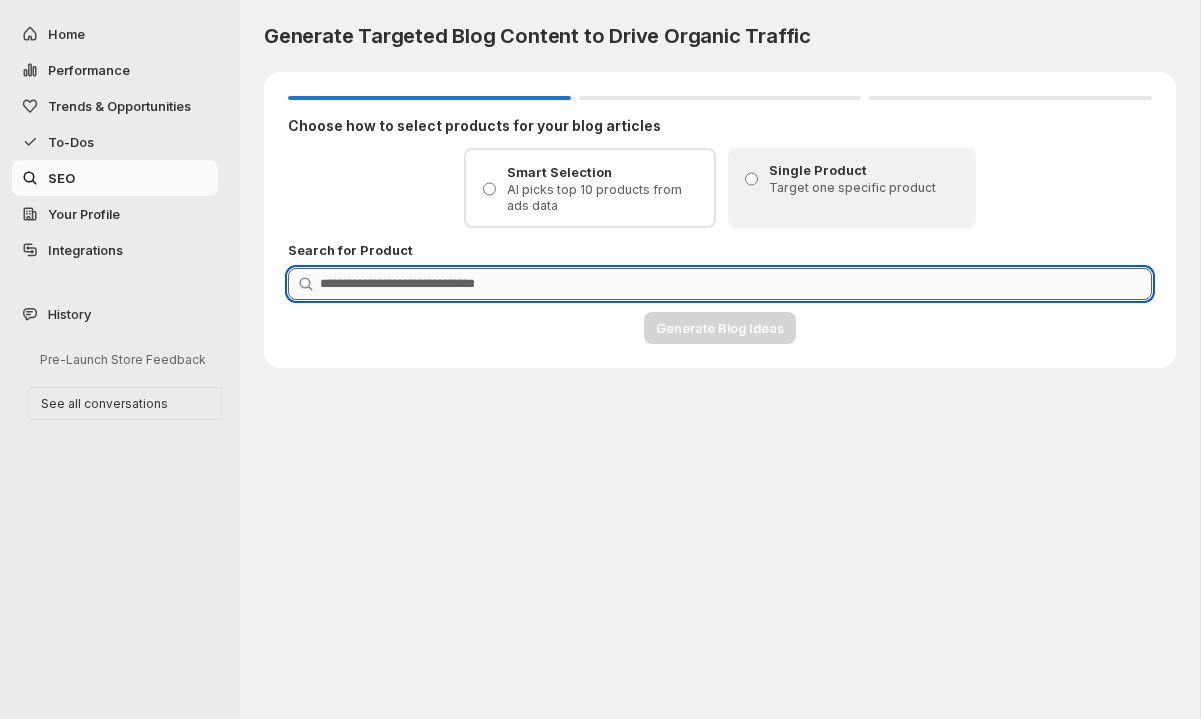 click on "Product Search" at bounding box center [736, 284] 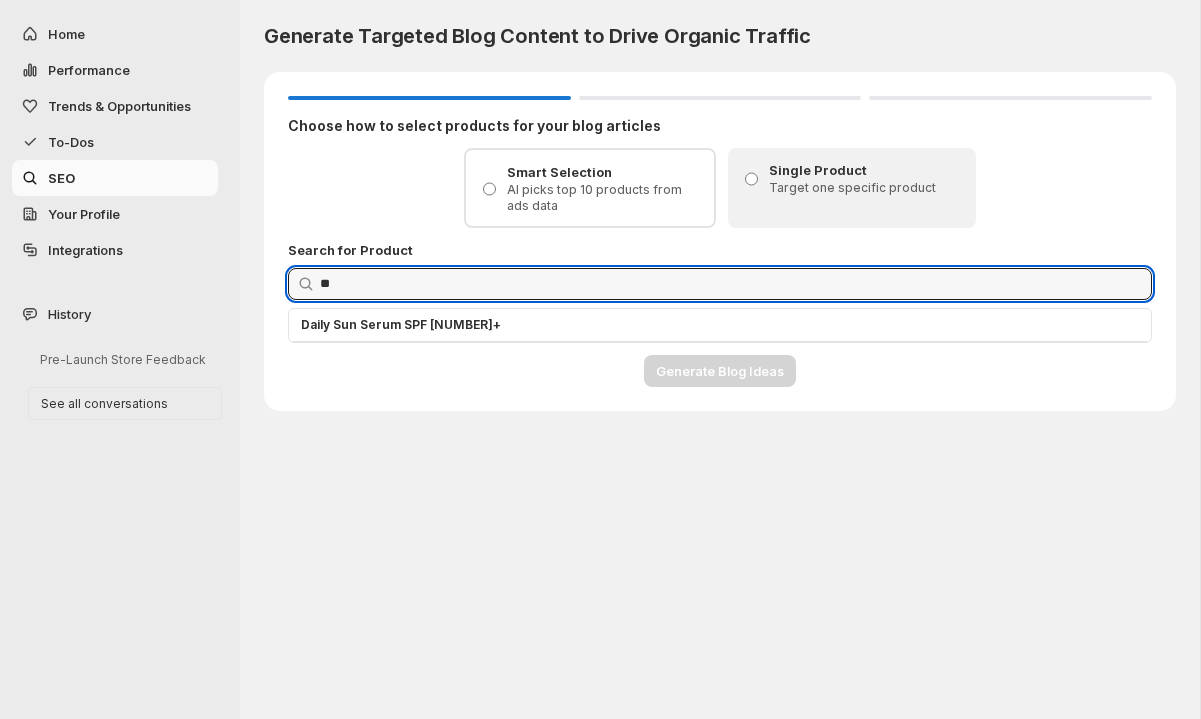 click on "Daily Sun Serum SPF [NUMBER]+" at bounding box center (720, 325) 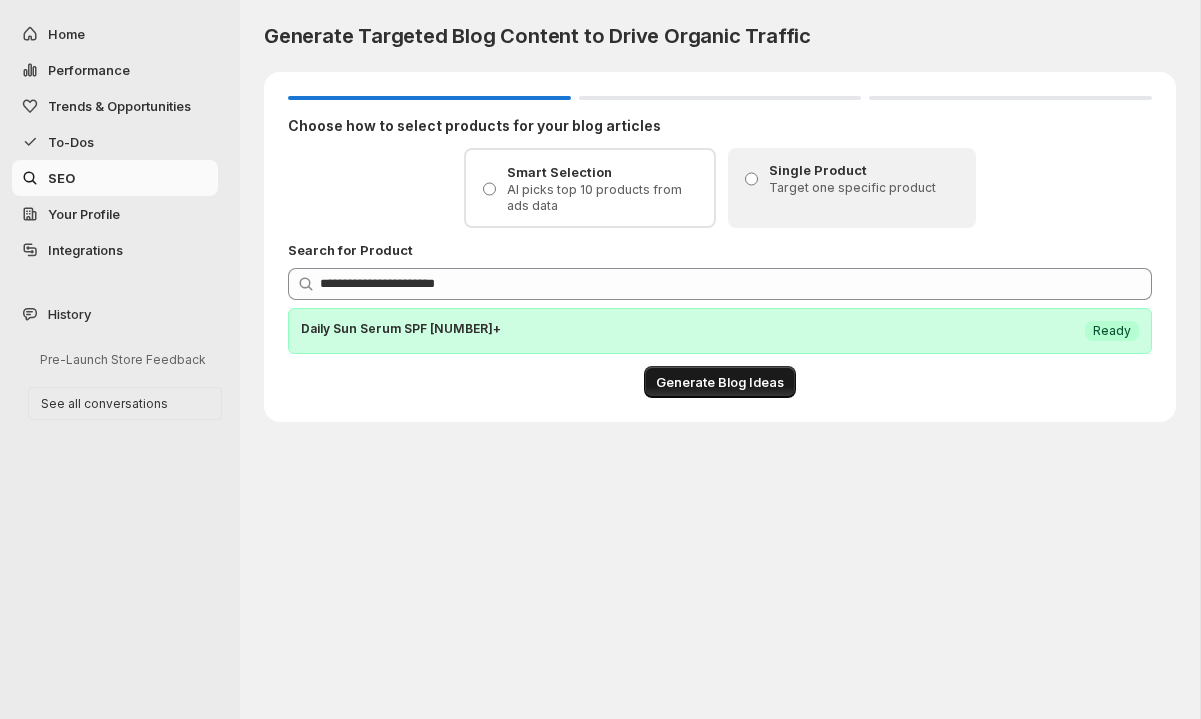 click on "Generate Blog Ideas" at bounding box center (720, 382) 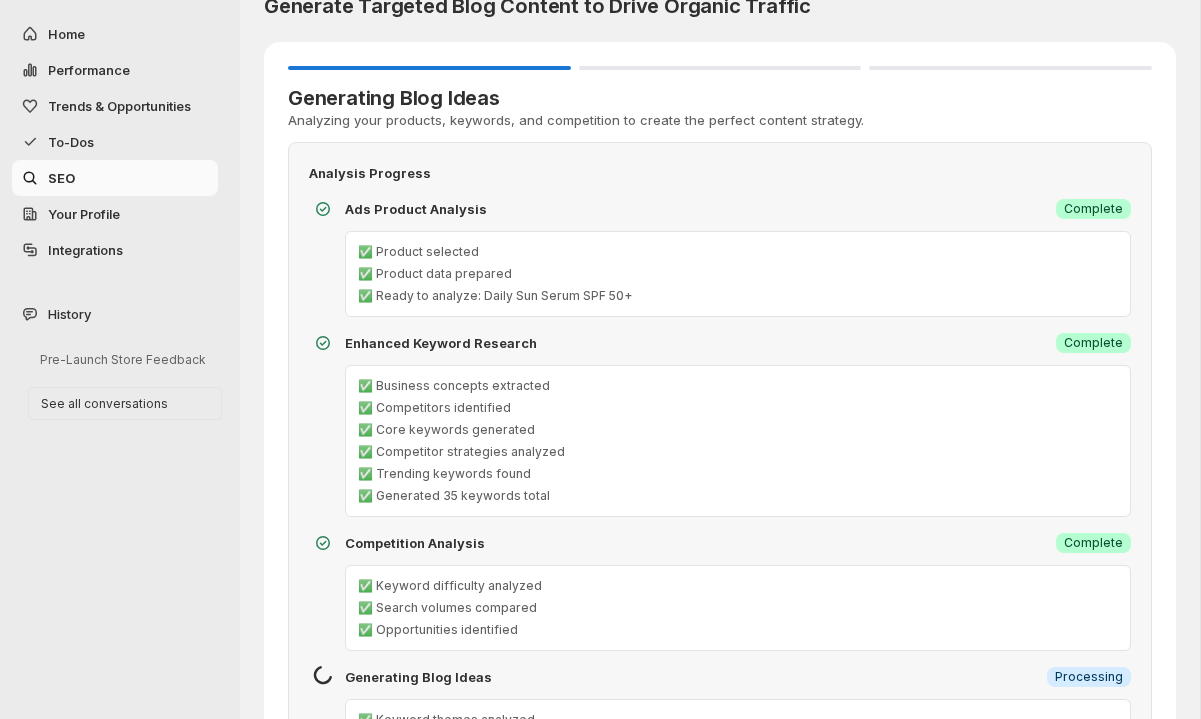 scroll, scrollTop: 0, scrollLeft: 0, axis: both 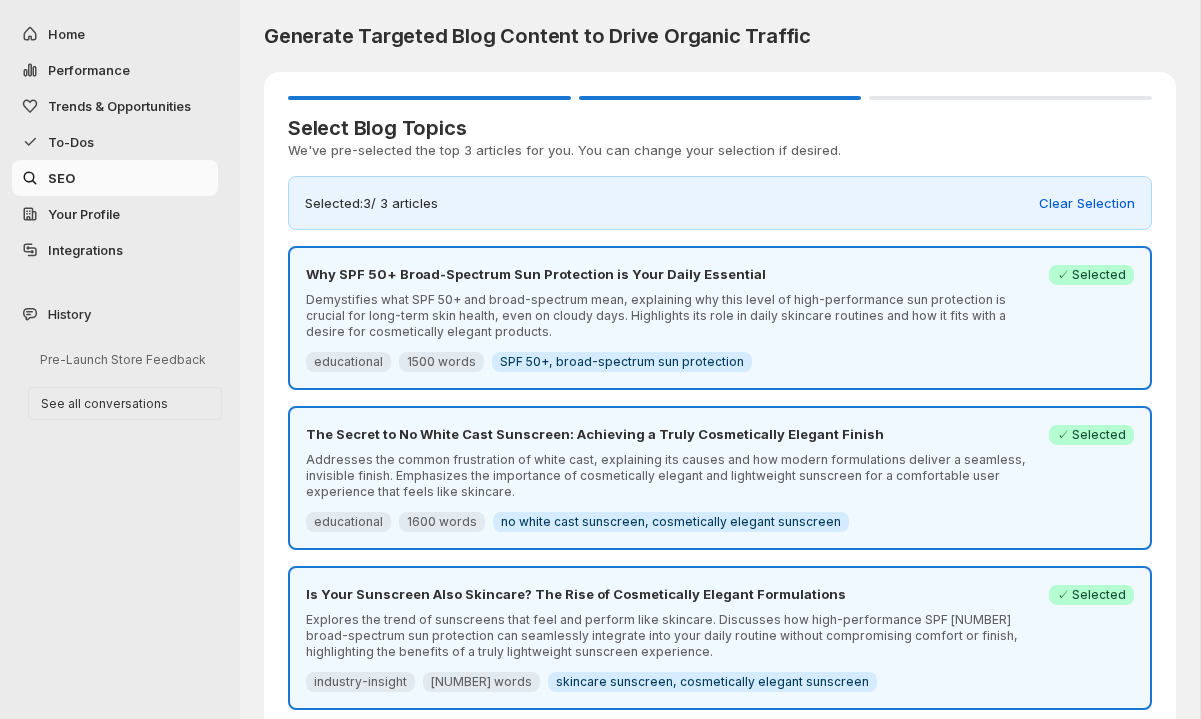 click on "Performance" at bounding box center (89, 70) 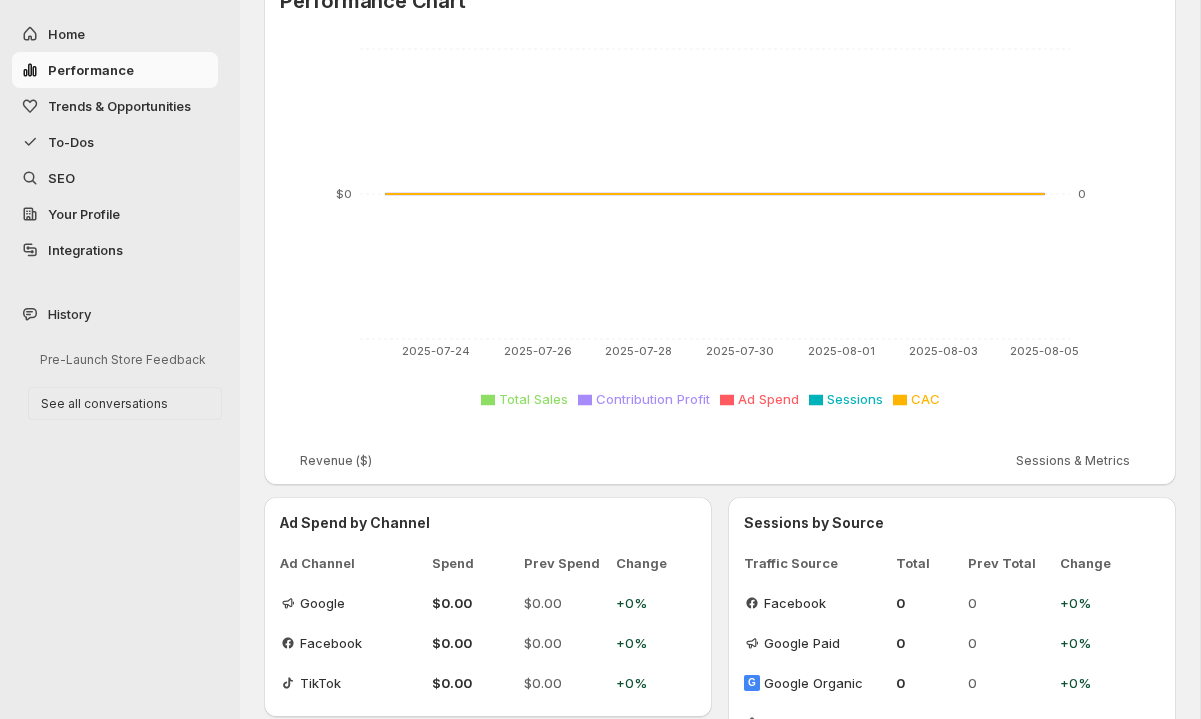 scroll, scrollTop: 525, scrollLeft: 0, axis: vertical 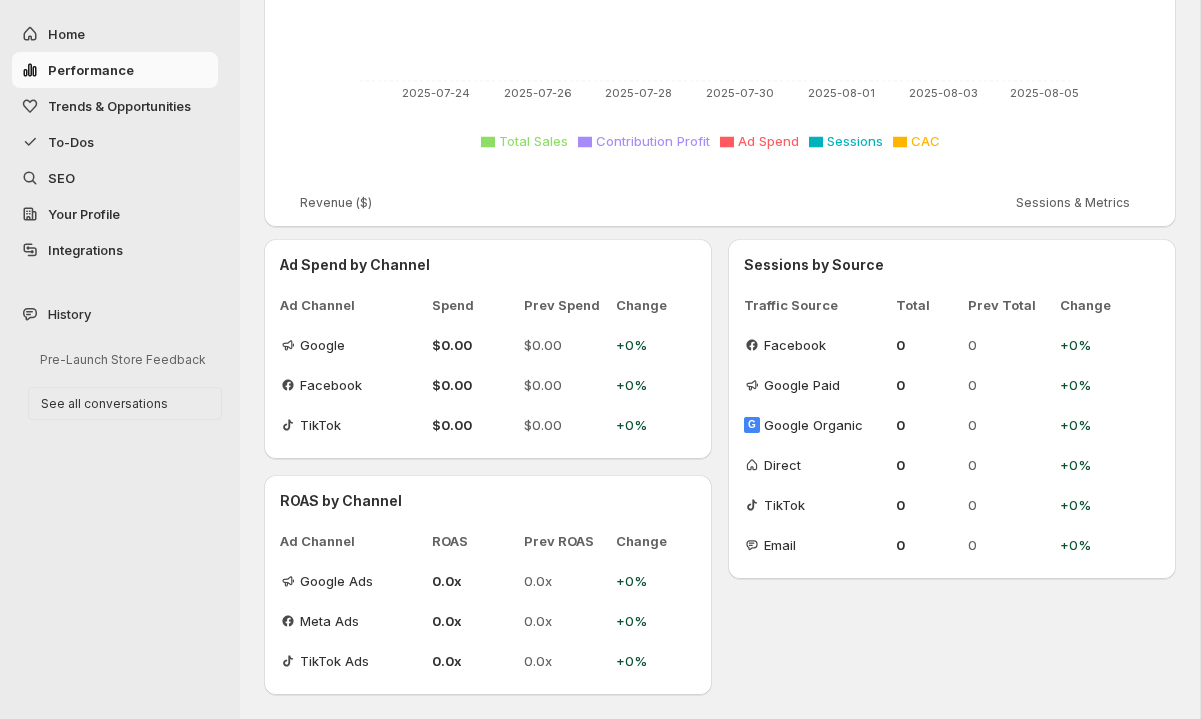 click on "Trends & Opportunities" at bounding box center [119, 106] 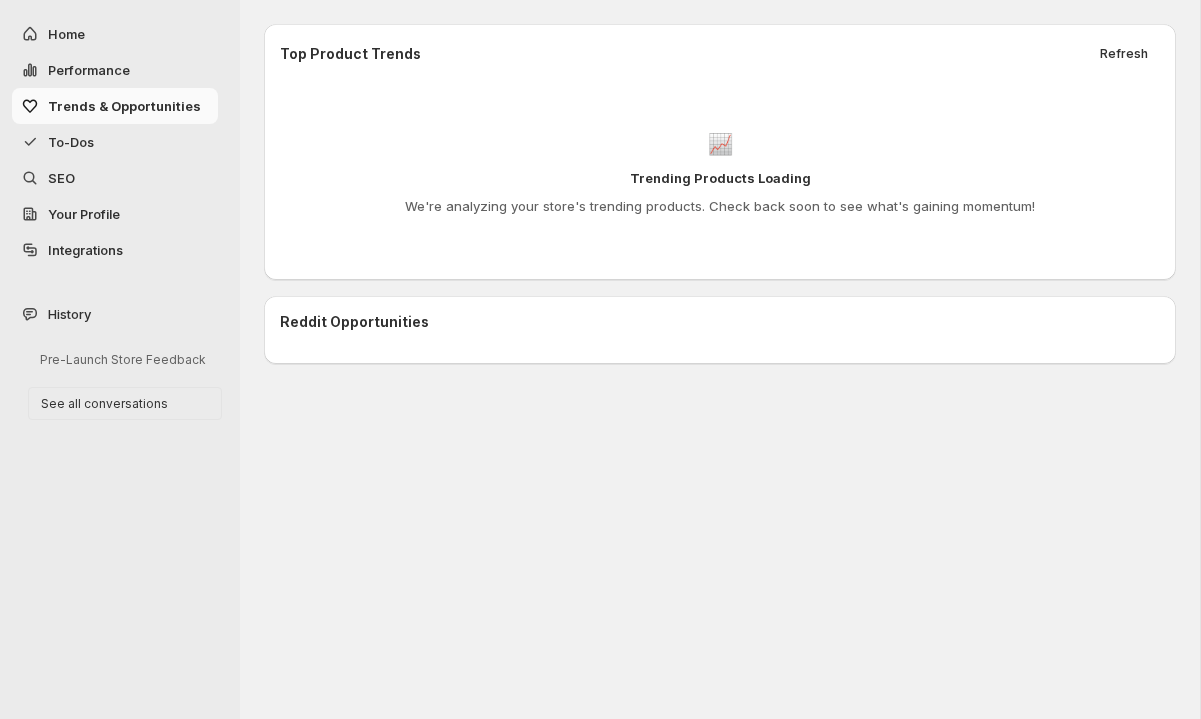 click on "SEO" at bounding box center [131, 178] 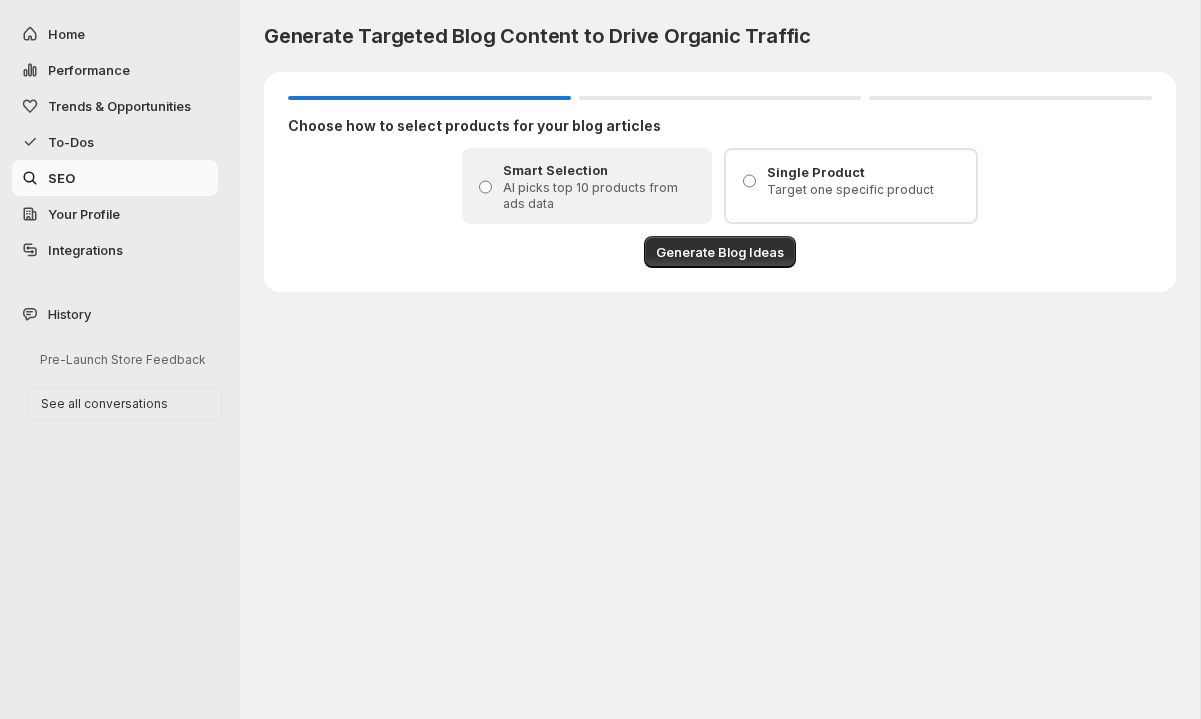 click on "Your Profile" at bounding box center (131, 214) 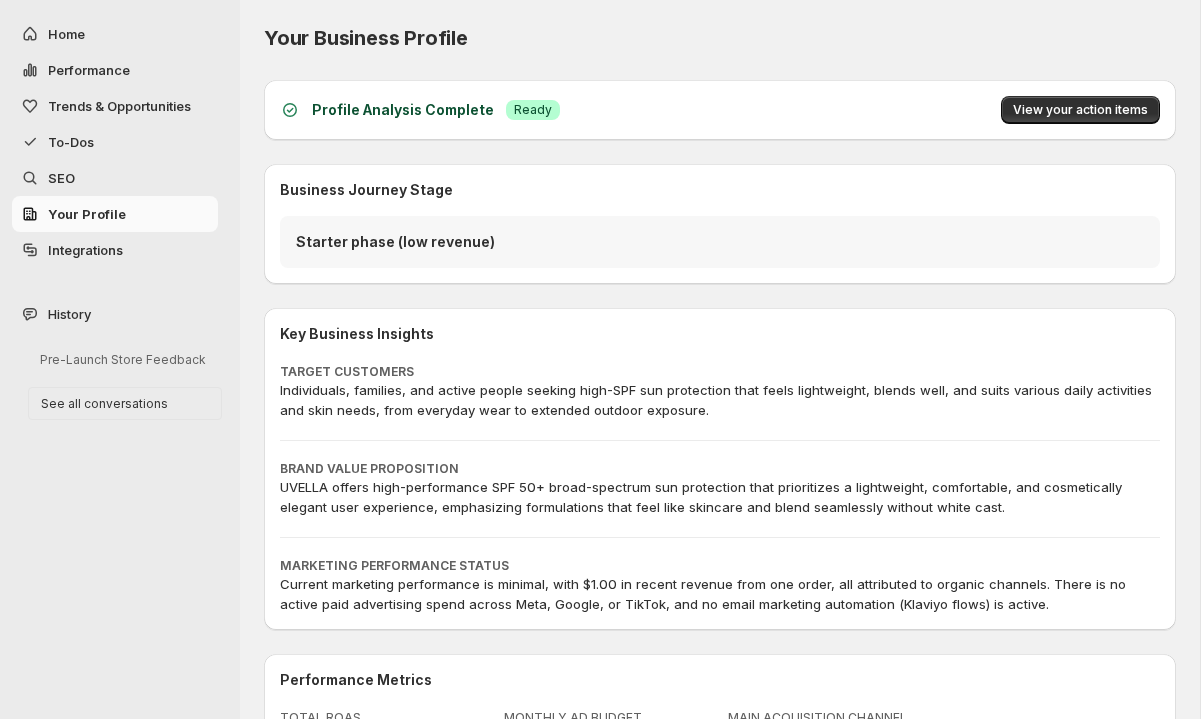 click on "SEO" at bounding box center [131, 178] 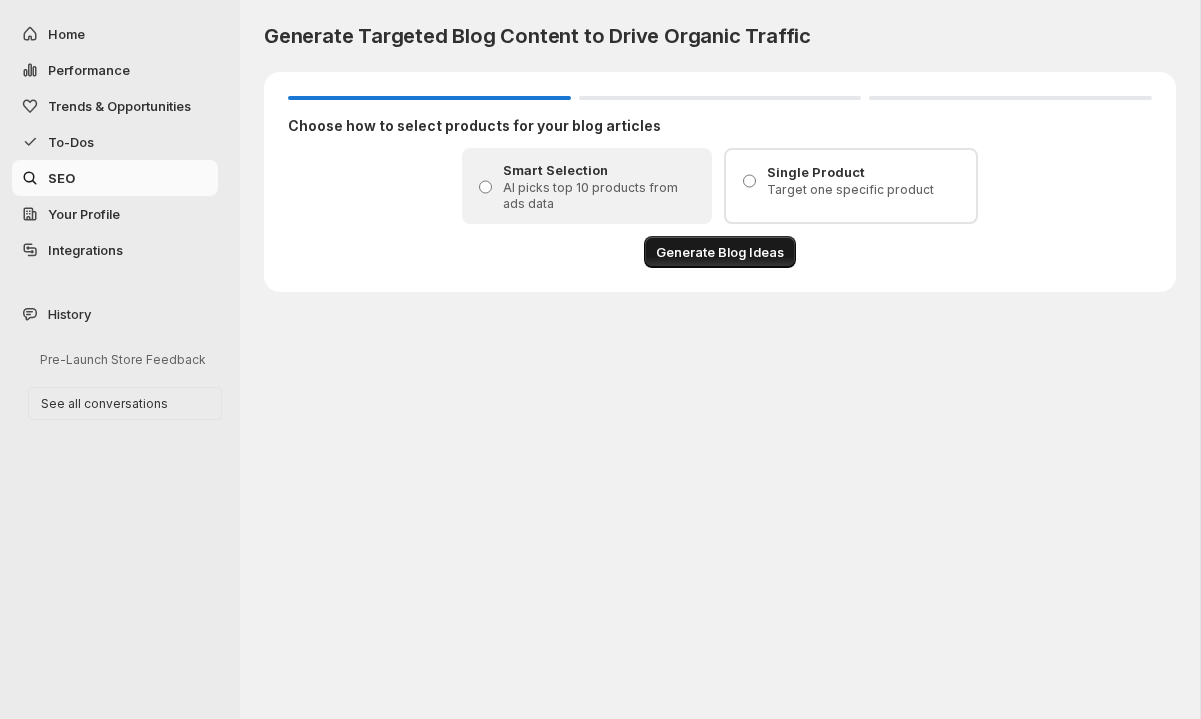 click on "Generate Blog Ideas" at bounding box center [720, 252] 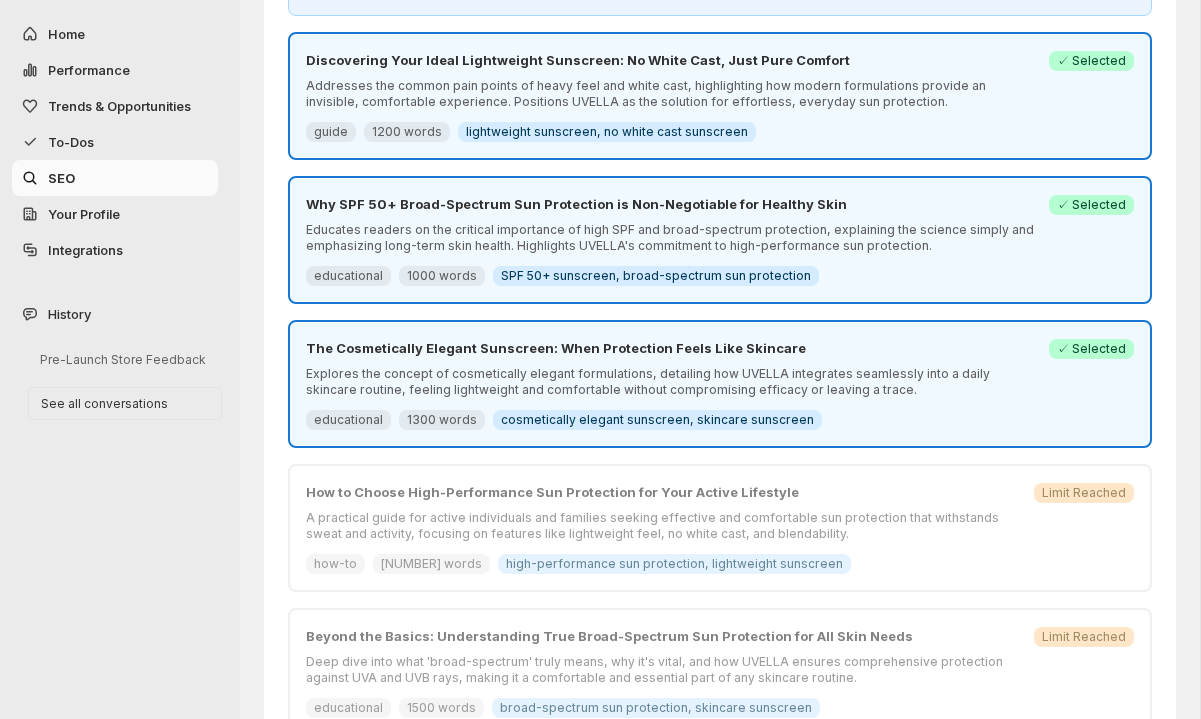 scroll, scrollTop: 160, scrollLeft: 0, axis: vertical 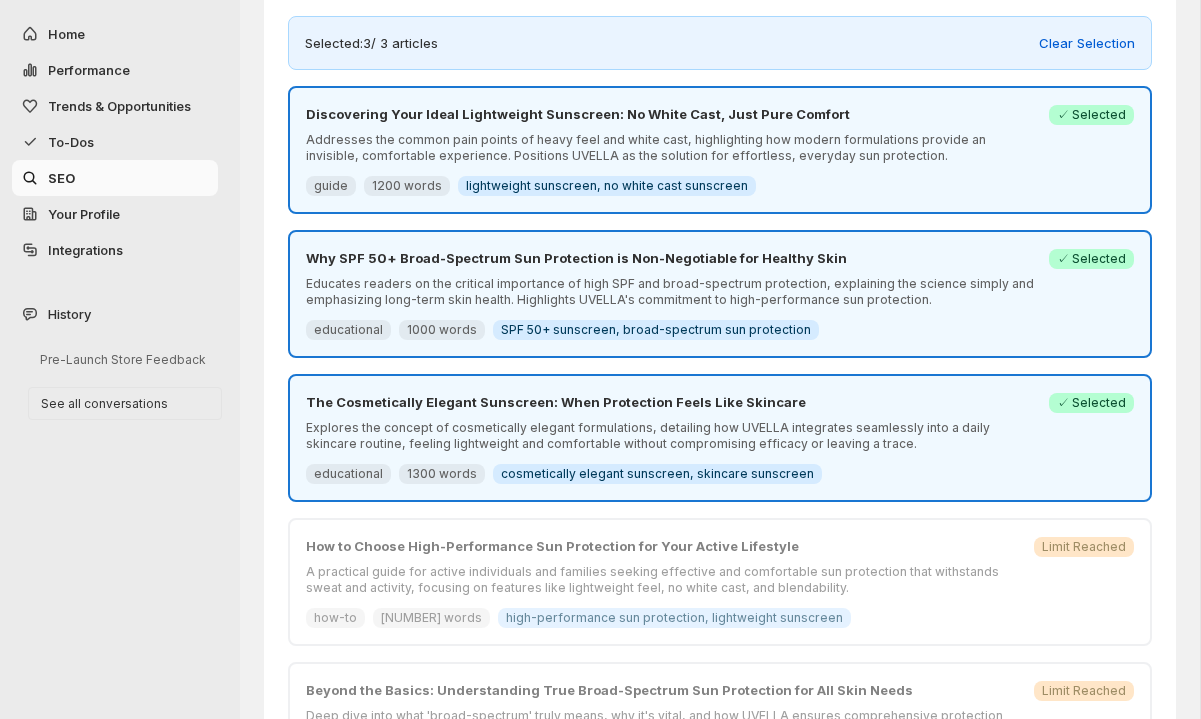 click on "The Cosmetically Elegant Sunscreen: When Protection Feels Like Skincare Explores the concept of cosmetically elegant formulations, detailing how UVELLA integrates seamlessly into a daily skincare routine, feeling lightweight and comfortable without compromising efficacy or leaving a trace. educational 1300 words Info cosmetically elegant sunscreen, skincare sunscreen" at bounding box center (671, 438) 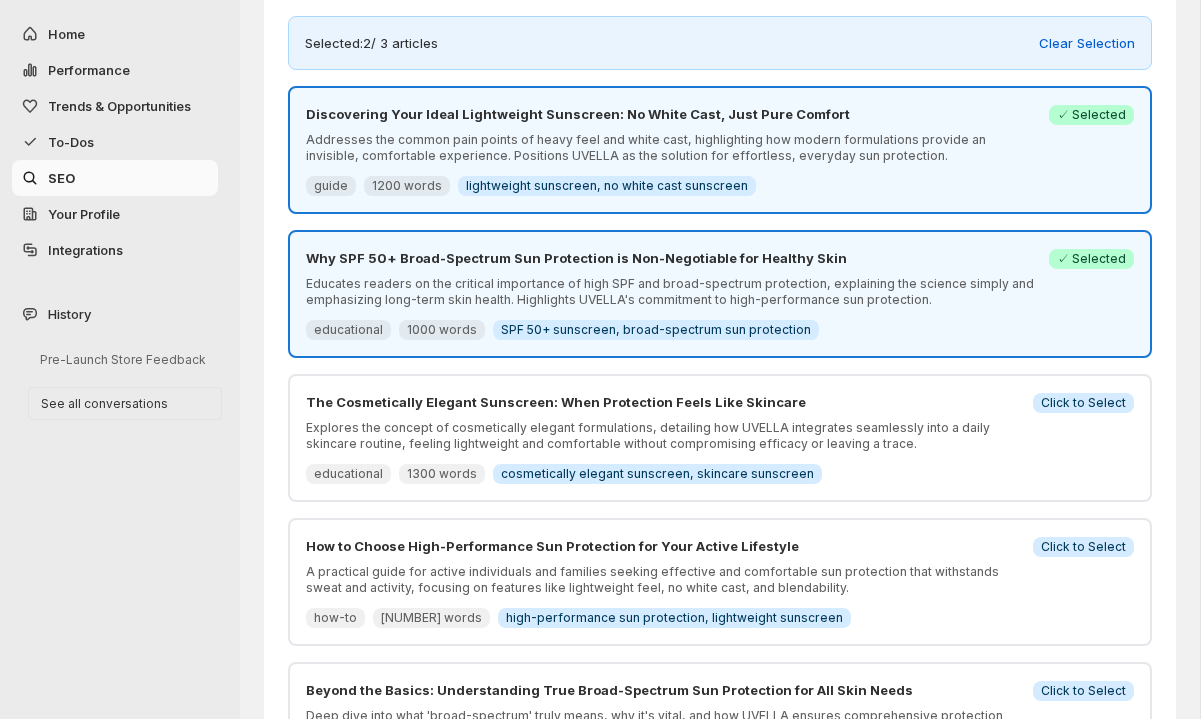 click on "Educates readers on the critical importance of high SPF and broad-spectrum protection, explaining the science simply and emphasizing long-term skin health. Highlights UVELLA's commitment to high-performance sun protection." at bounding box center [671, 292] 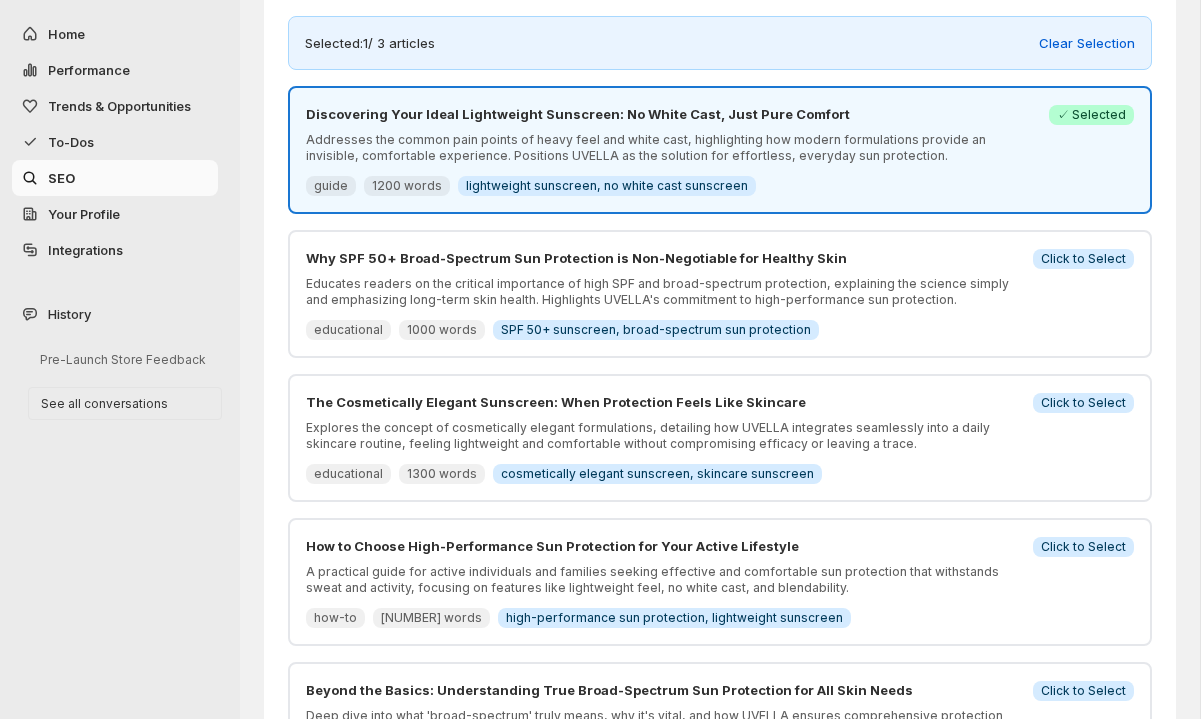 click on "educational 1300 words Info cosmetically elegant sunscreen, skincare sunscreen" at bounding box center [663, 474] 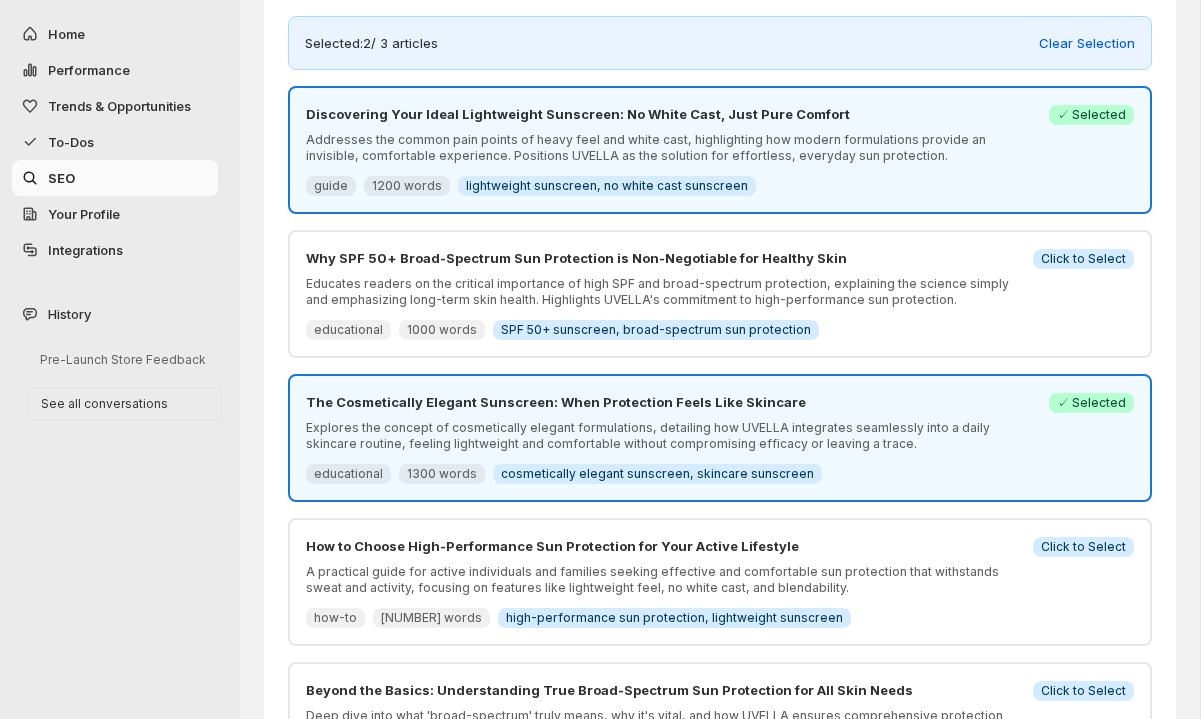 click on "educational 1300 words Info cosmetically elegant sunscreen, skincare sunscreen" at bounding box center (671, 474) 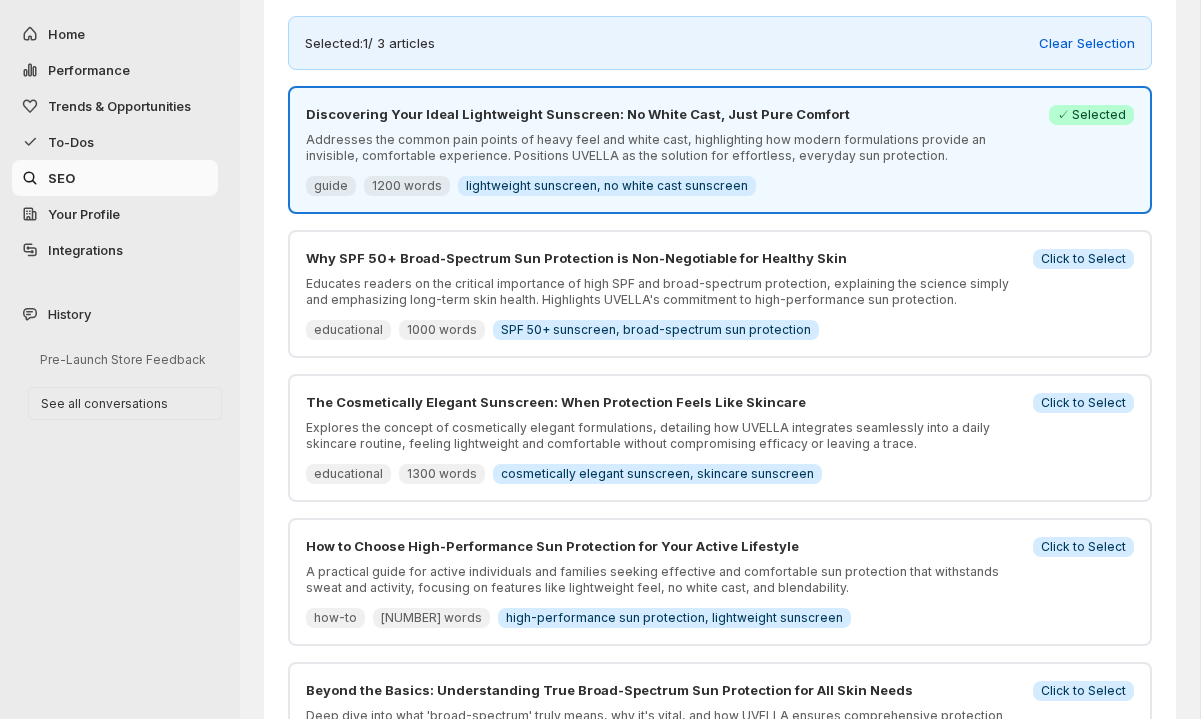 click on "how-to 1400 words Info high-performance sun protection, lightweight sunscreen" at bounding box center (663, 618) 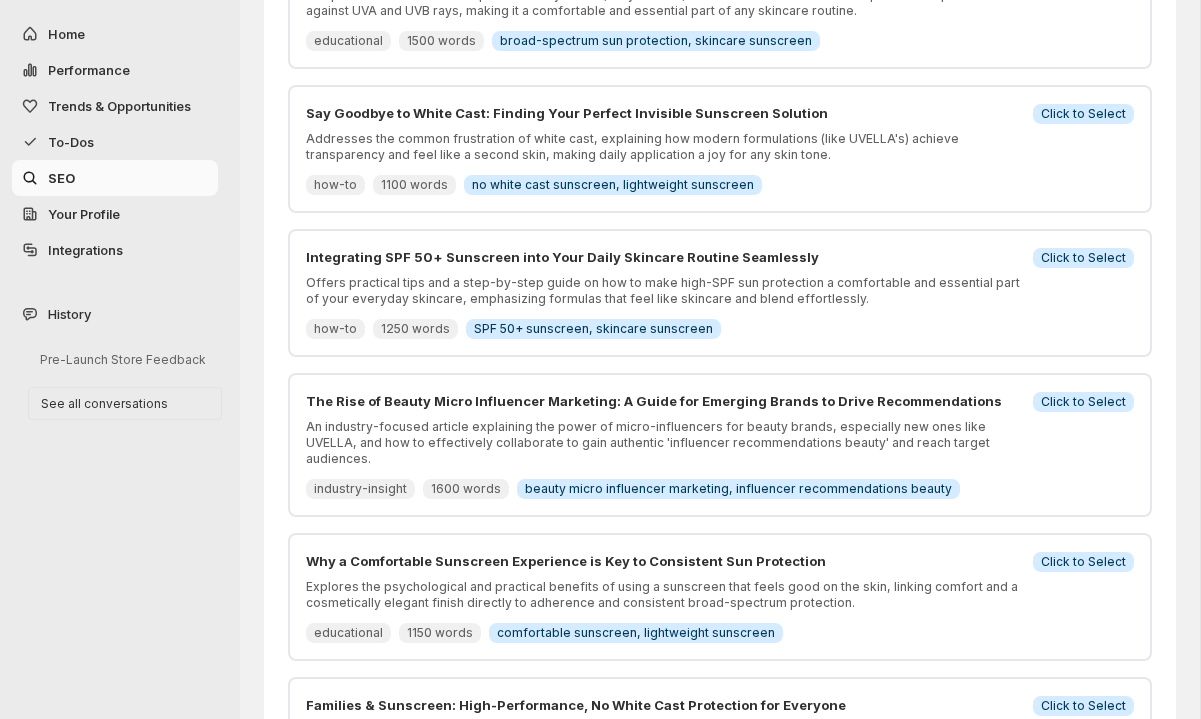 scroll, scrollTop: 892, scrollLeft: 0, axis: vertical 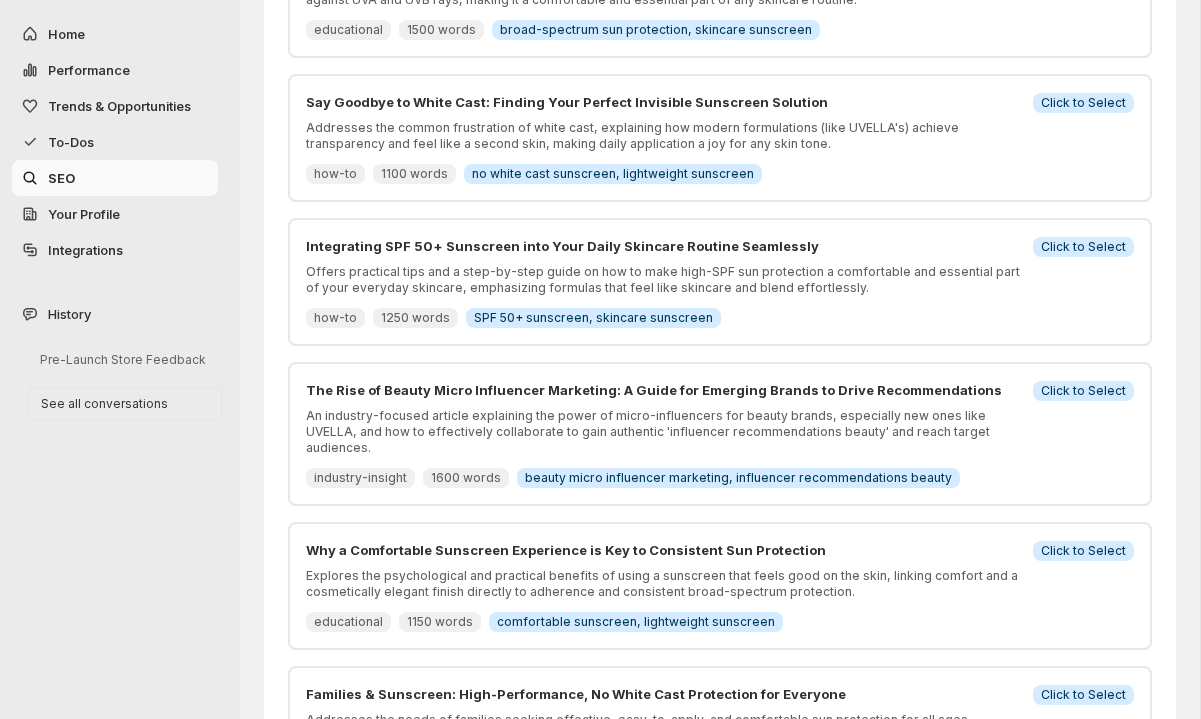 click on "Offers practical tips and a step-by-step guide on how to make high-SPF sun protection a comfortable and essential part of your everyday skincare, emphasizing formulas that feel like skincare and blend effortlessly." at bounding box center [663, 280] 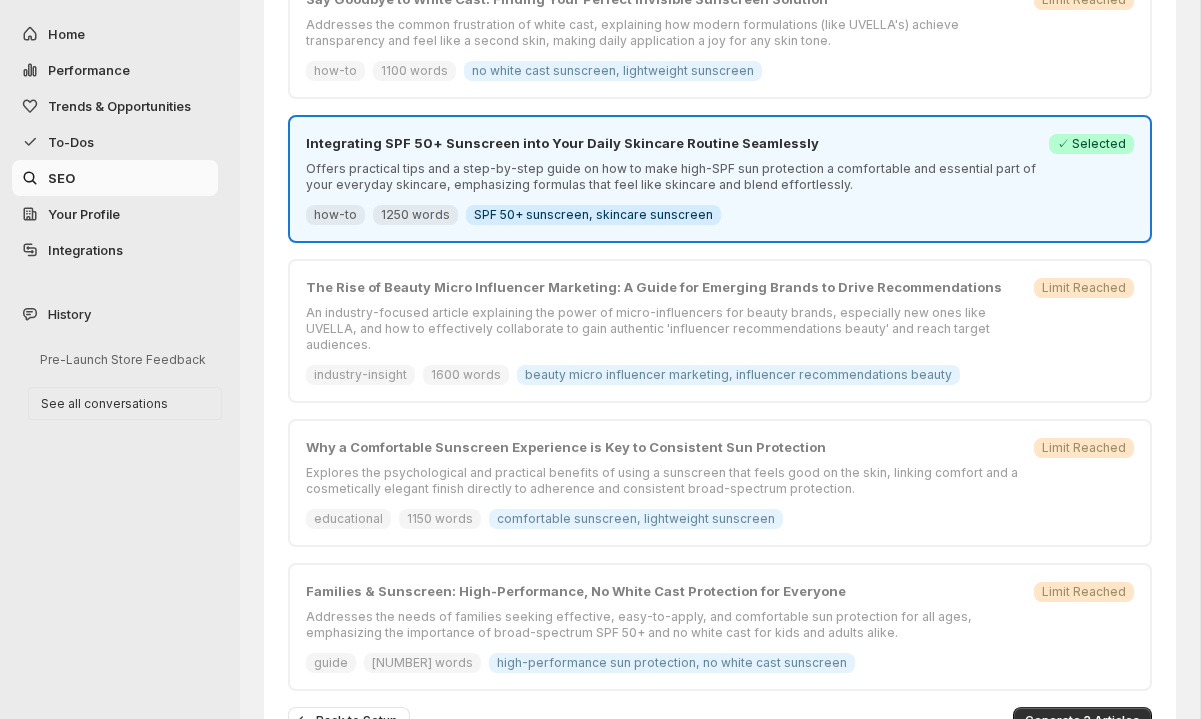 scroll, scrollTop: 1043, scrollLeft: 0, axis: vertical 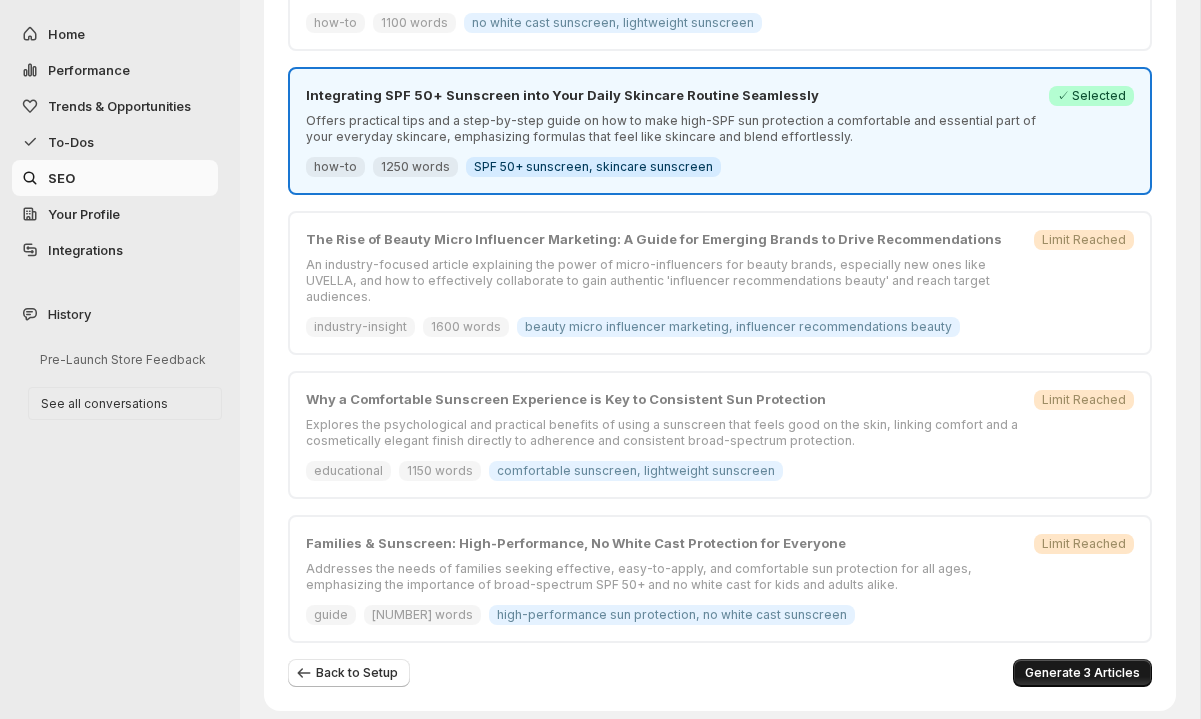 click on "Generate 3 Articles" at bounding box center (1082, 673) 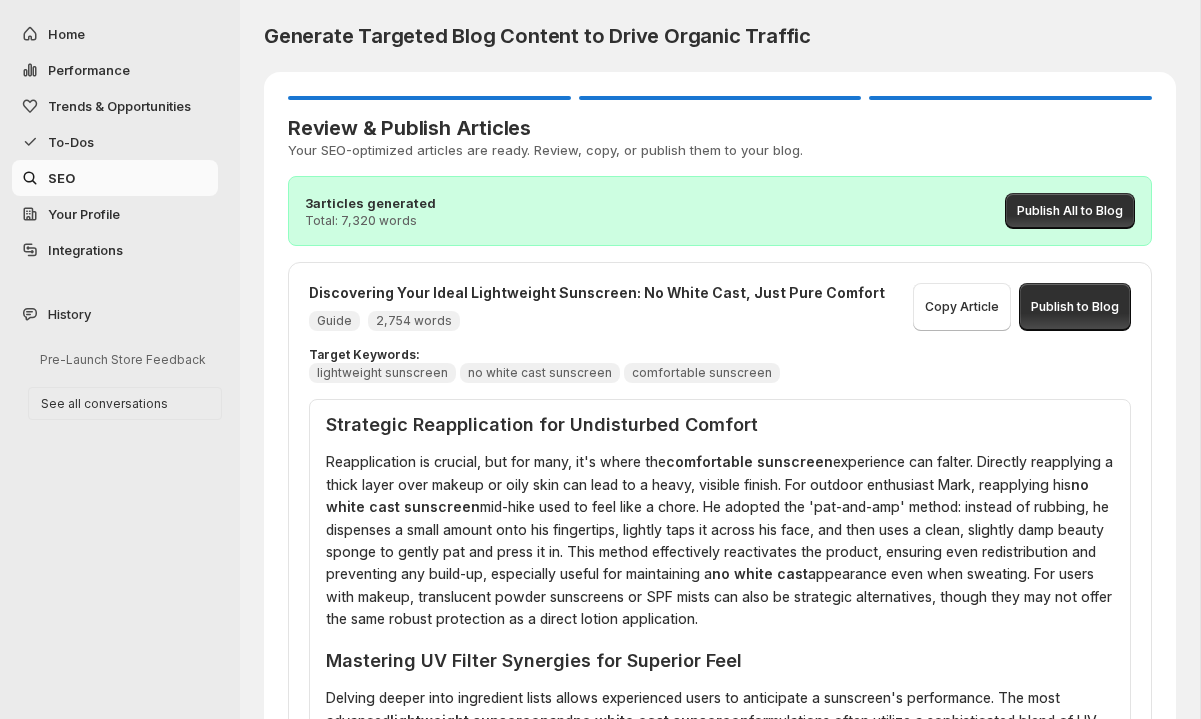 scroll, scrollTop: 4202, scrollLeft: 0, axis: vertical 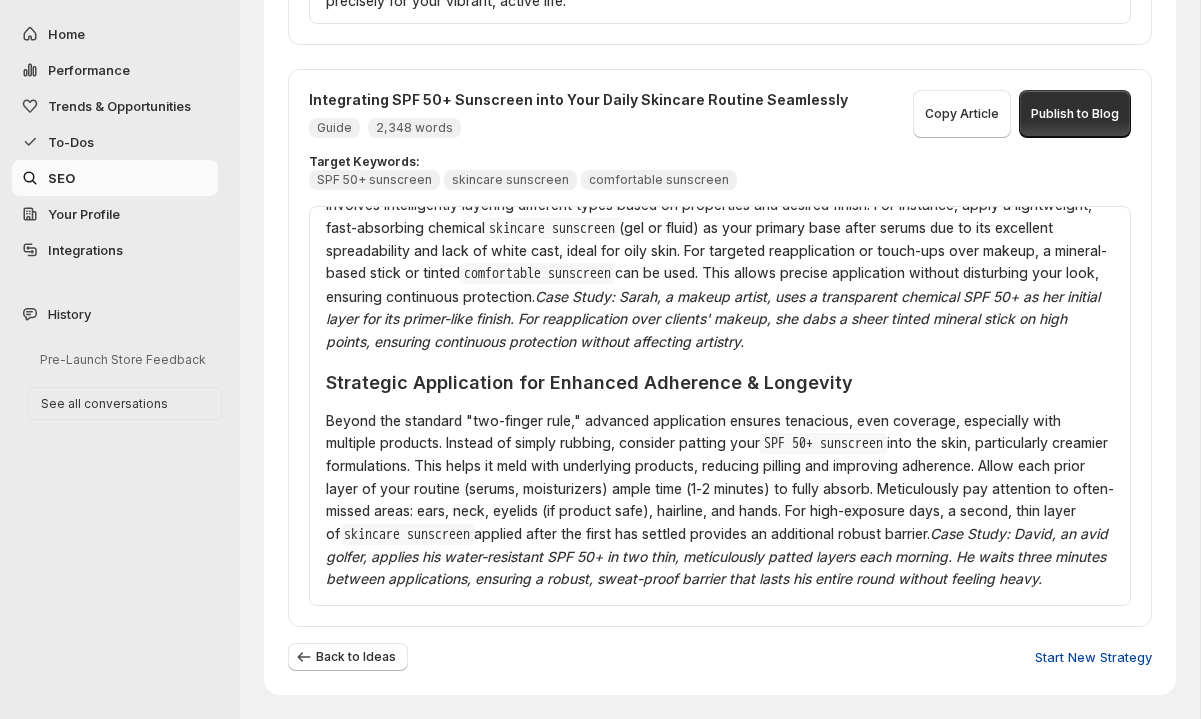 click on "Start New Strategy" at bounding box center [1093, 657] 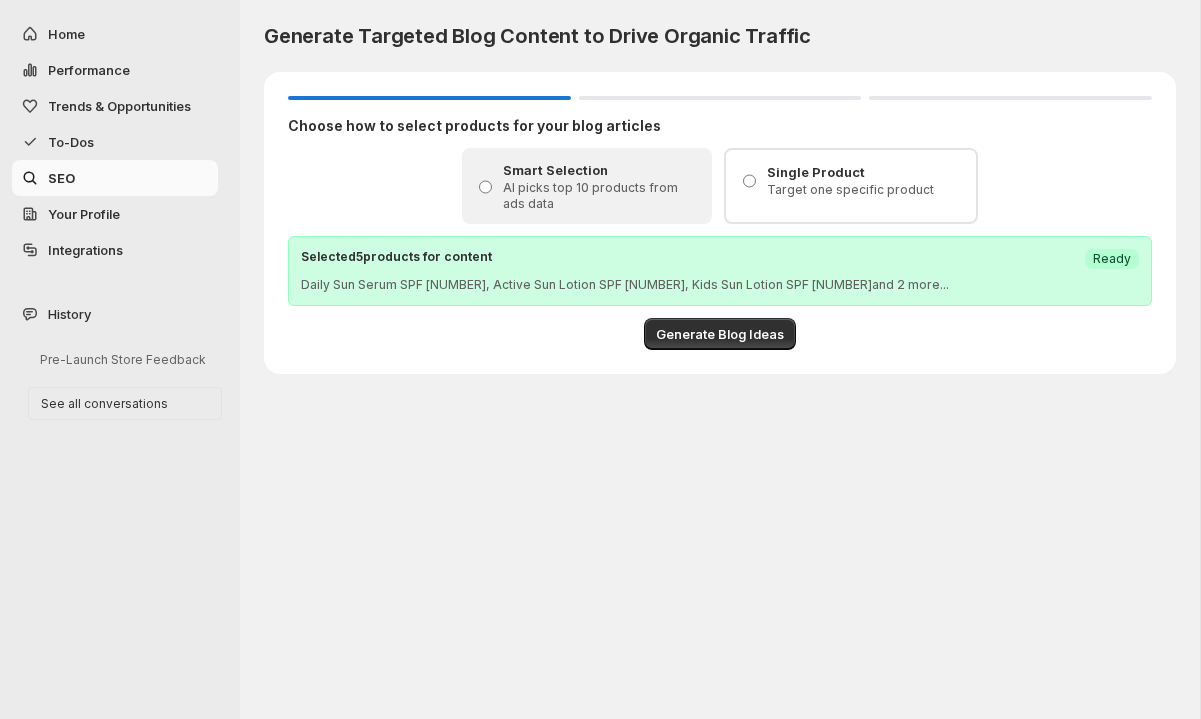 scroll, scrollTop: 0, scrollLeft: 0, axis: both 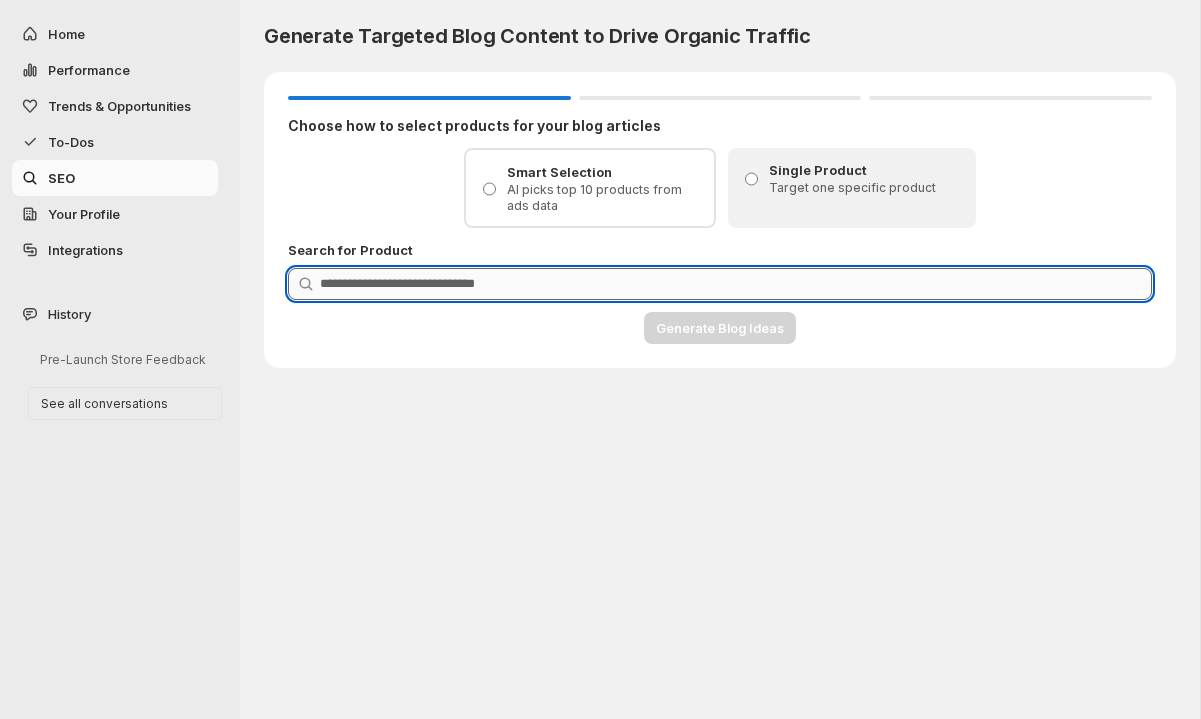 click on "Product Search" at bounding box center [736, 284] 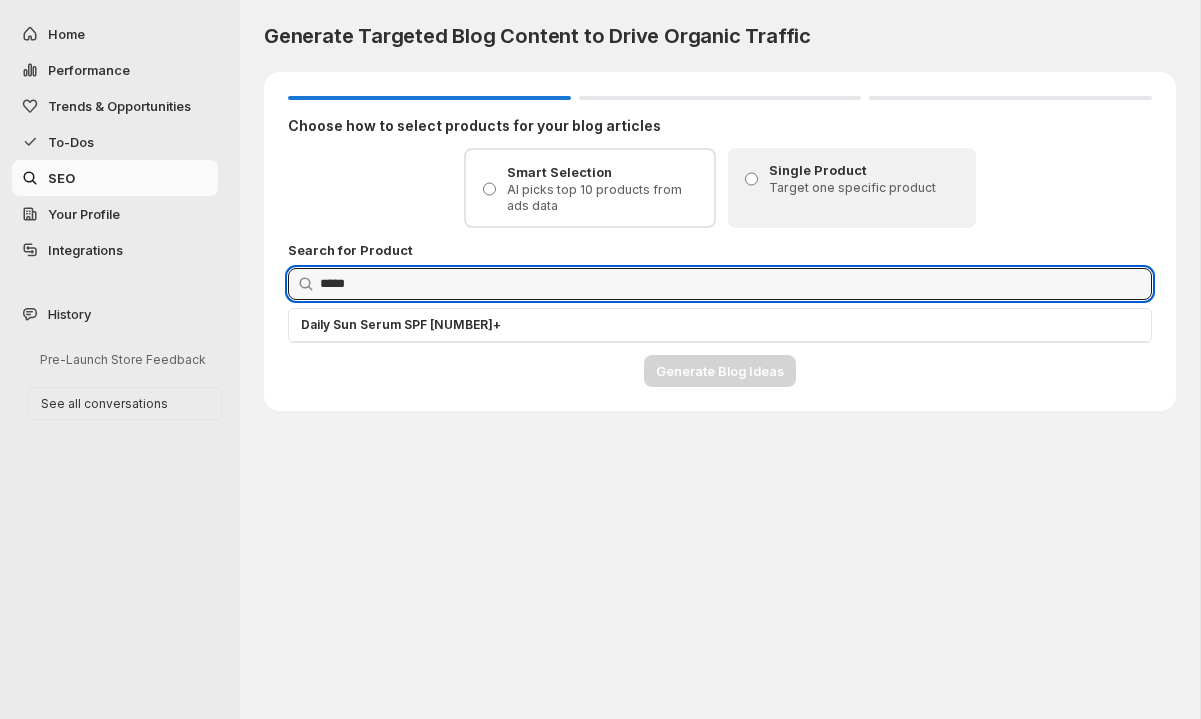 click on "Daily Sun Serum SPF [NUMBER]+" at bounding box center (720, 325) 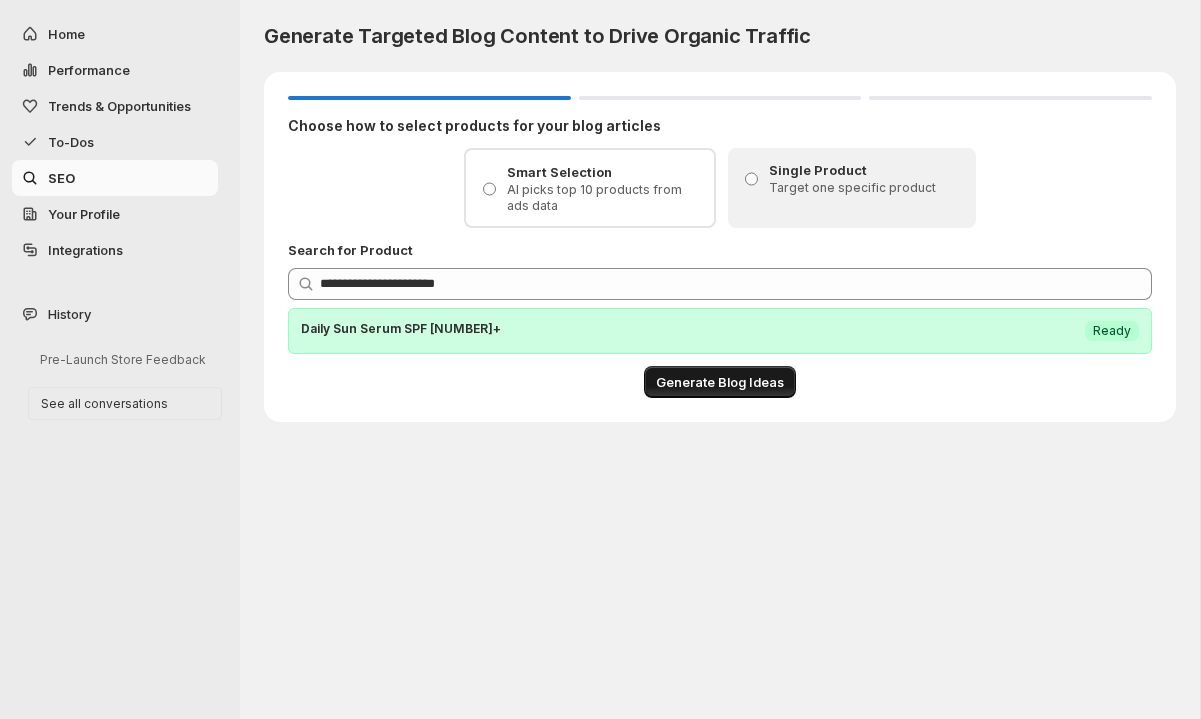 click on "Generate Blog Ideas" at bounding box center (720, 382) 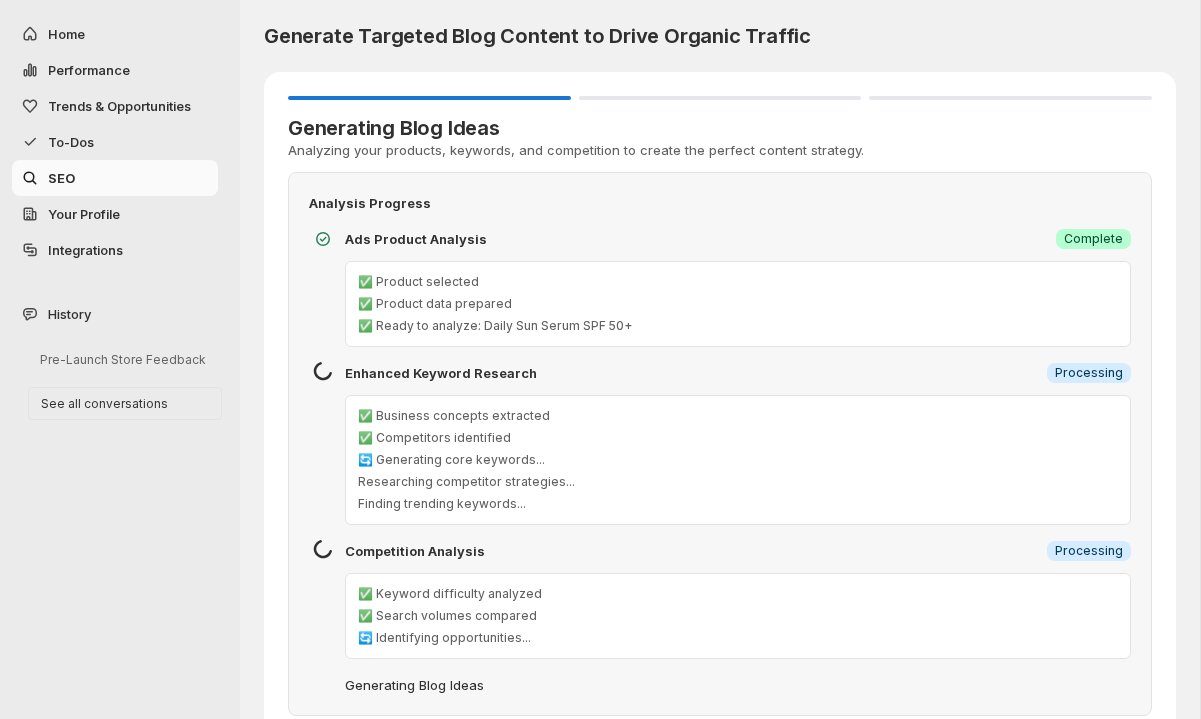 click on "Your Profile" at bounding box center (84, 214) 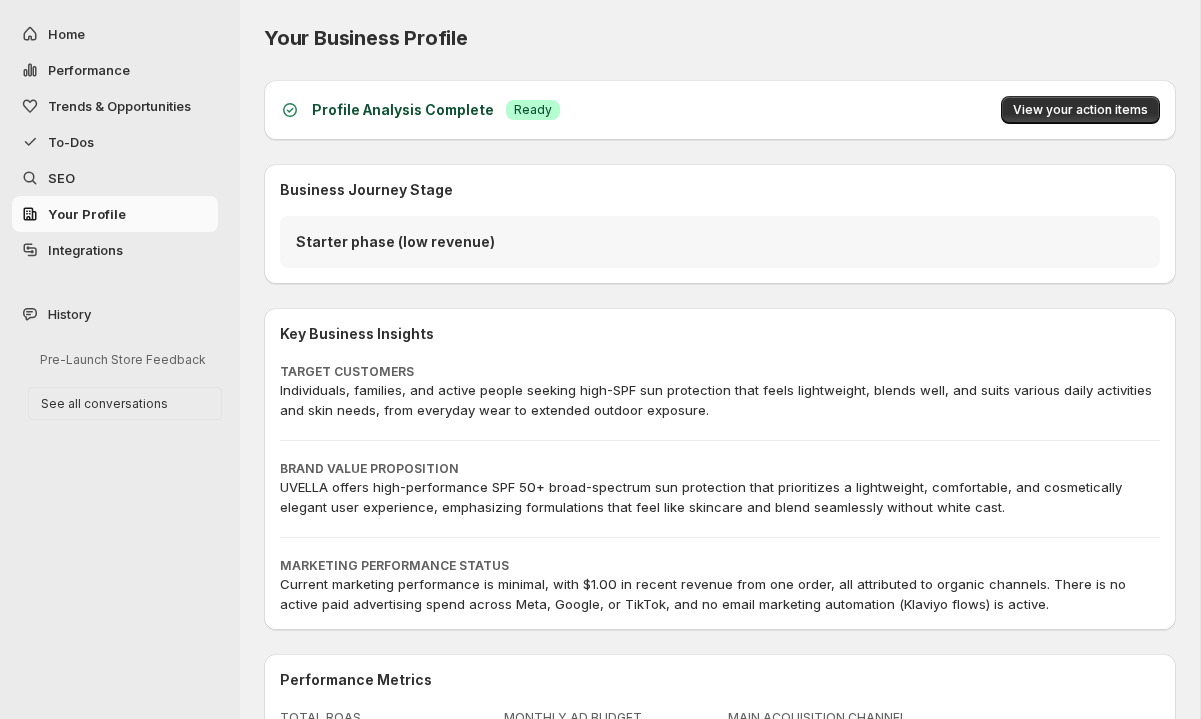 click on "SEO" at bounding box center (131, 178) 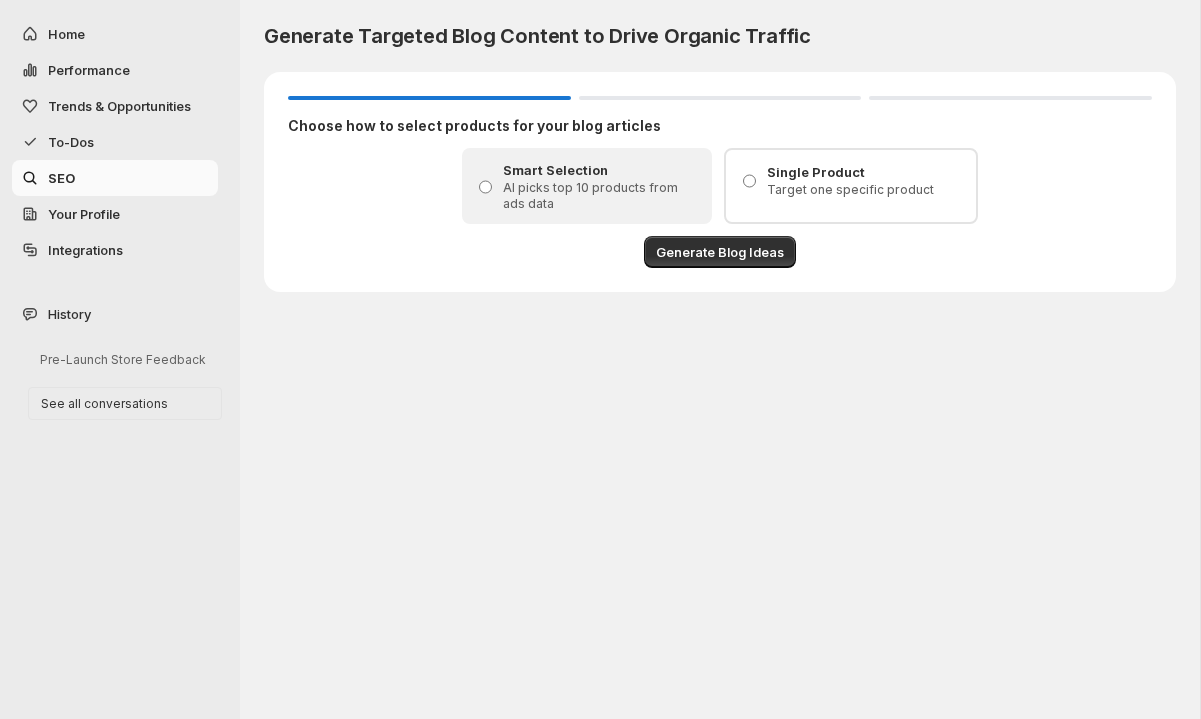 click on "Trends & Opportunities" at bounding box center [131, 106] 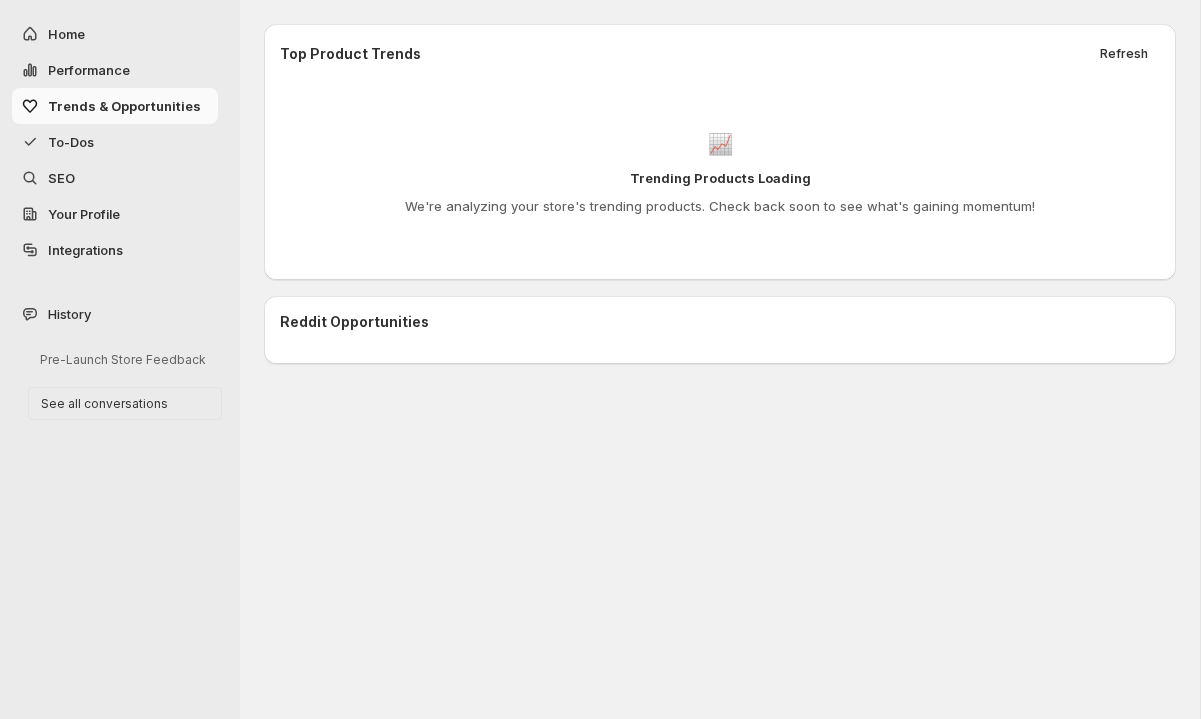 click on "Performance" at bounding box center (89, 70) 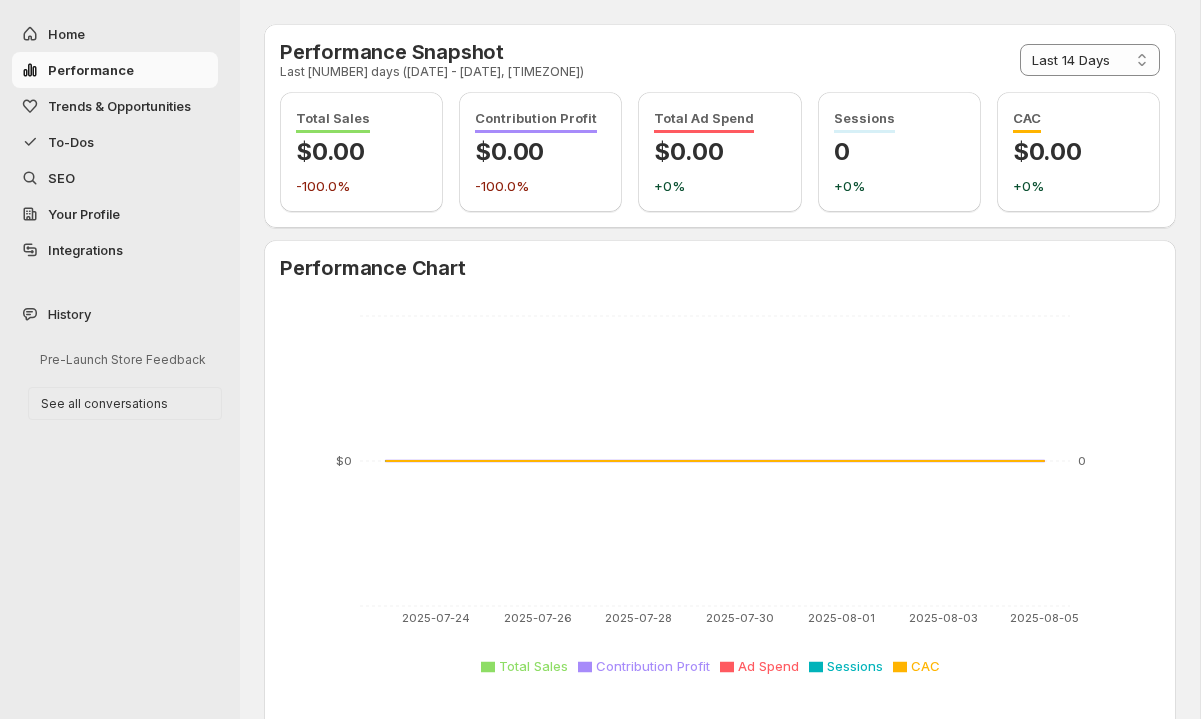 click on "To-Dos" at bounding box center (131, 142) 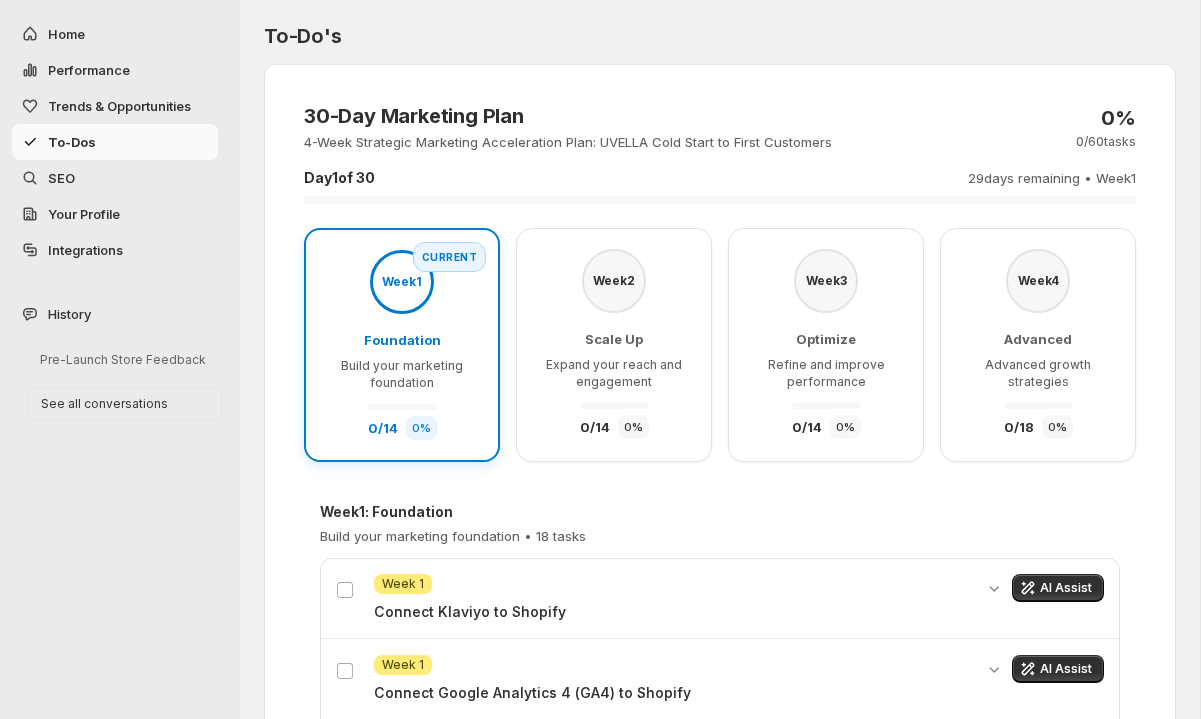 click on "Integrations" at bounding box center (85, 250) 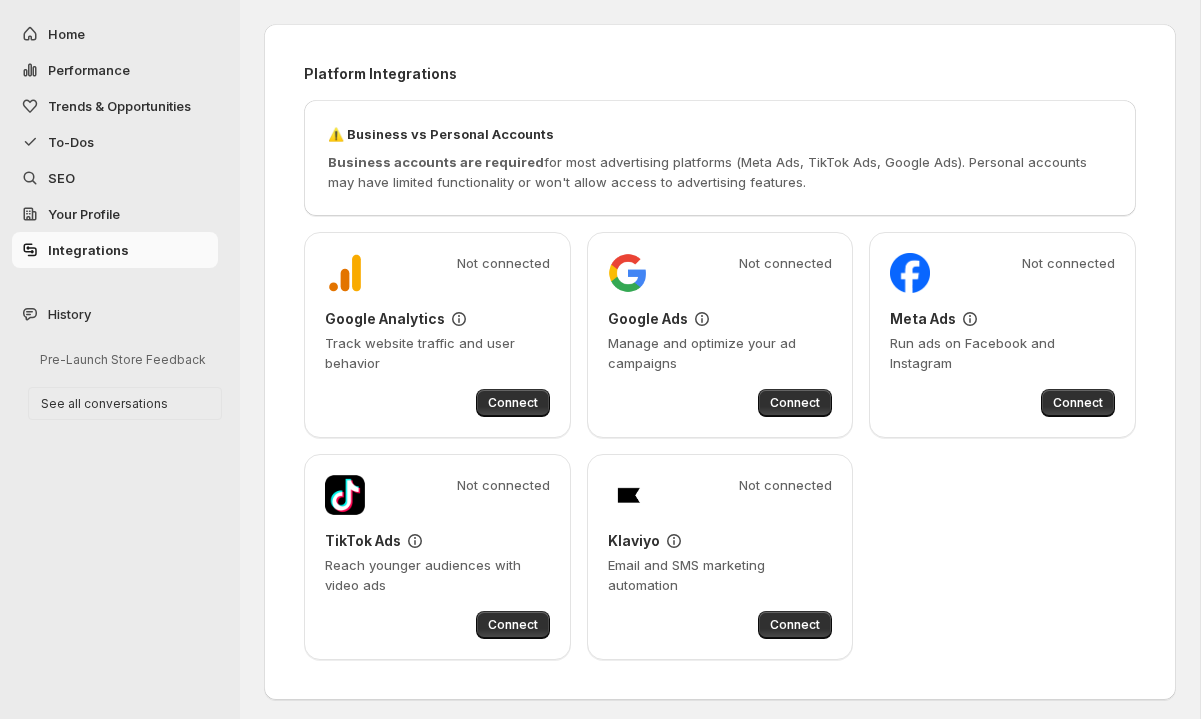 click on "Your Profile" at bounding box center [84, 214] 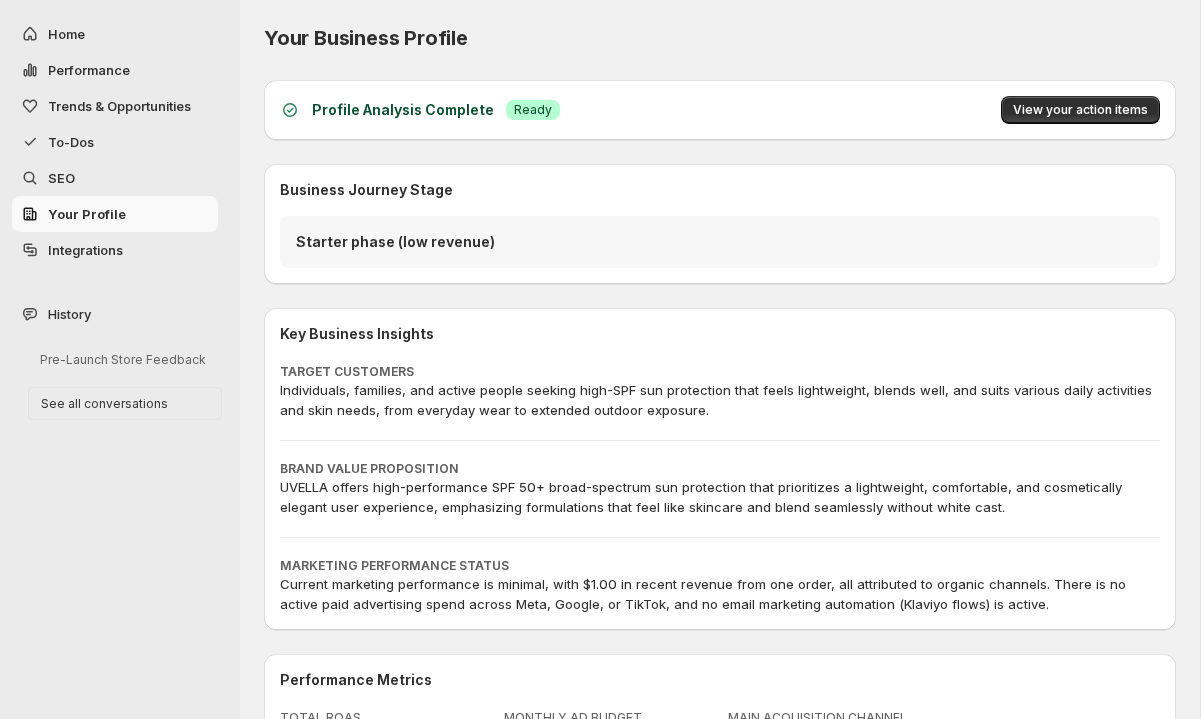 click on "SEO" at bounding box center (131, 178) 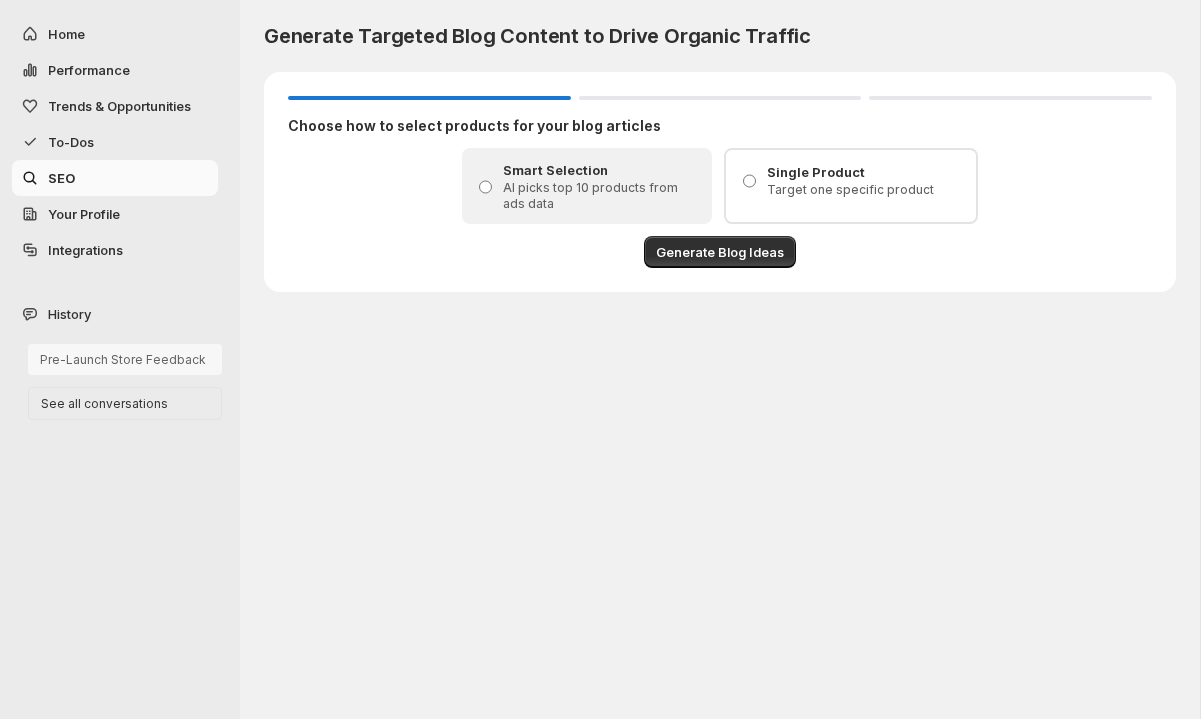 click on "Pre-Launch Store Feedback" at bounding box center (125, 359) 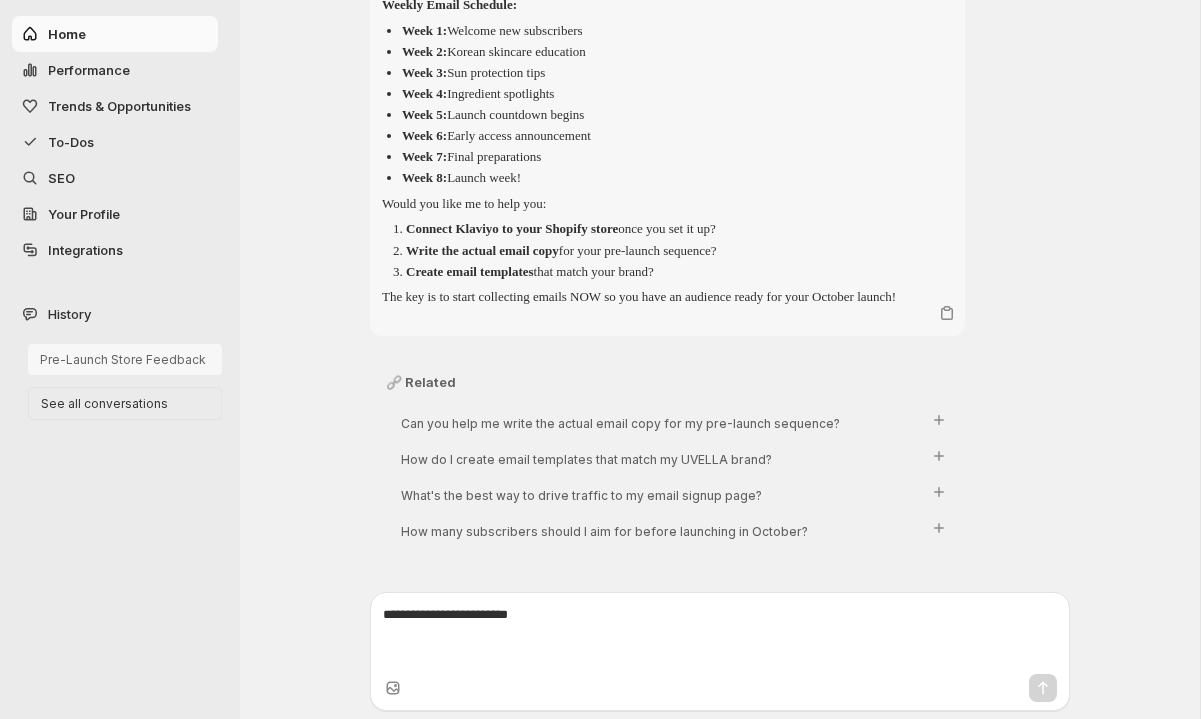 scroll, scrollTop: 10588, scrollLeft: 0, axis: vertical 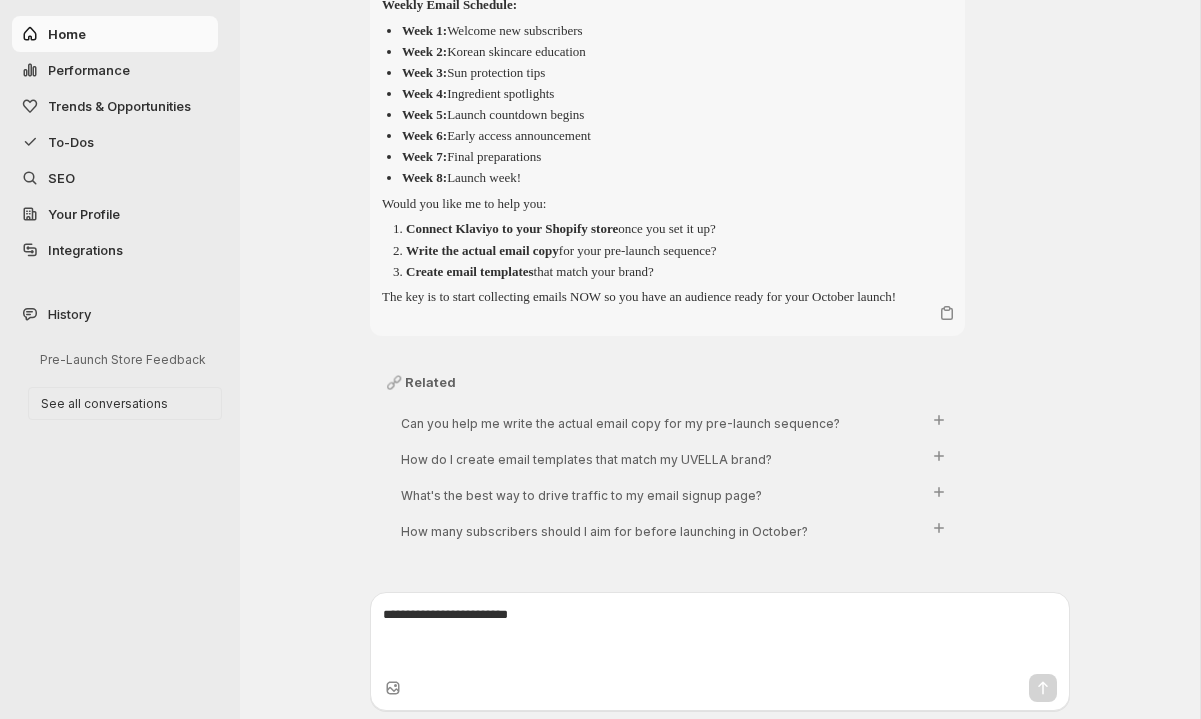 click on "To-Dos" at bounding box center [71, 142] 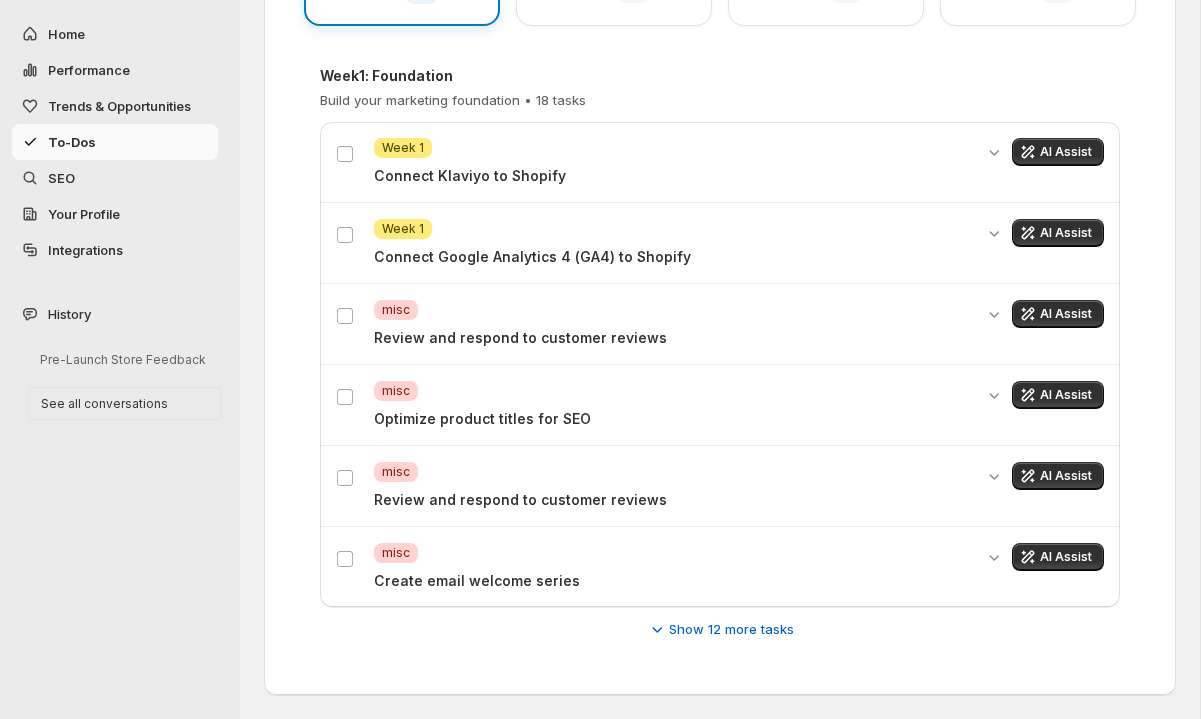 scroll, scrollTop: 435, scrollLeft: 0, axis: vertical 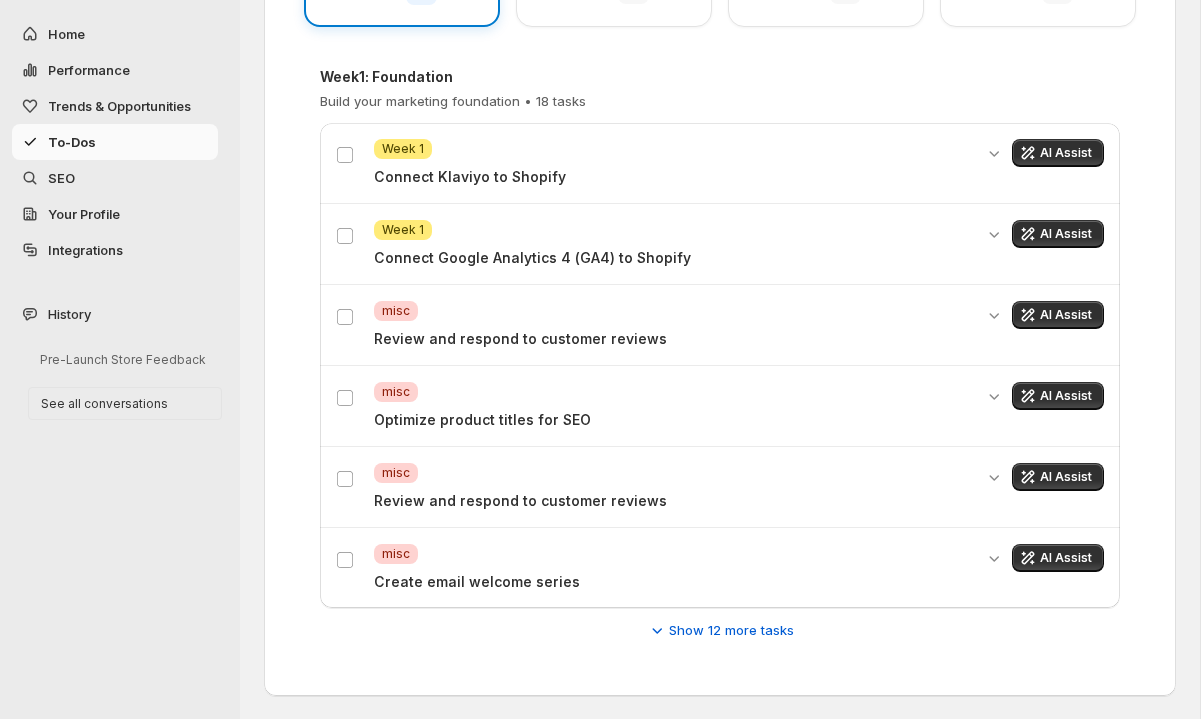 click on "Attention Week 1 Connect Google Analytics 4 (GA4) to Shopify AI Assist" at bounding box center (720, 244) 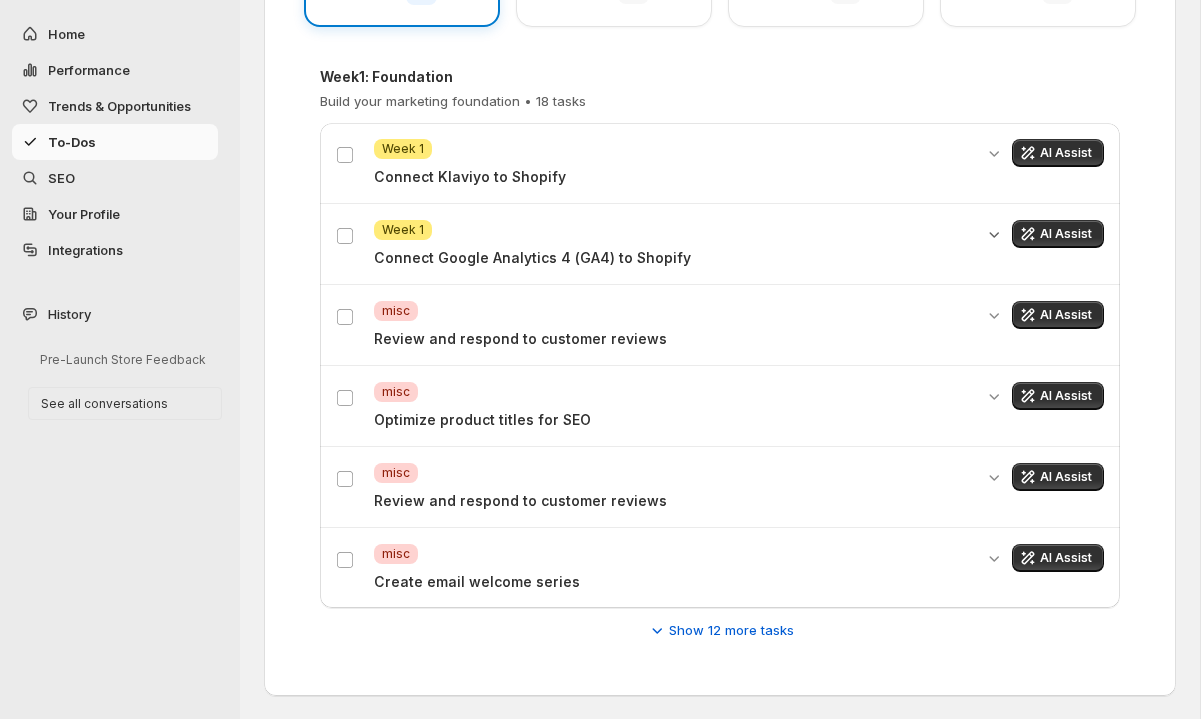 click 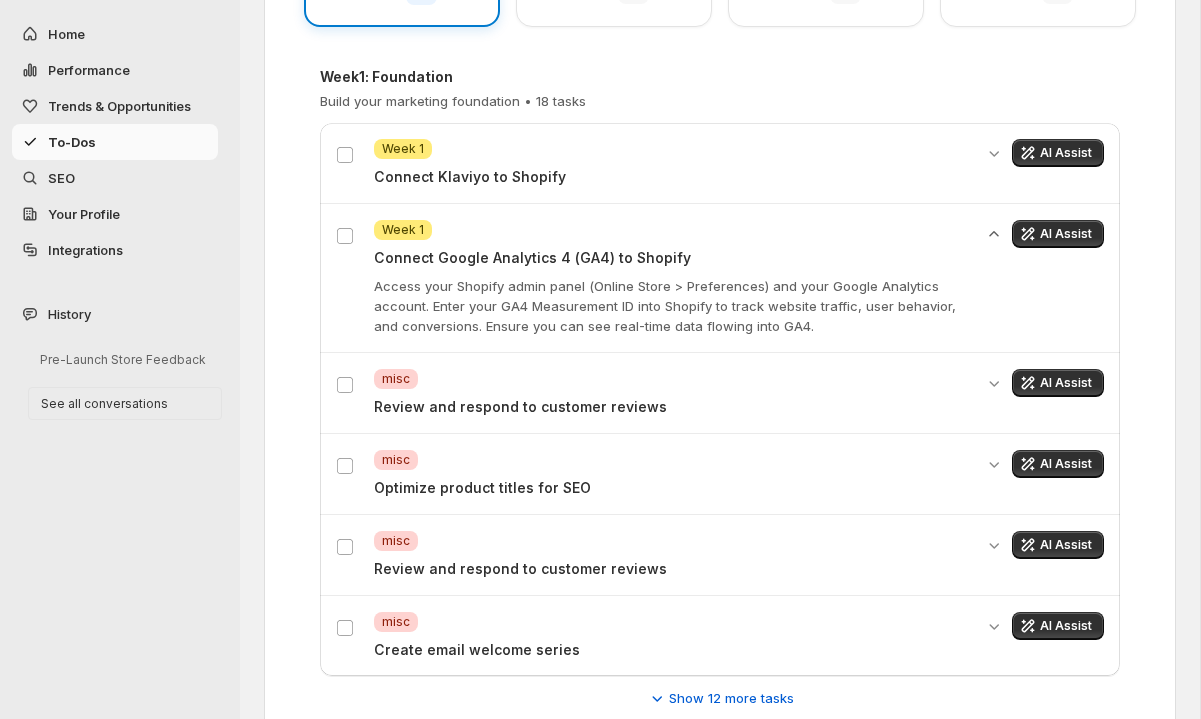 scroll, scrollTop: 503, scrollLeft: 0, axis: vertical 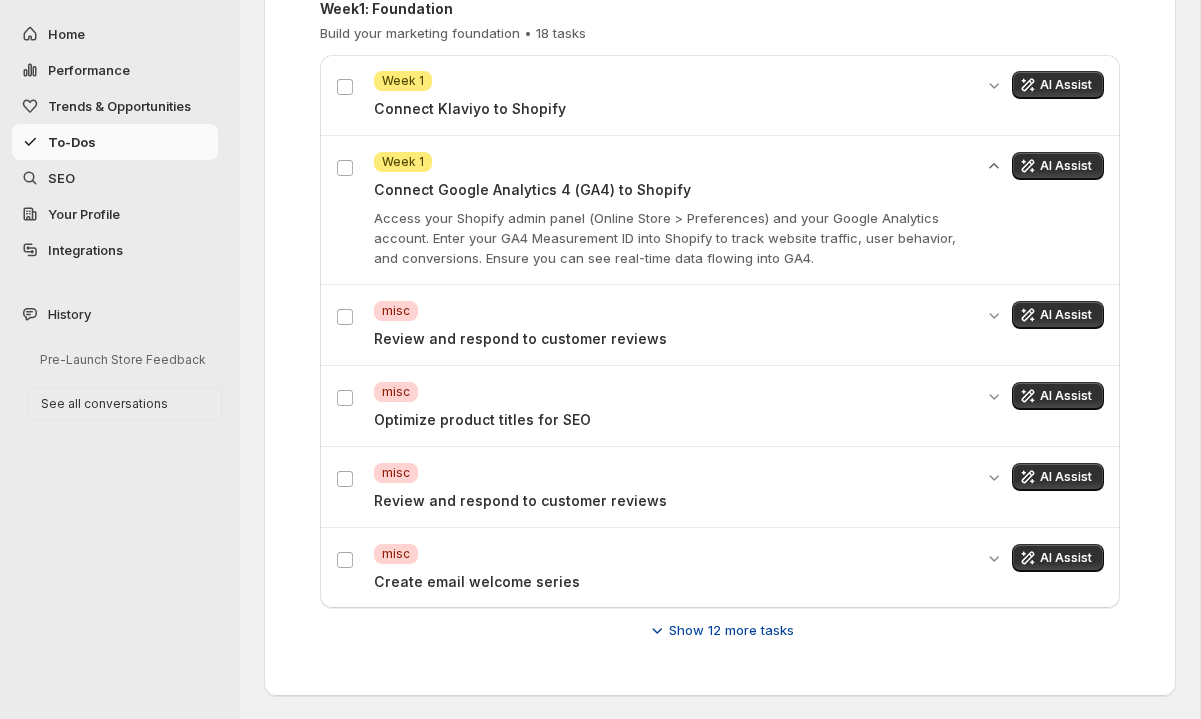 click on "Show 12 more tasks" at bounding box center (720, 630) 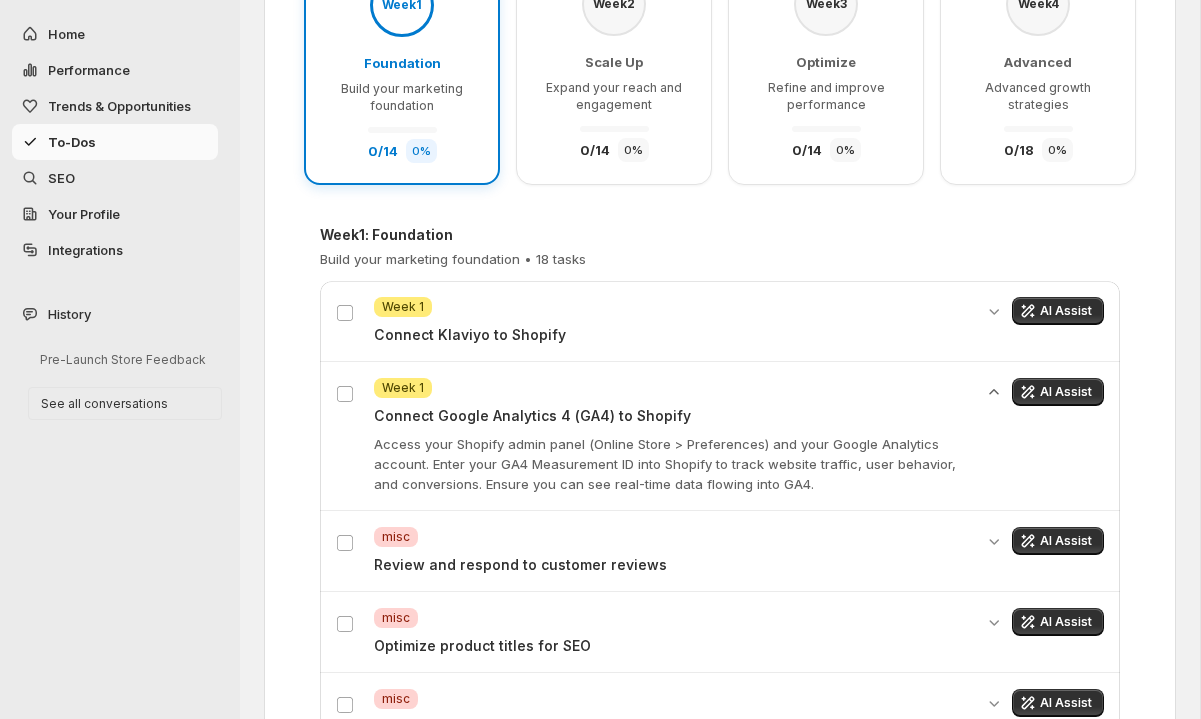 scroll, scrollTop: 297, scrollLeft: 0, axis: vertical 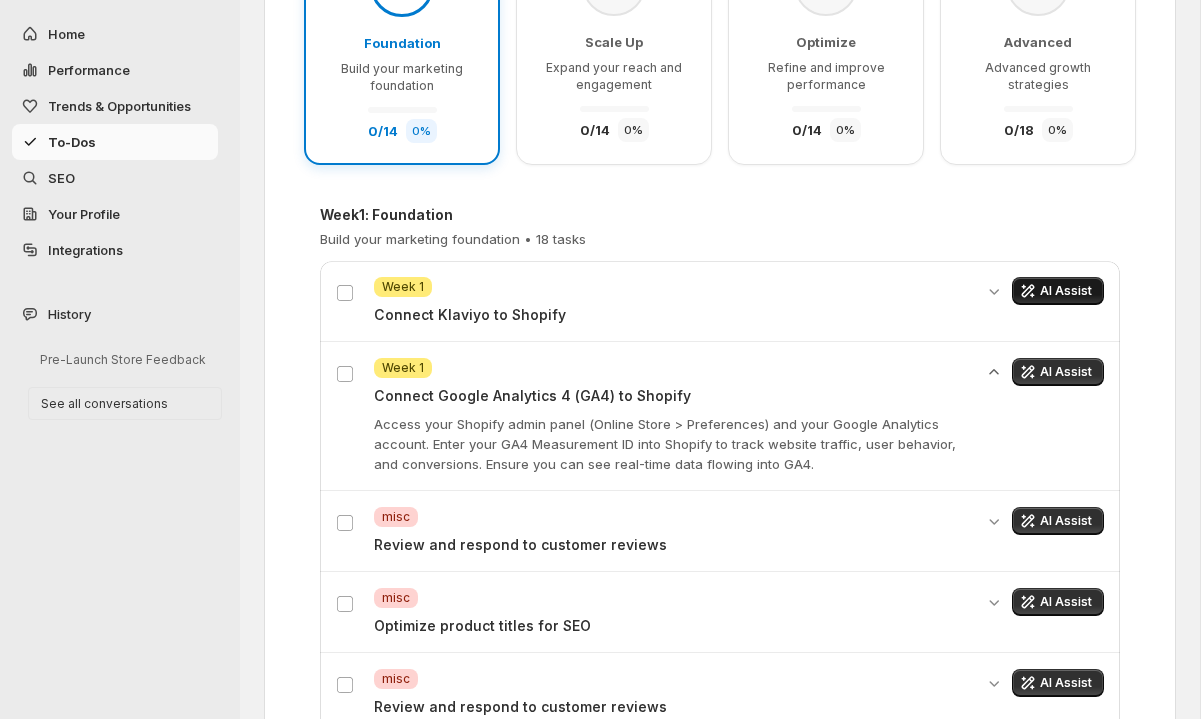 click on "AI Assist" at bounding box center (1066, 291) 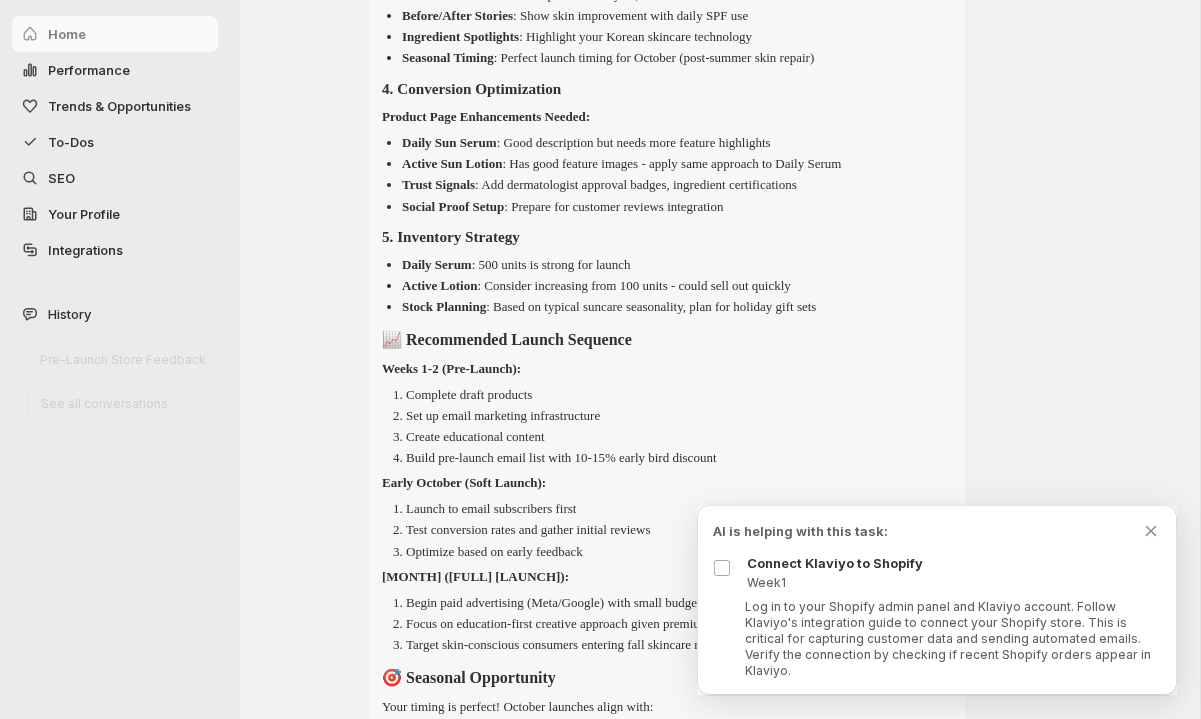 scroll, scrollTop: 1383, scrollLeft: 0, axis: vertical 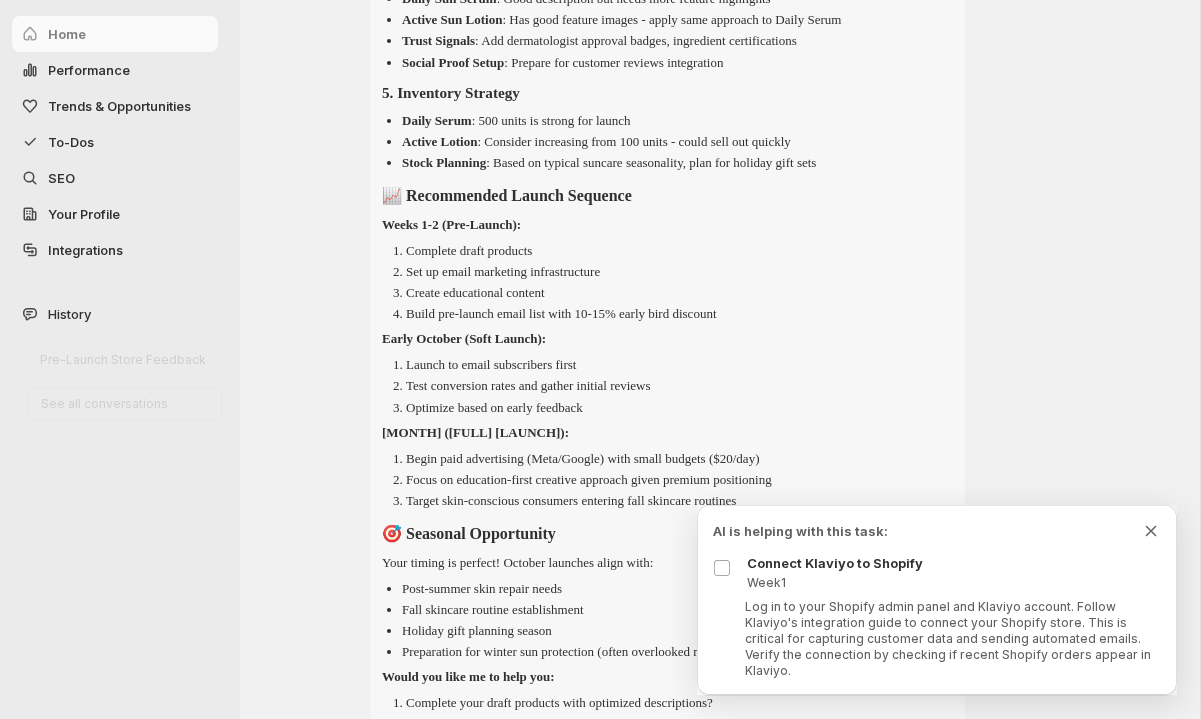click 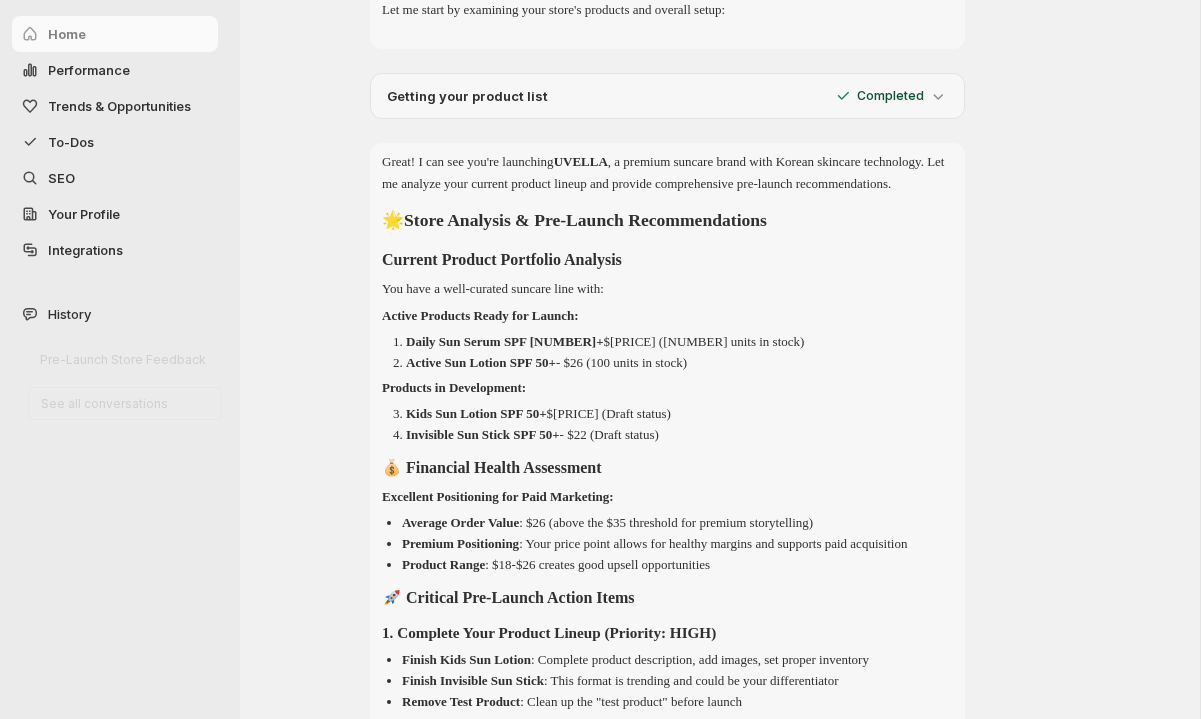 scroll, scrollTop: 0, scrollLeft: 0, axis: both 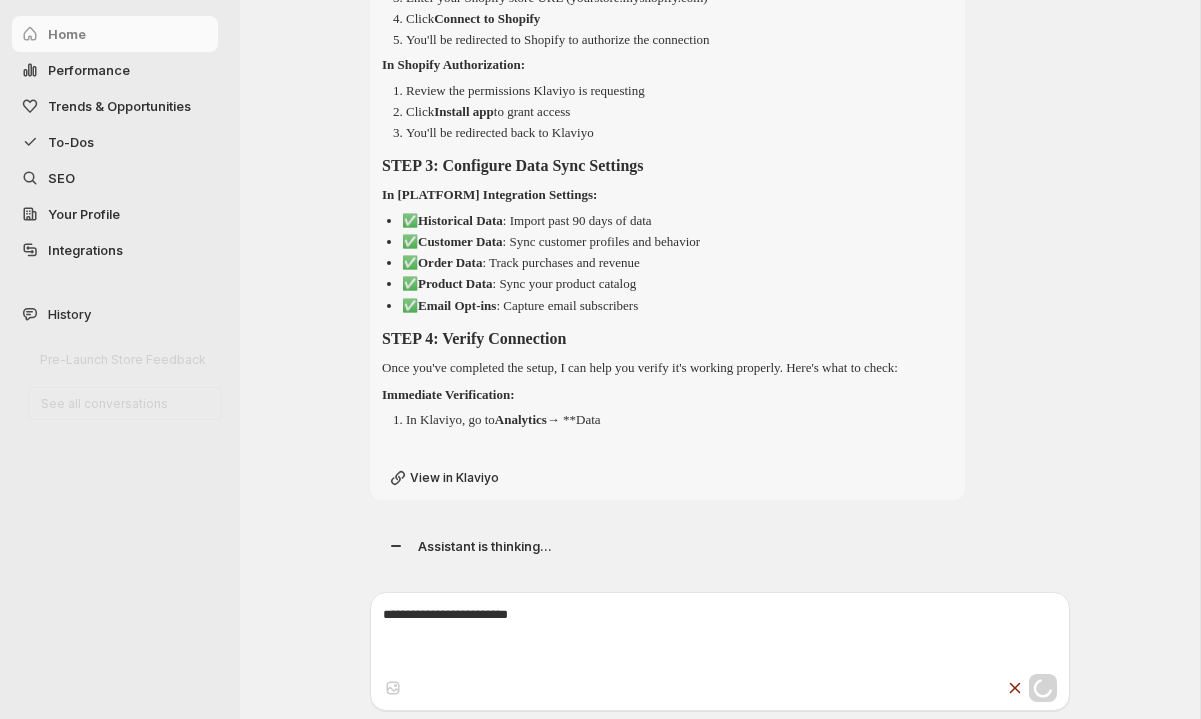 click on "To-Dos" at bounding box center [71, 142] 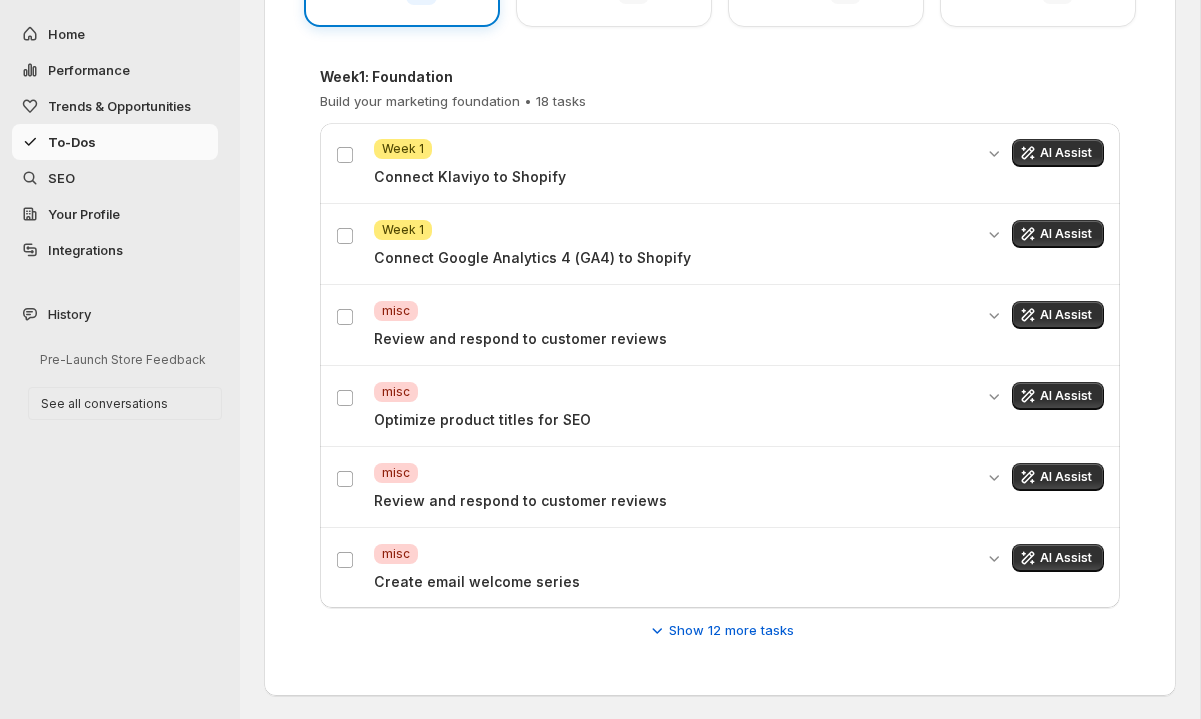 click on "SEO" at bounding box center [131, 178] 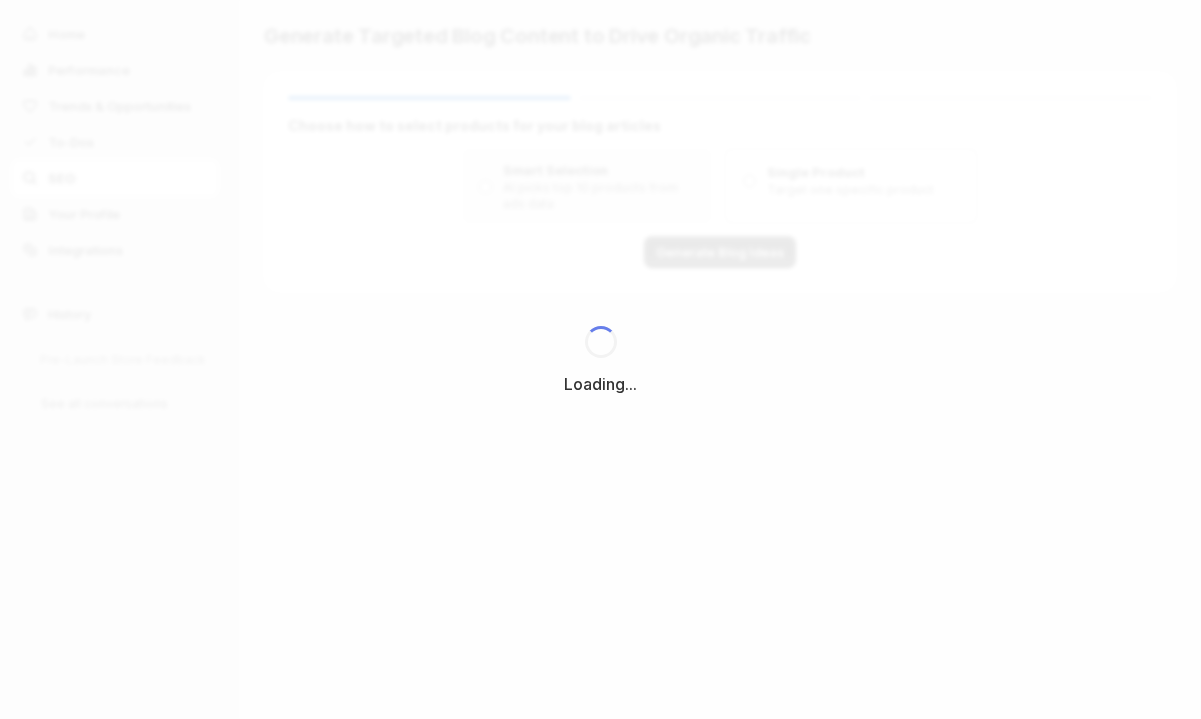 scroll, scrollTop: 0, scrollLeft: 0, axis: both 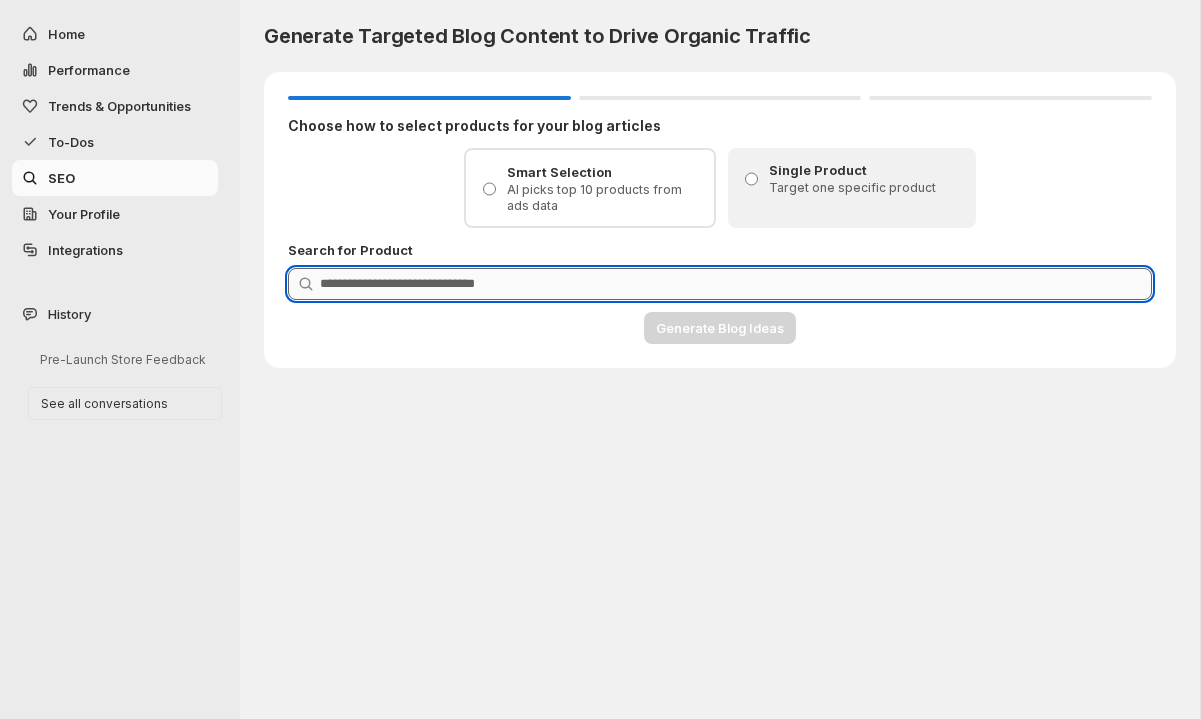 click on "Product Search" at bounding box center (736, 284) 